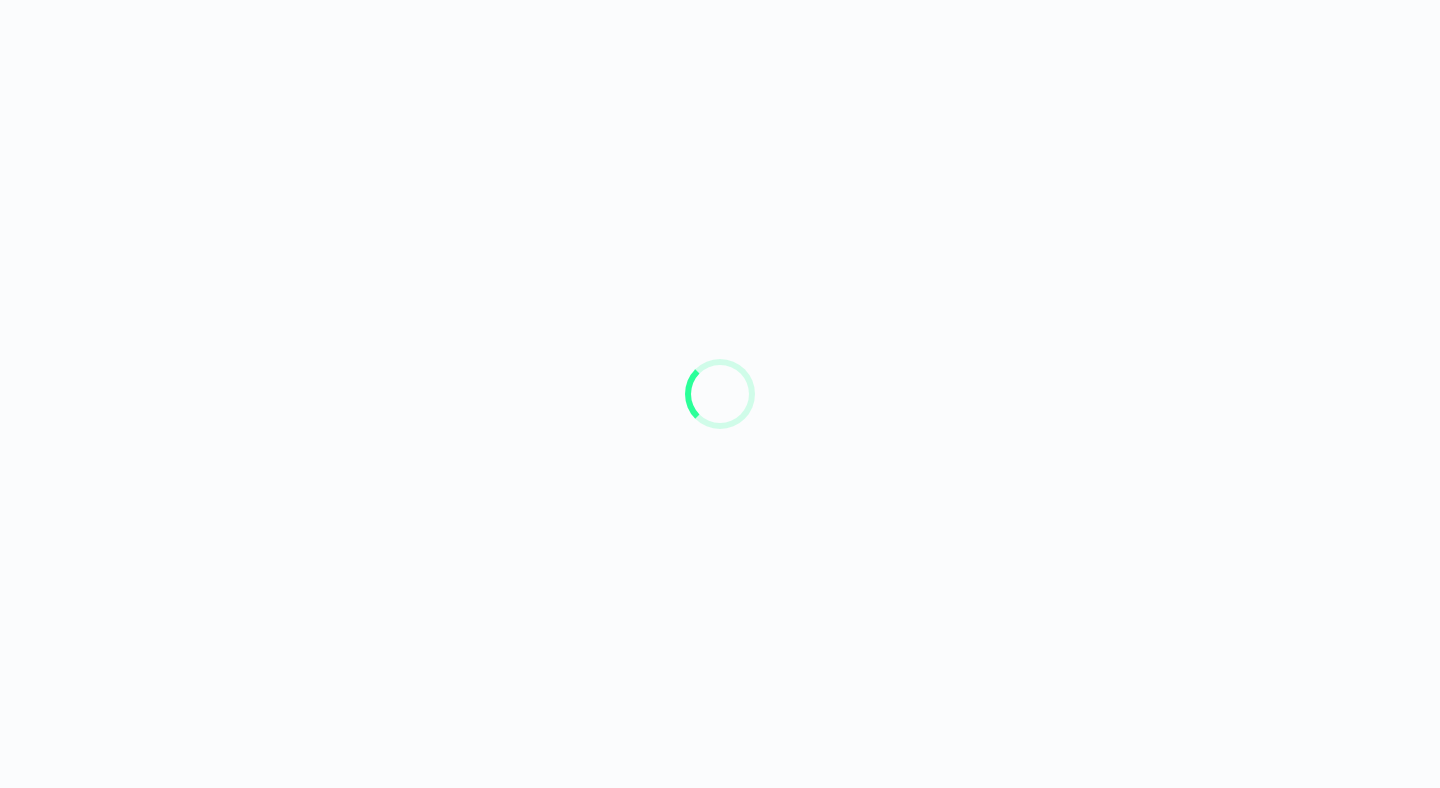scroll, scrollTop: 0, scrollLeft: 0, axis: both 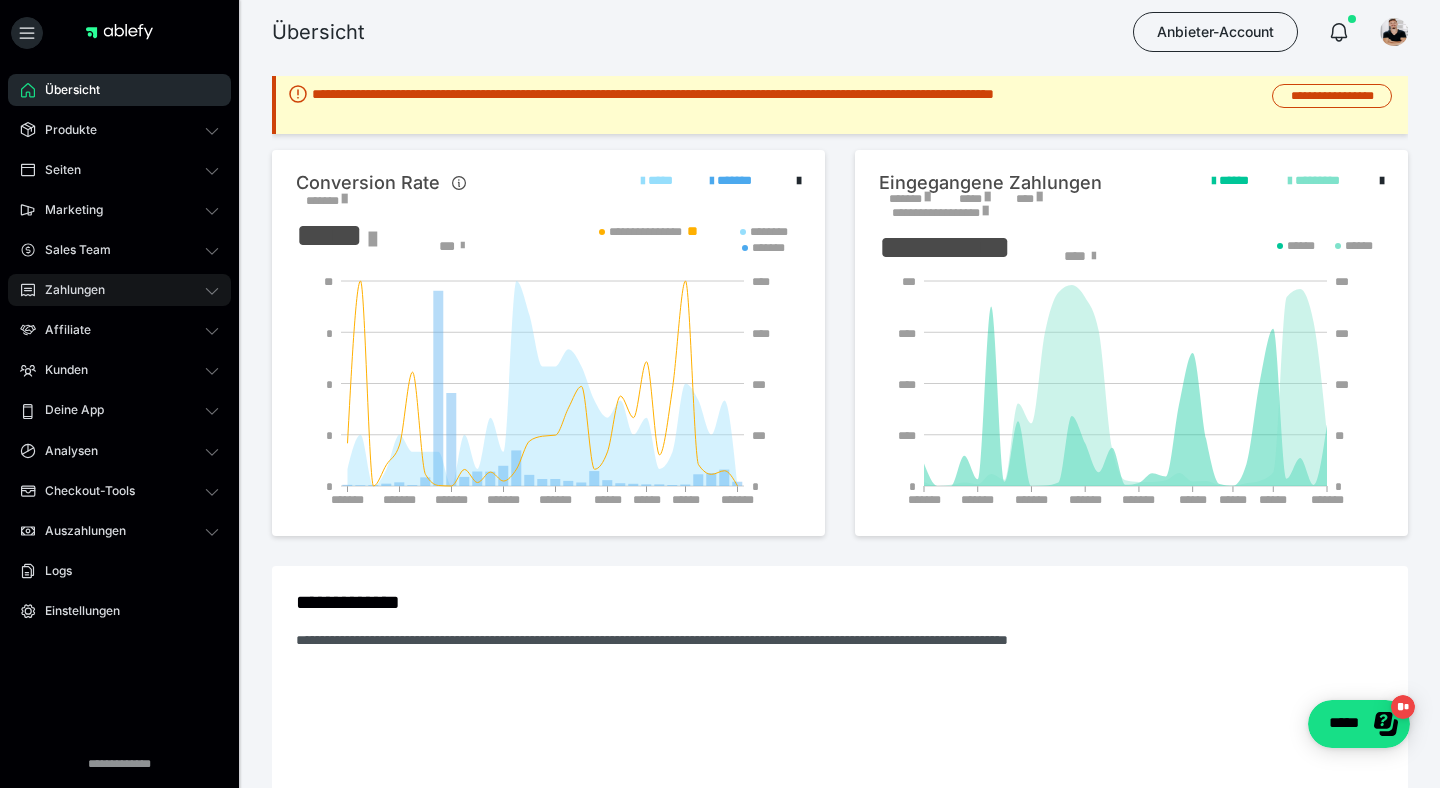 click on "Zahlungen" at bounding box center (119, 290) 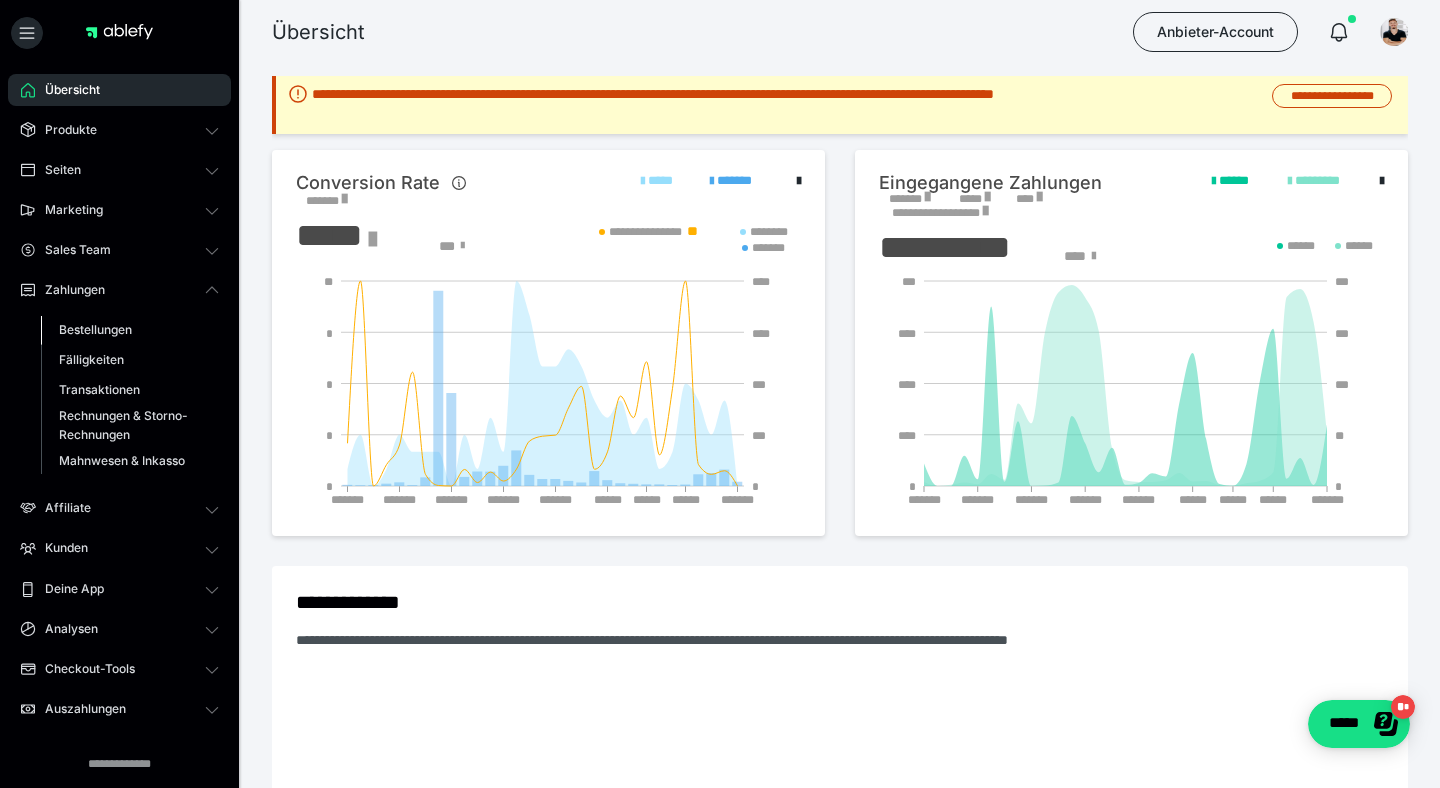 click on "Bestellungen" at bounding box center (95, 329) 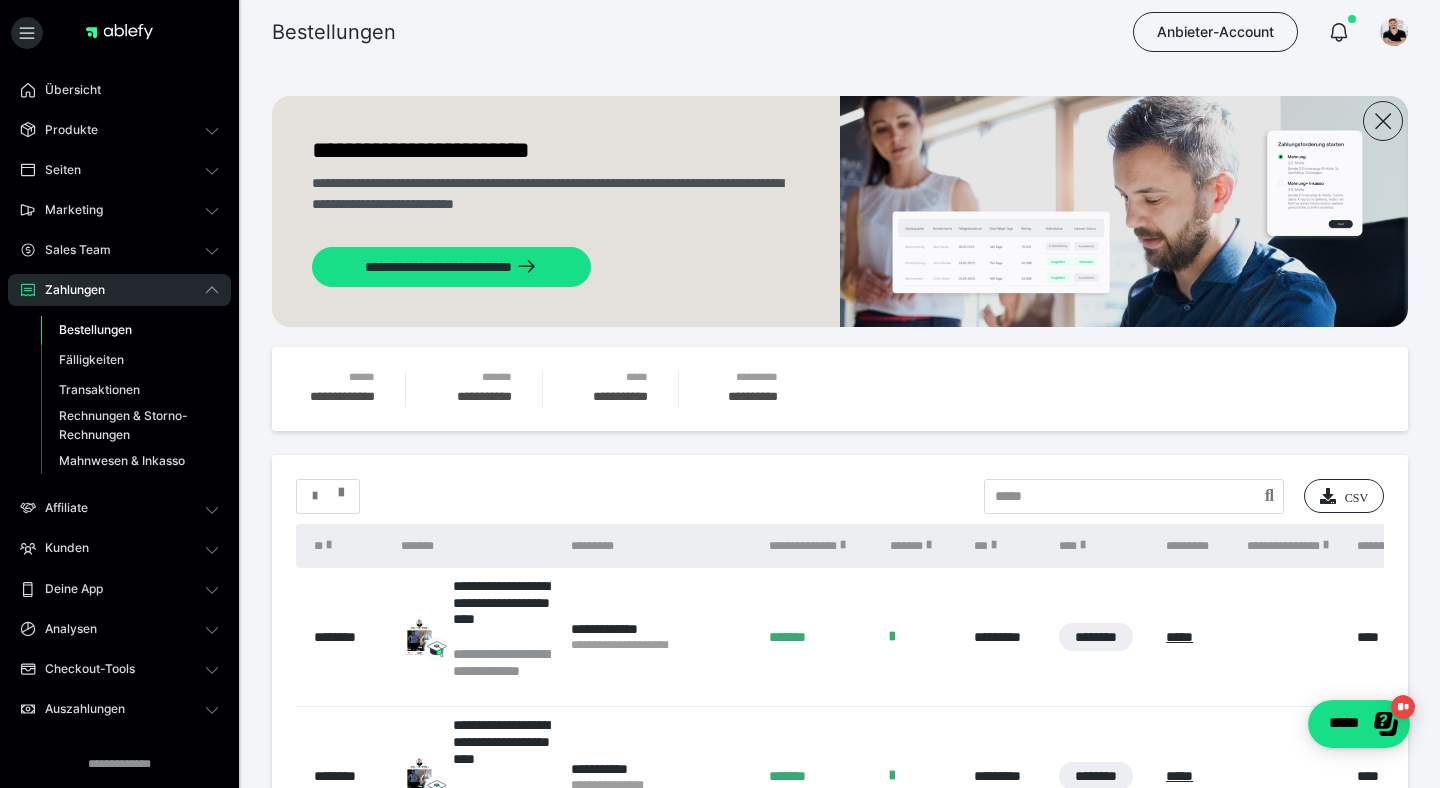 click at bounding box center (328, 496) 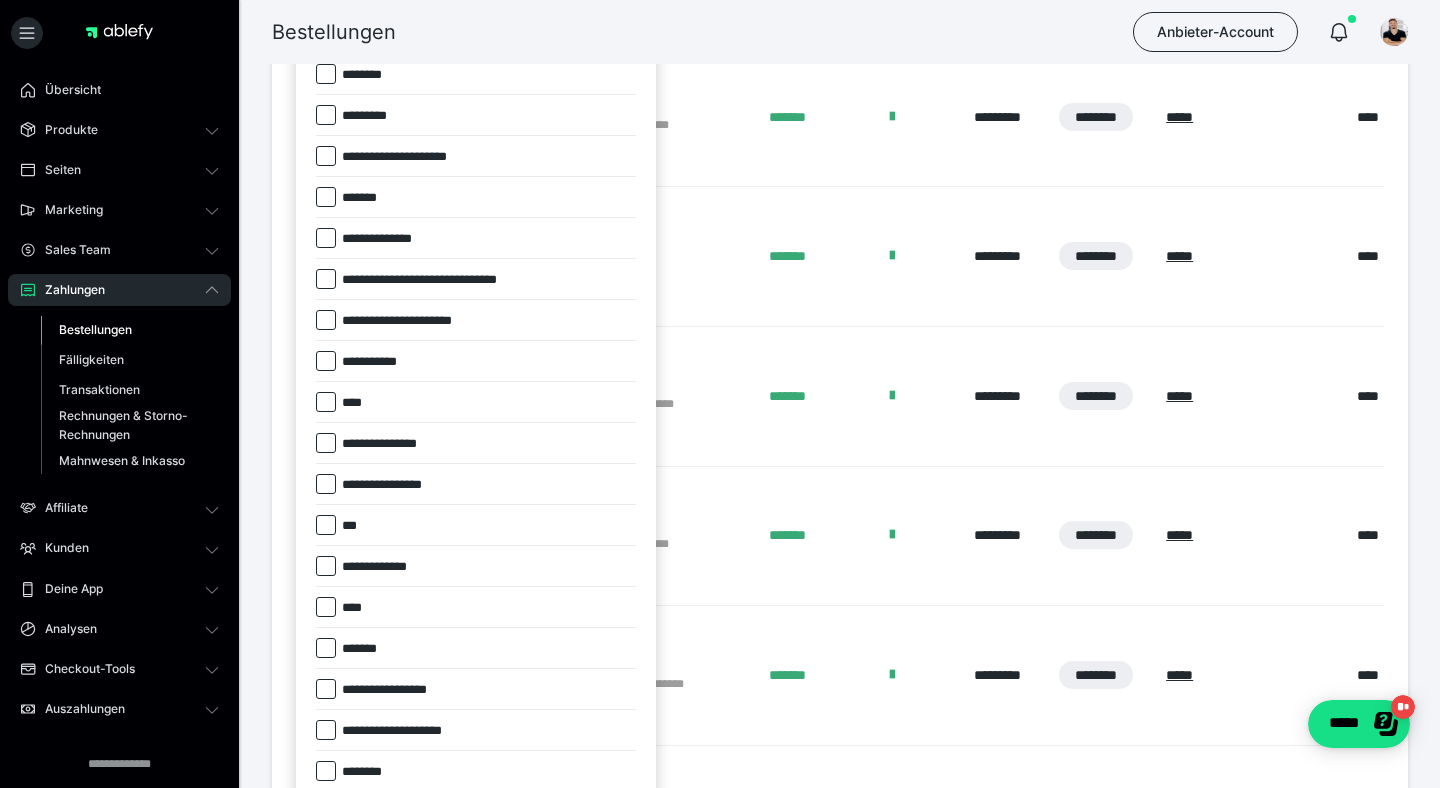 scroll, scrollTop: 537, scrollLeft: 0, axis: vertical 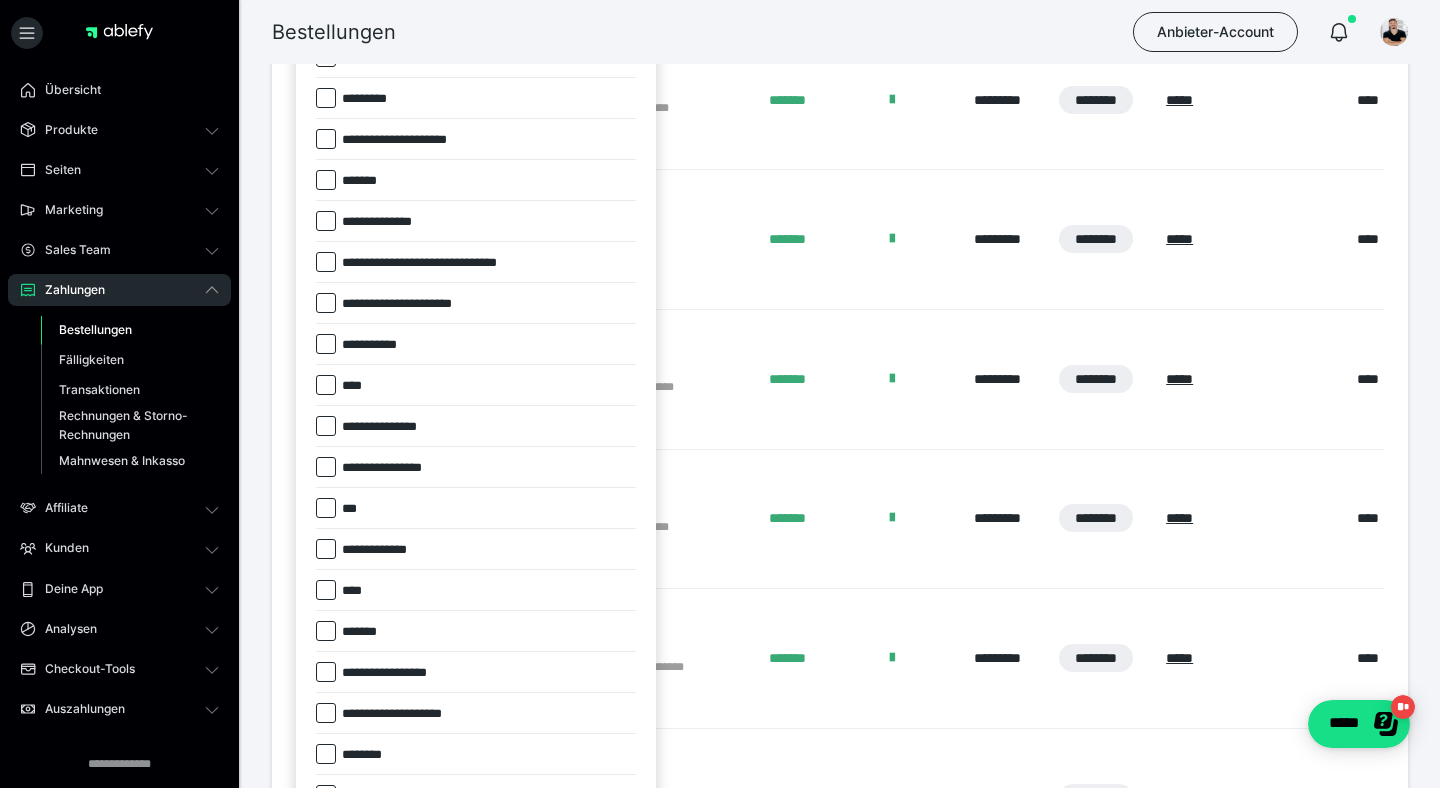 click at bounding box center (326, 631) 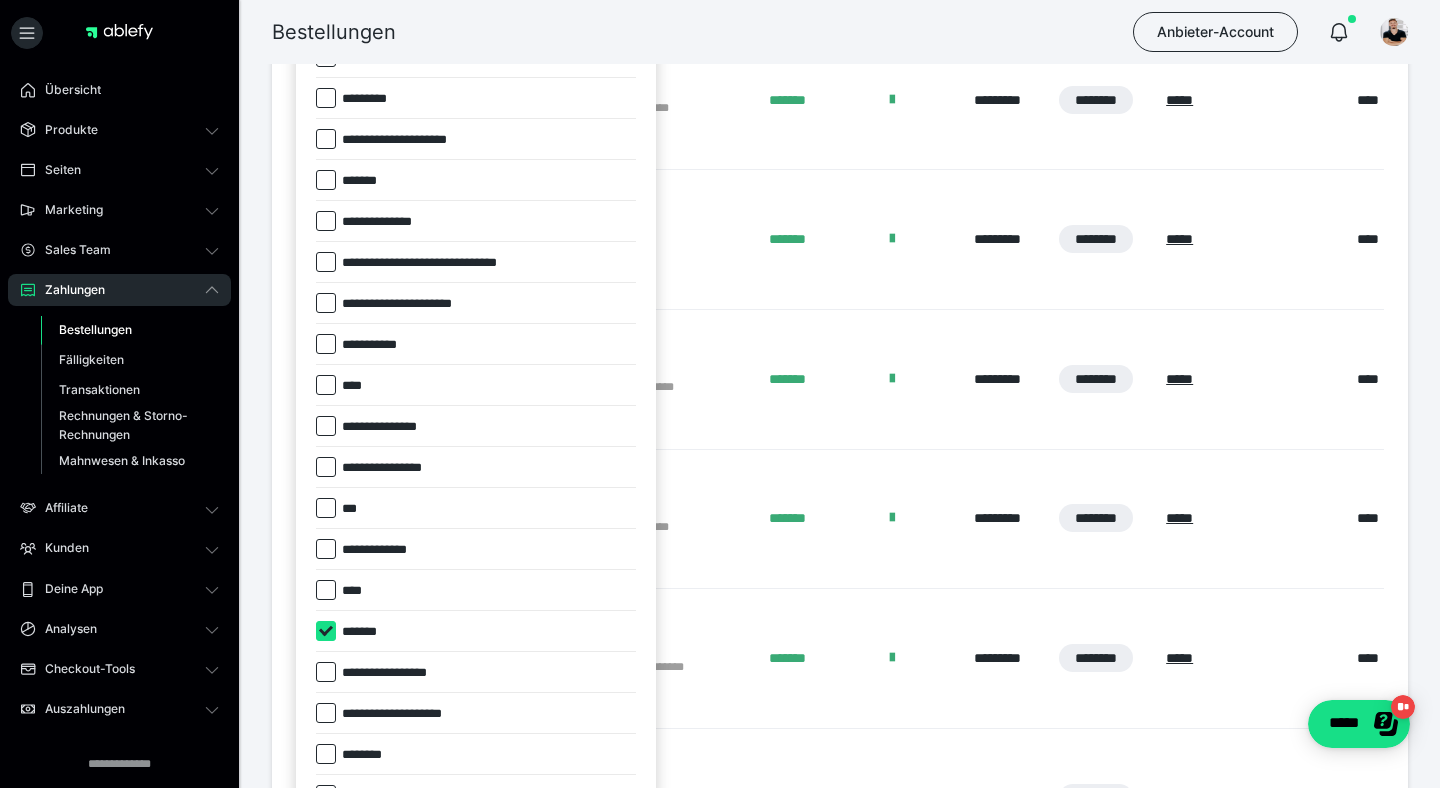 checkbox on "****" 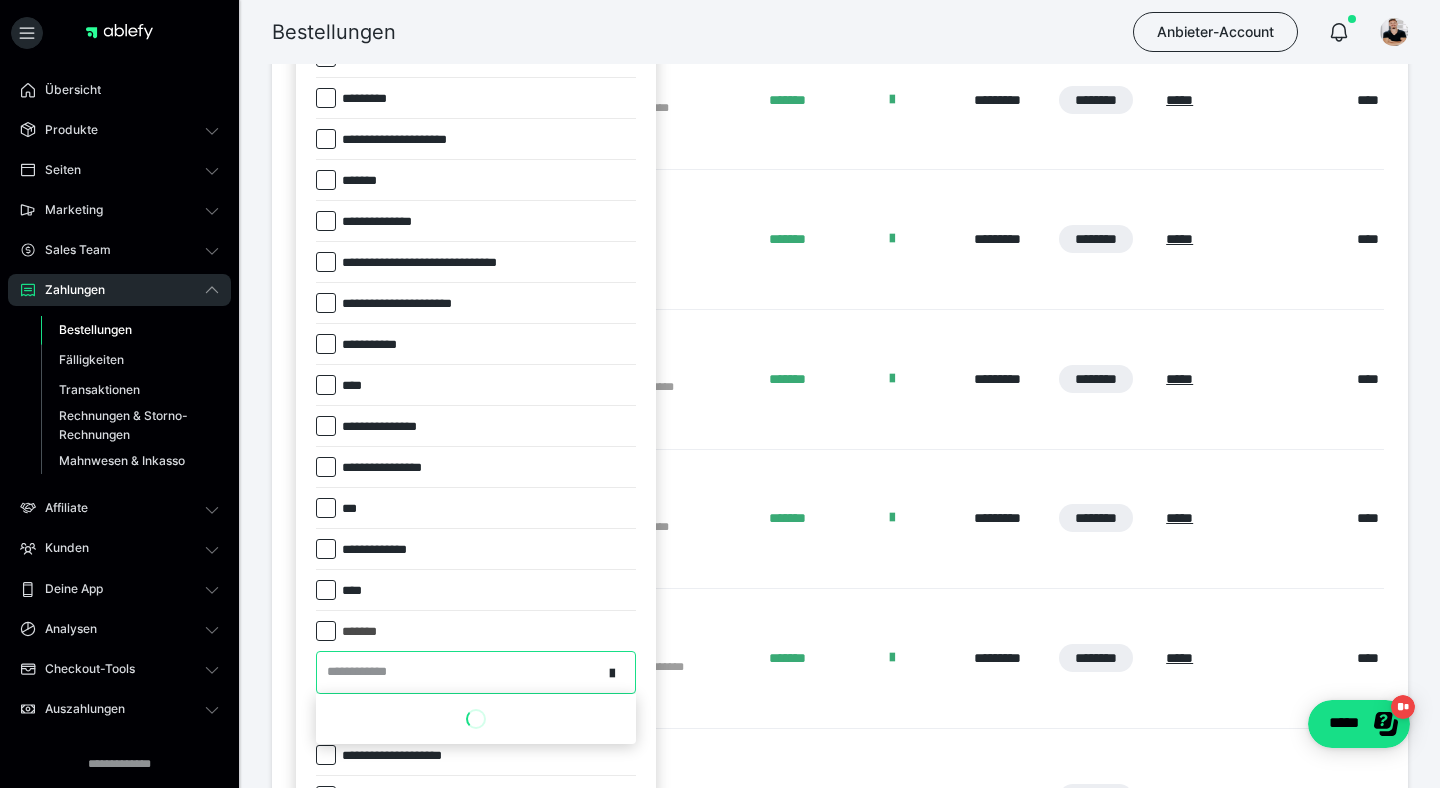 click on "**********" at bounding box center (459, 672) 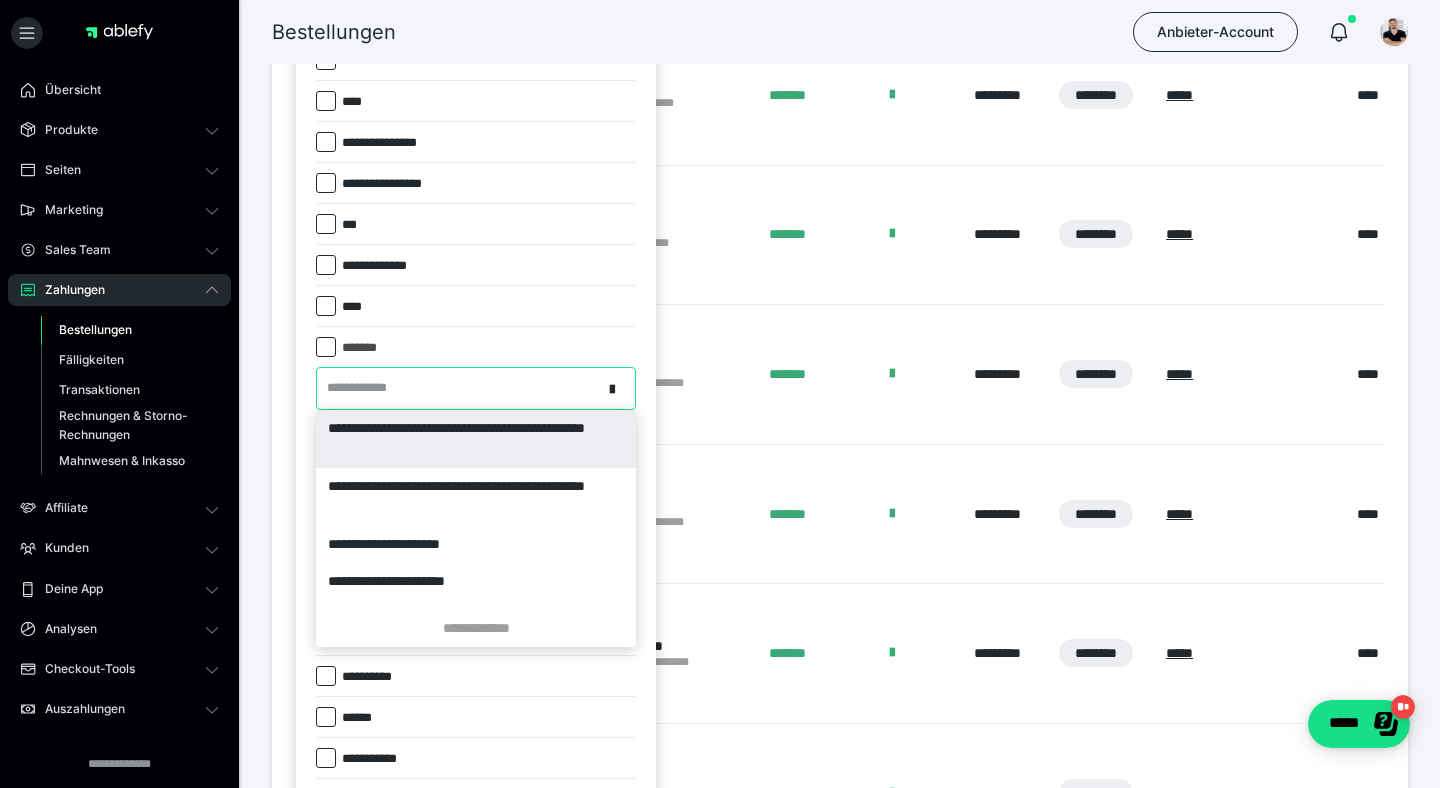 scroll, scrollTop: 829, scrollLeft: 0, axis: vertical 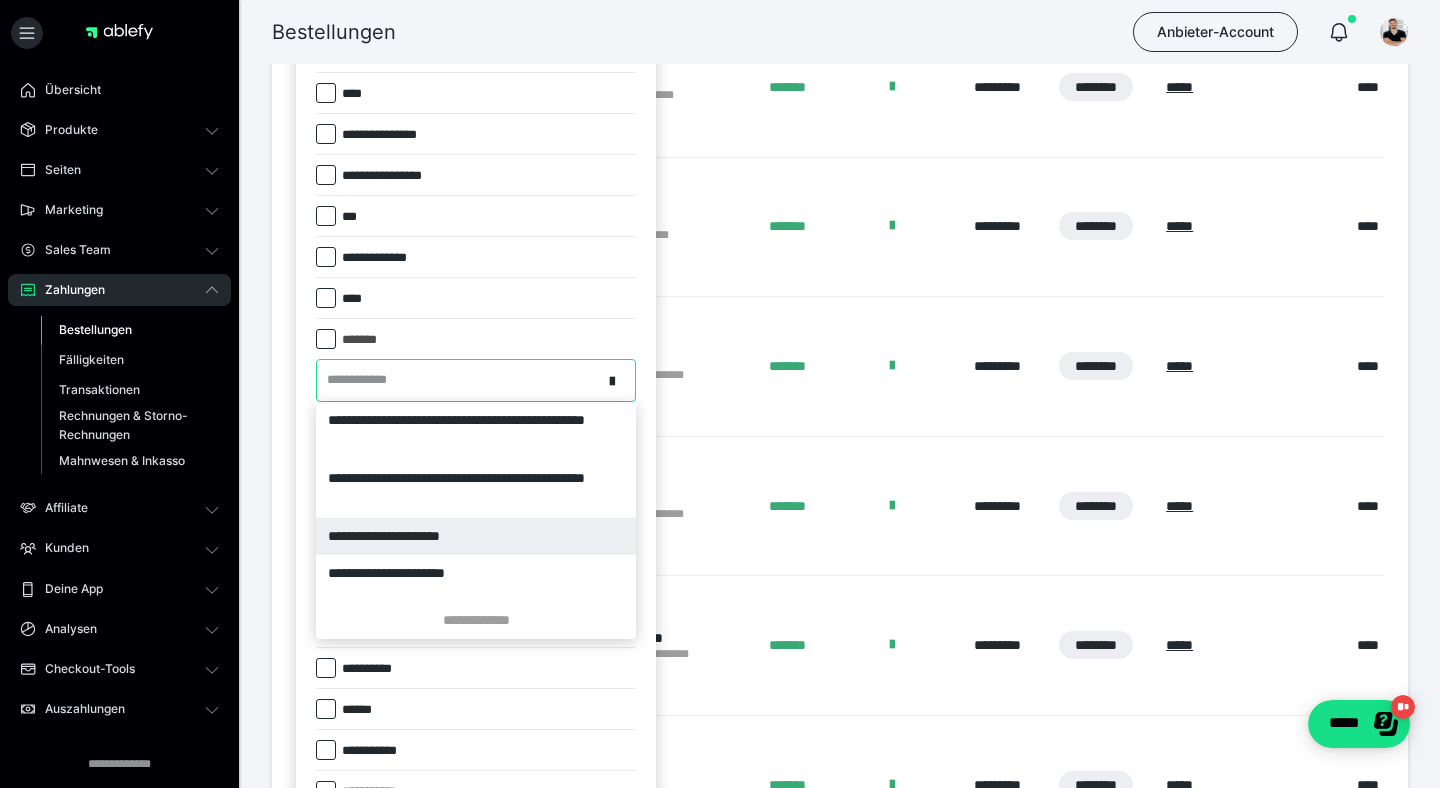 click on "**********" at bounding box center [476, 536] 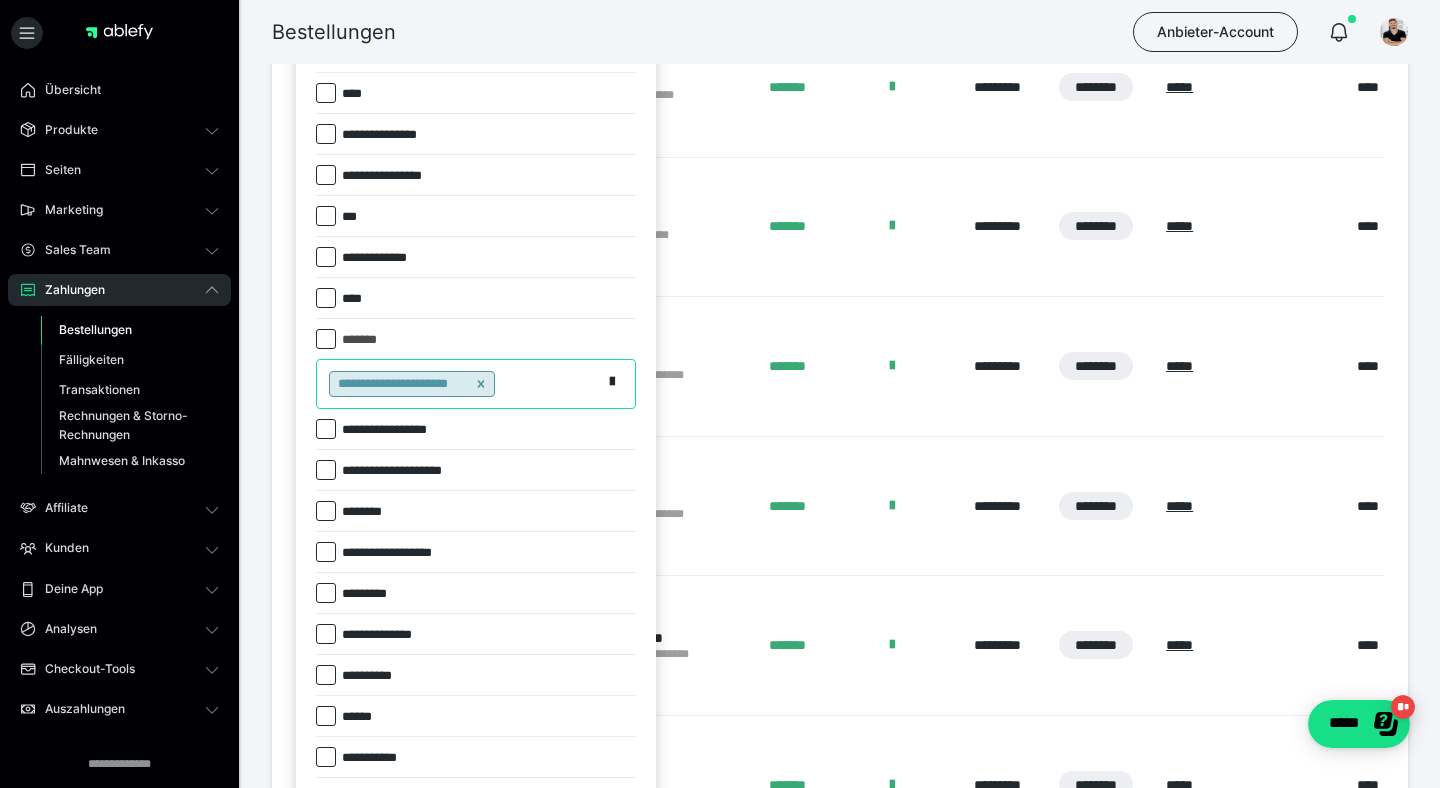 click on "**********" at bounding box center [459, 384] 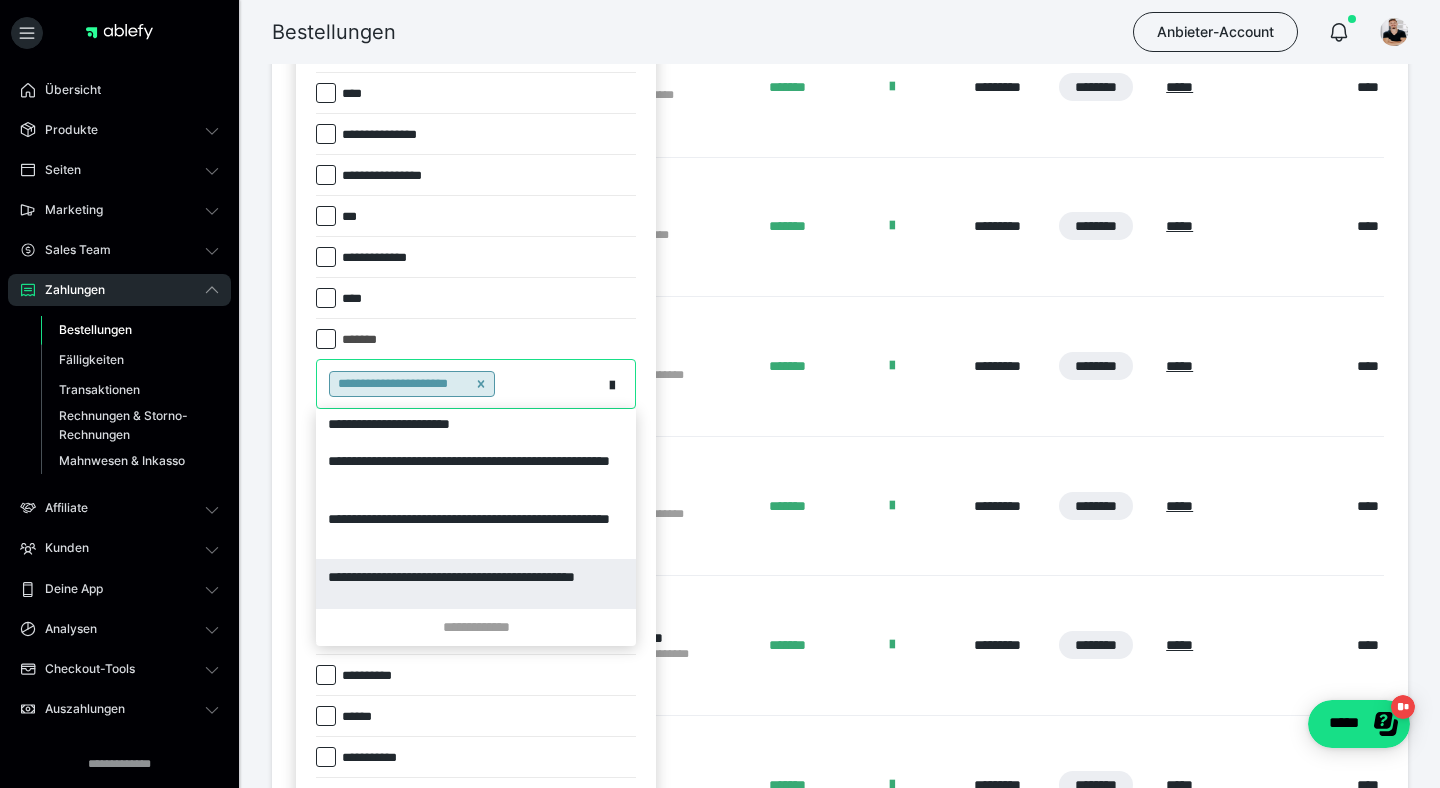 scroll, scrollTop: 238, scrollLeft: 0, axis: vertical 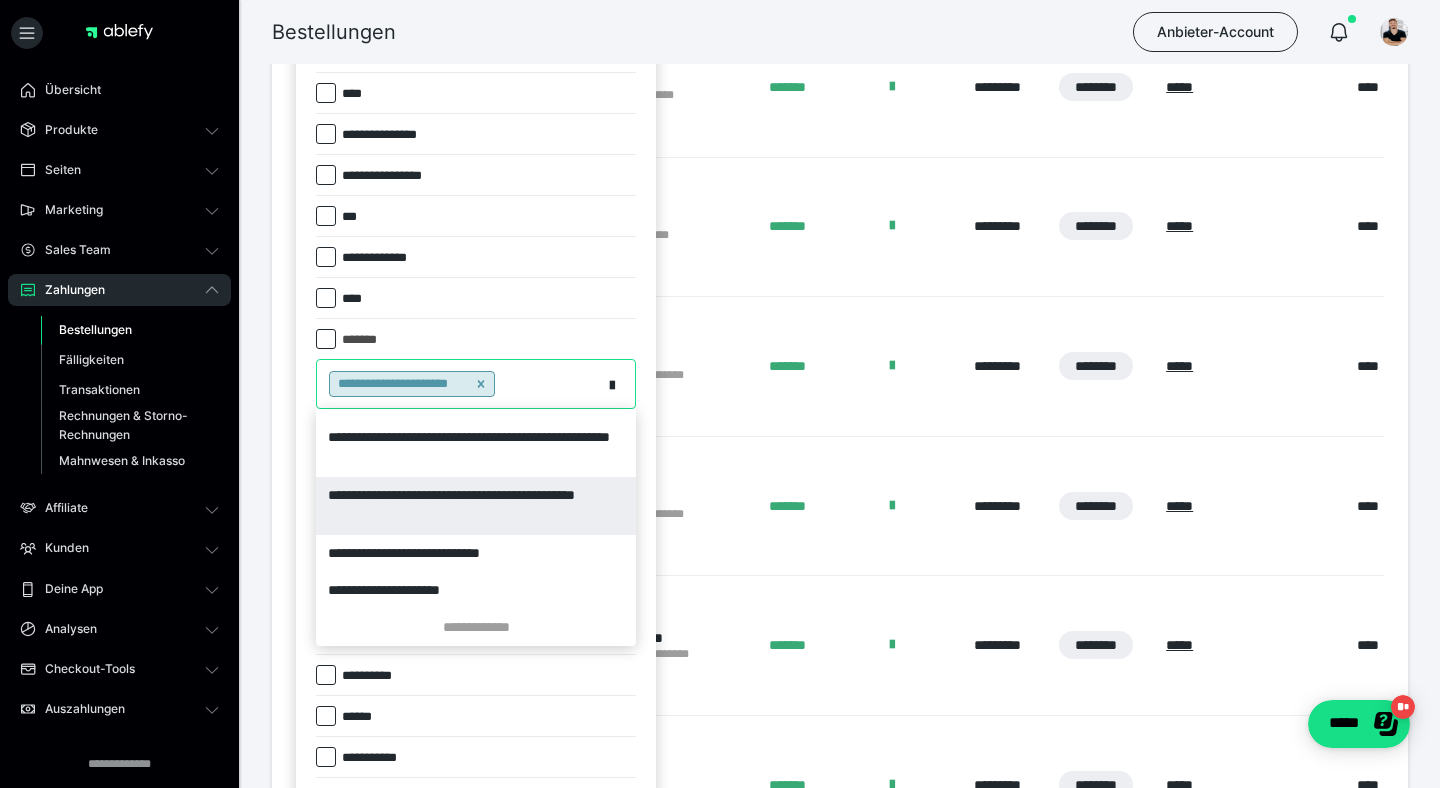 click on "**********" at bounding box center [476, 506] 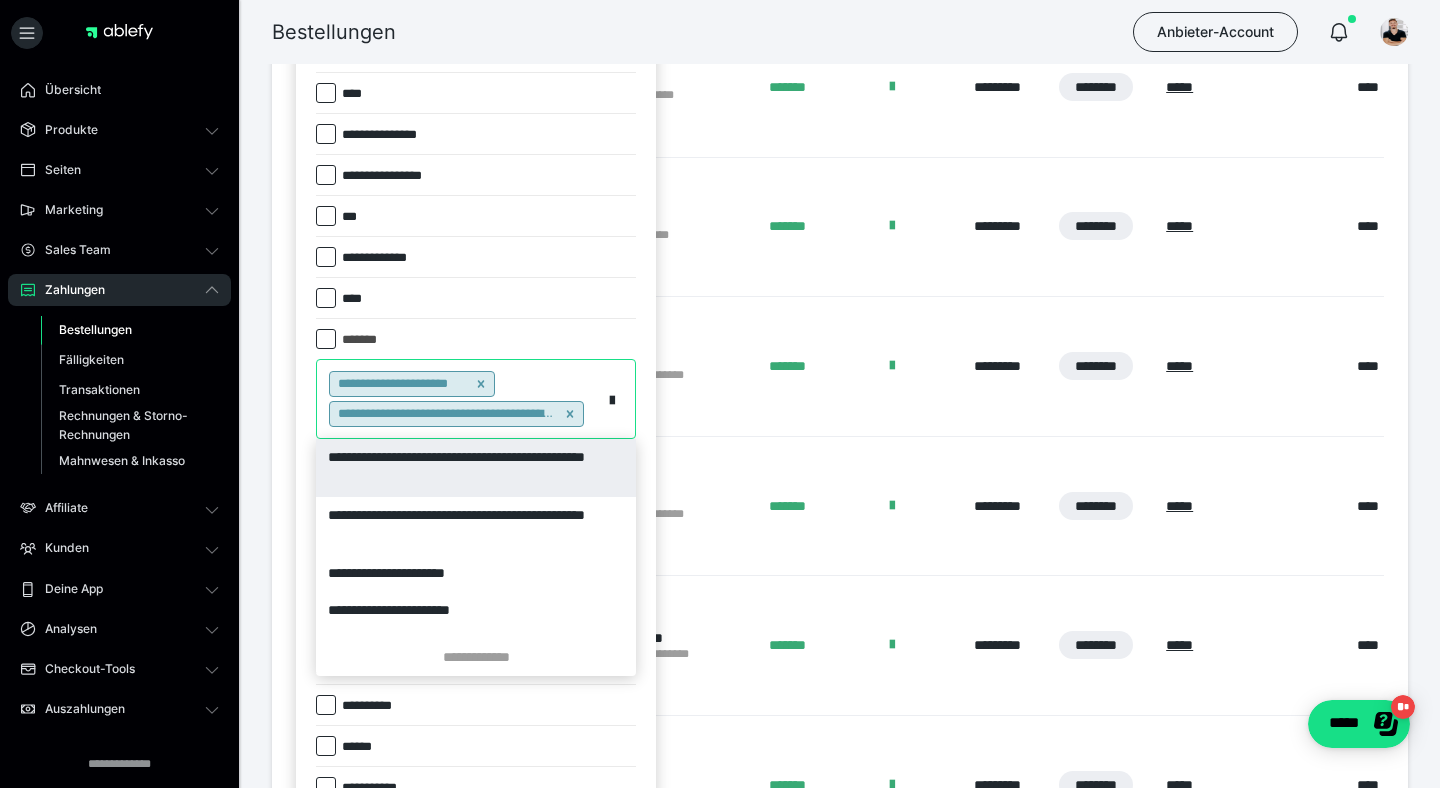 click on "**********" at bounding box center [459, 399] 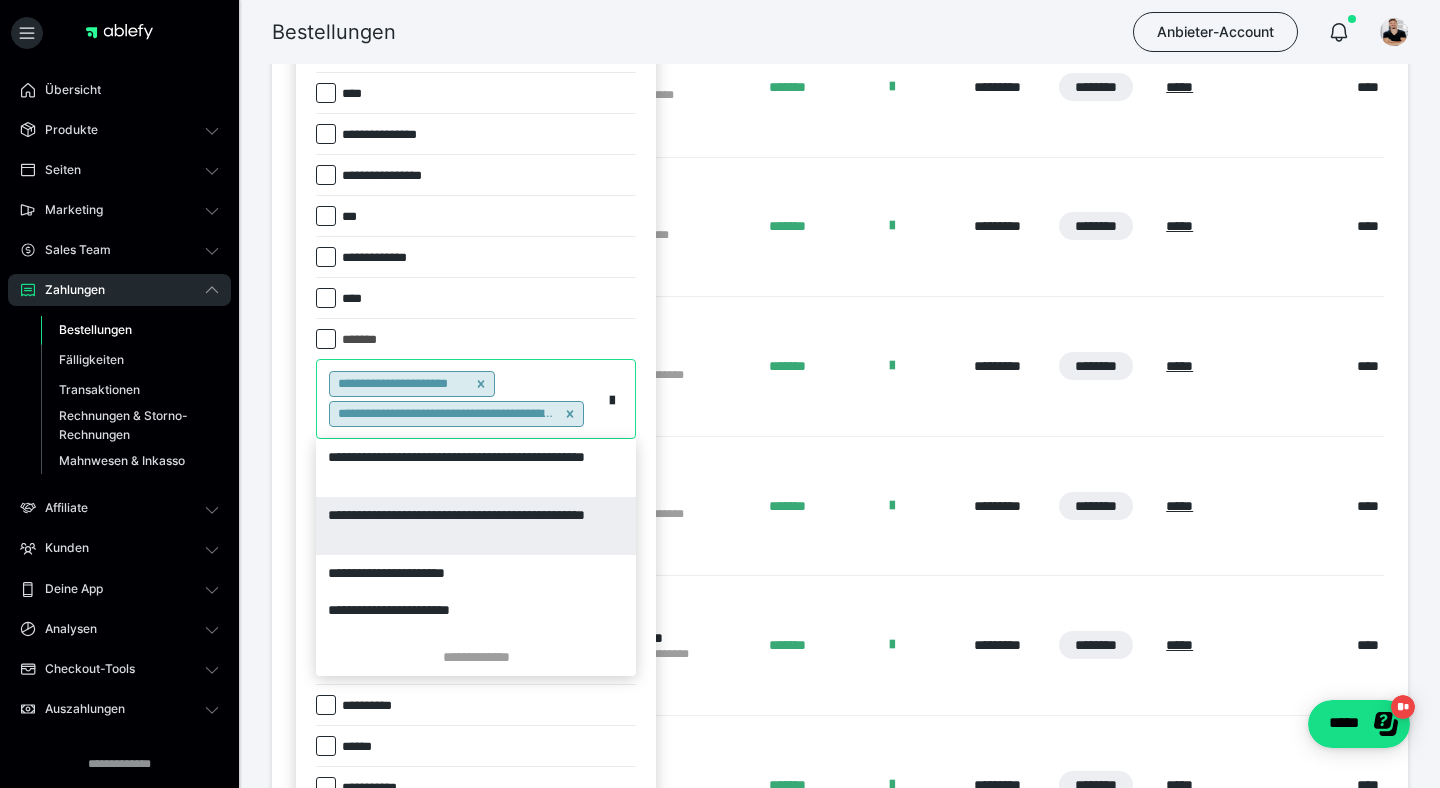 scroll, scrollTop: 180, scrollLeft: 0, axis: vertical 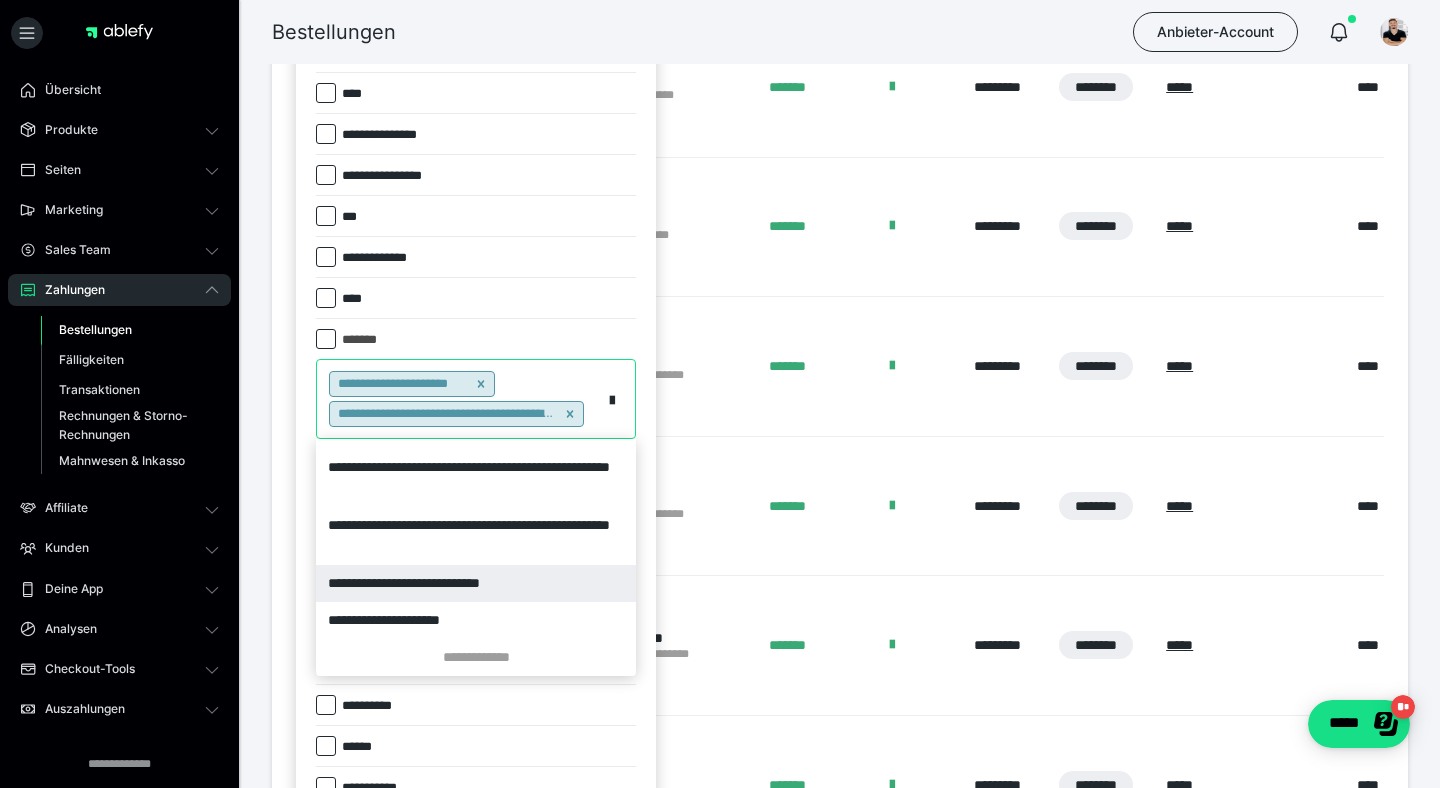 click on "**********" at bounding box center [476, 583] 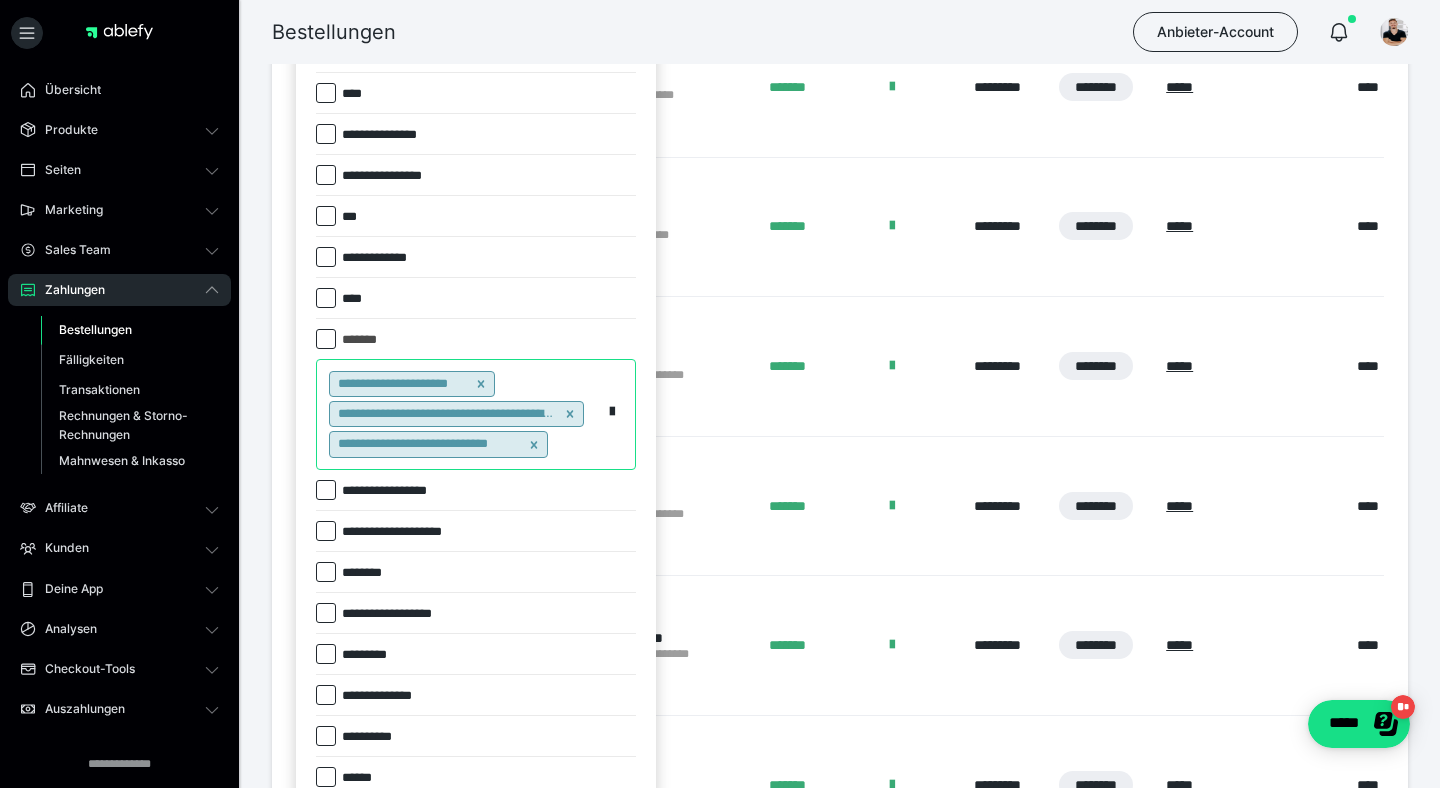click on "**********" at bounding box center (459, 414) 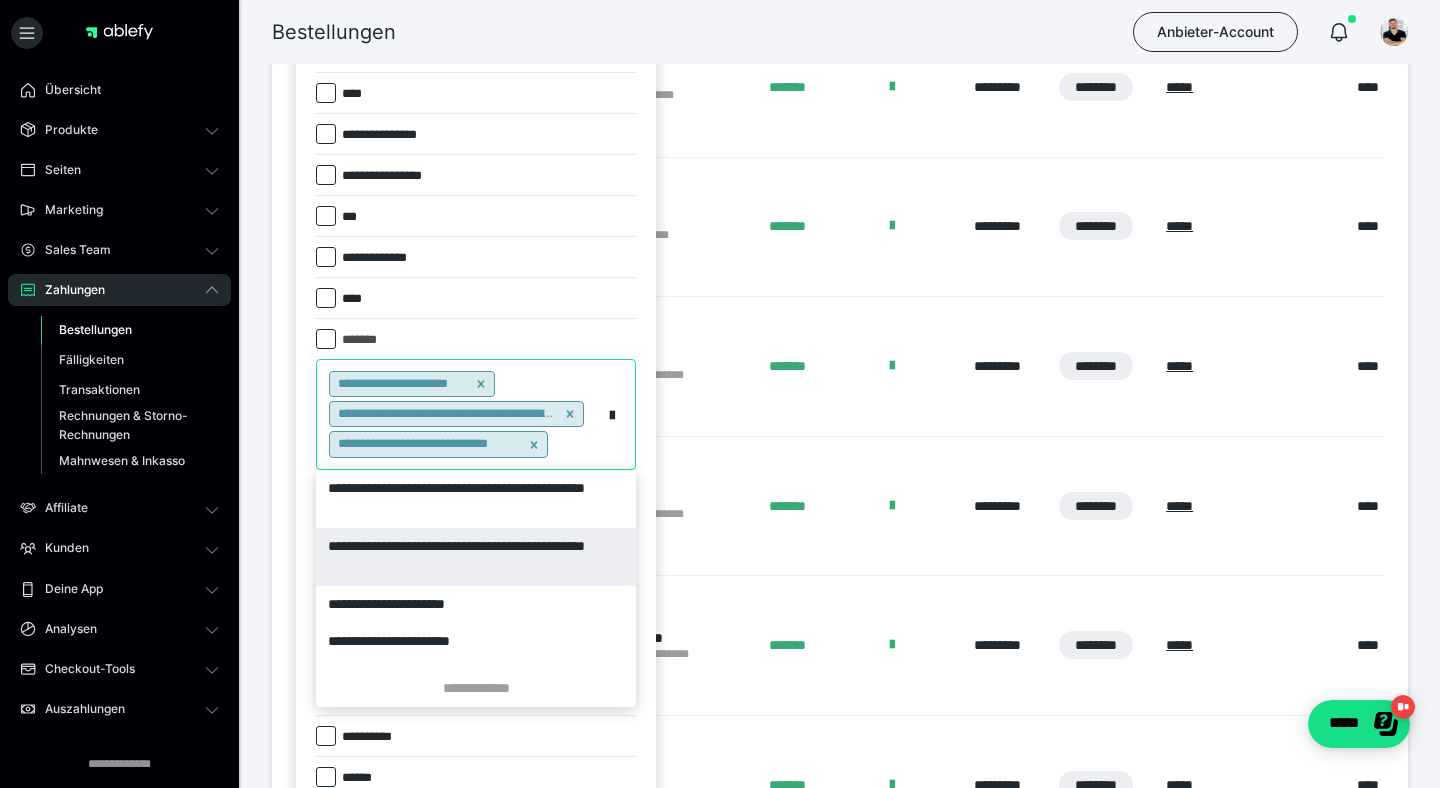 scroll, scrollTop: 143, scrollLeft: 0, axis: vertical 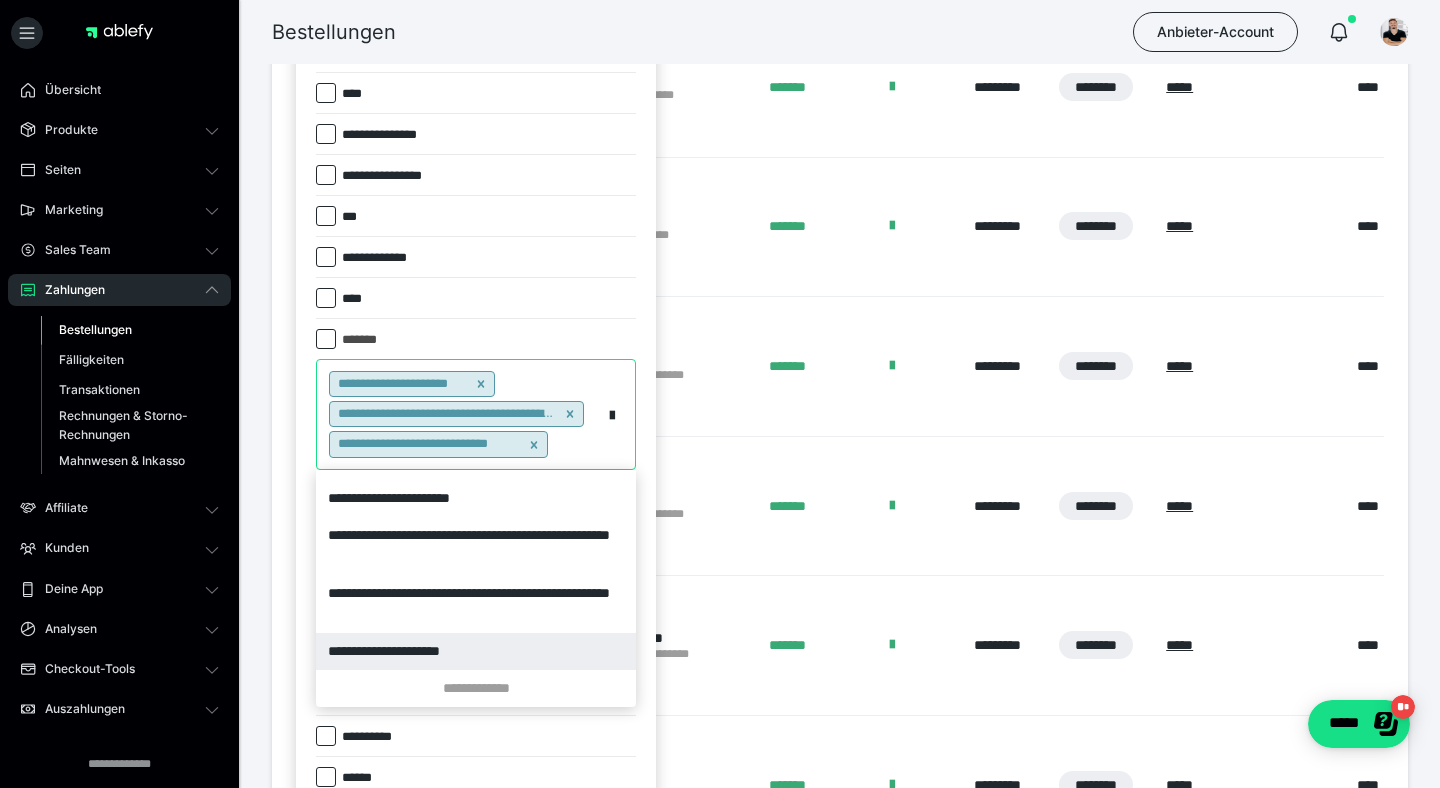 click on "**********" at bounding box center (476, 651) 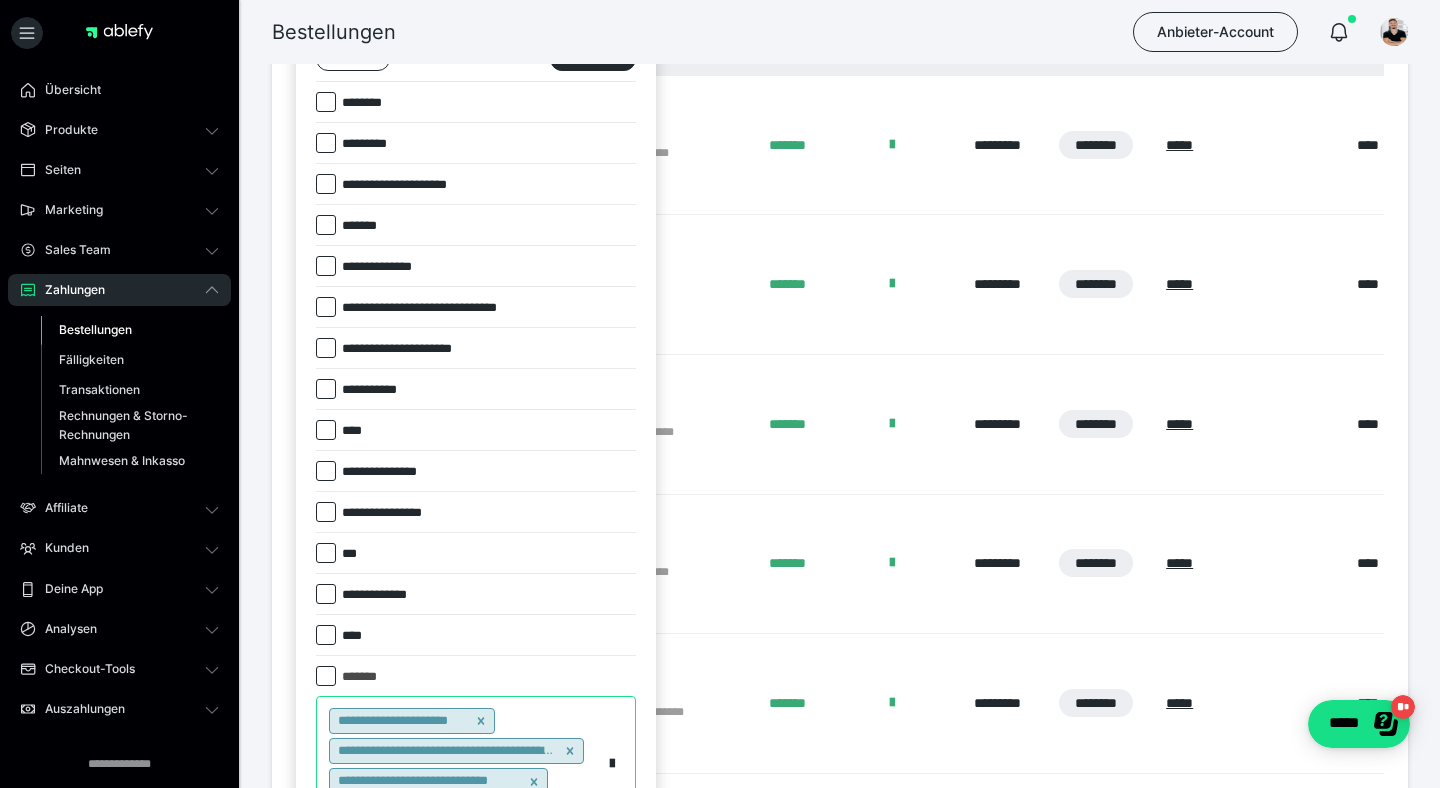 scroll, scrollTop: 422, scrollLeft: 0, axis: vertical 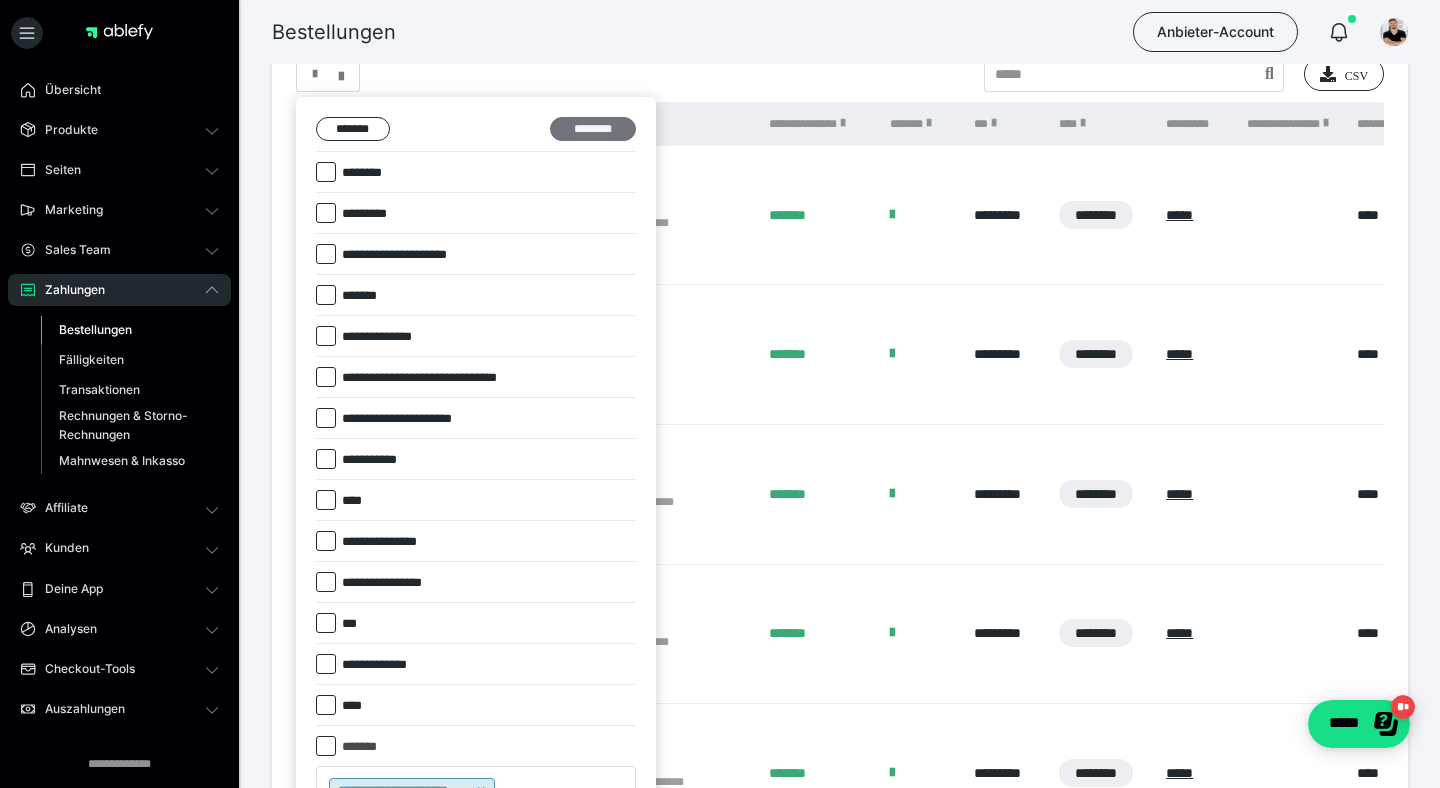 click on "********" at bounding box center (593, 129) 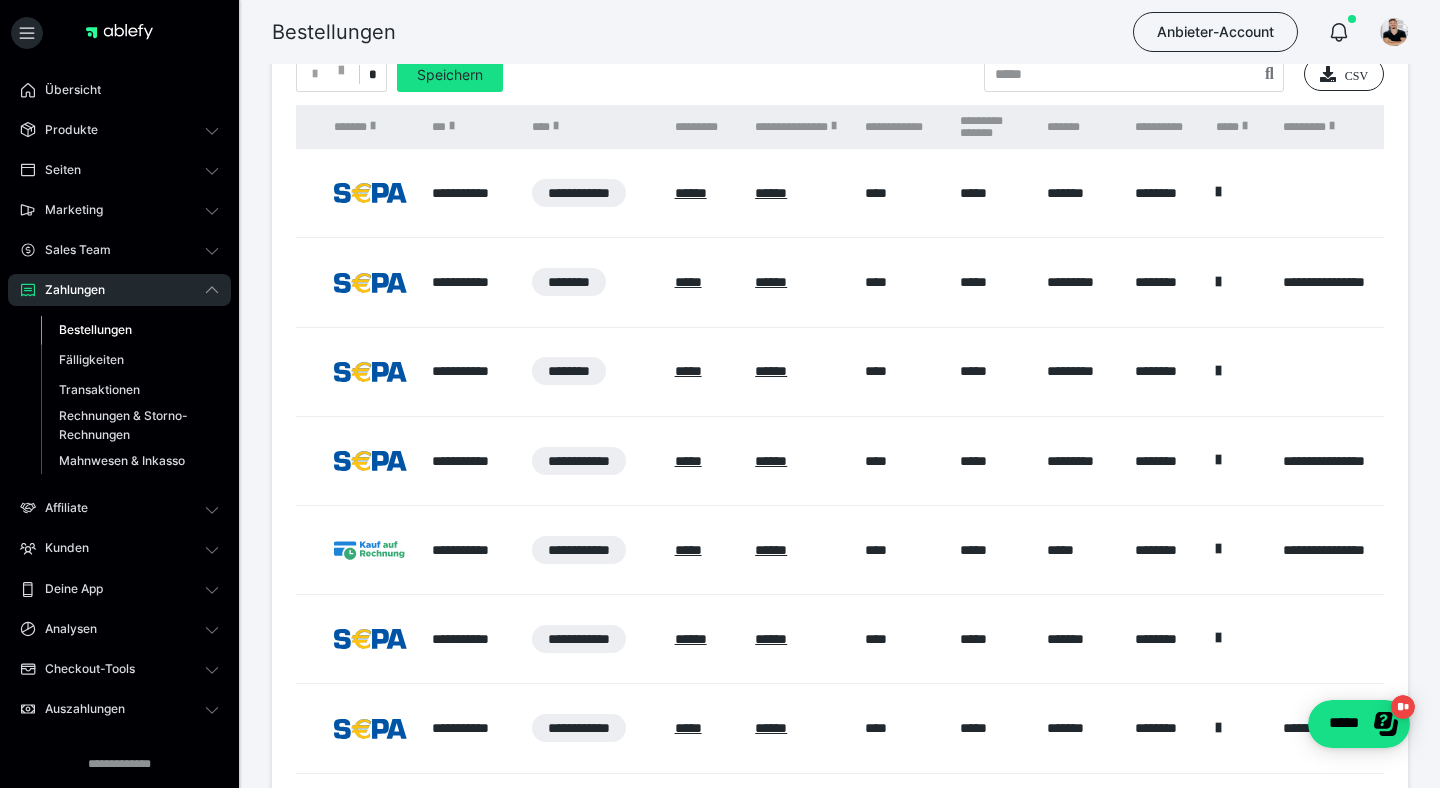 scroll, scrollTop: 0, scrollLeft: 0, axis: both 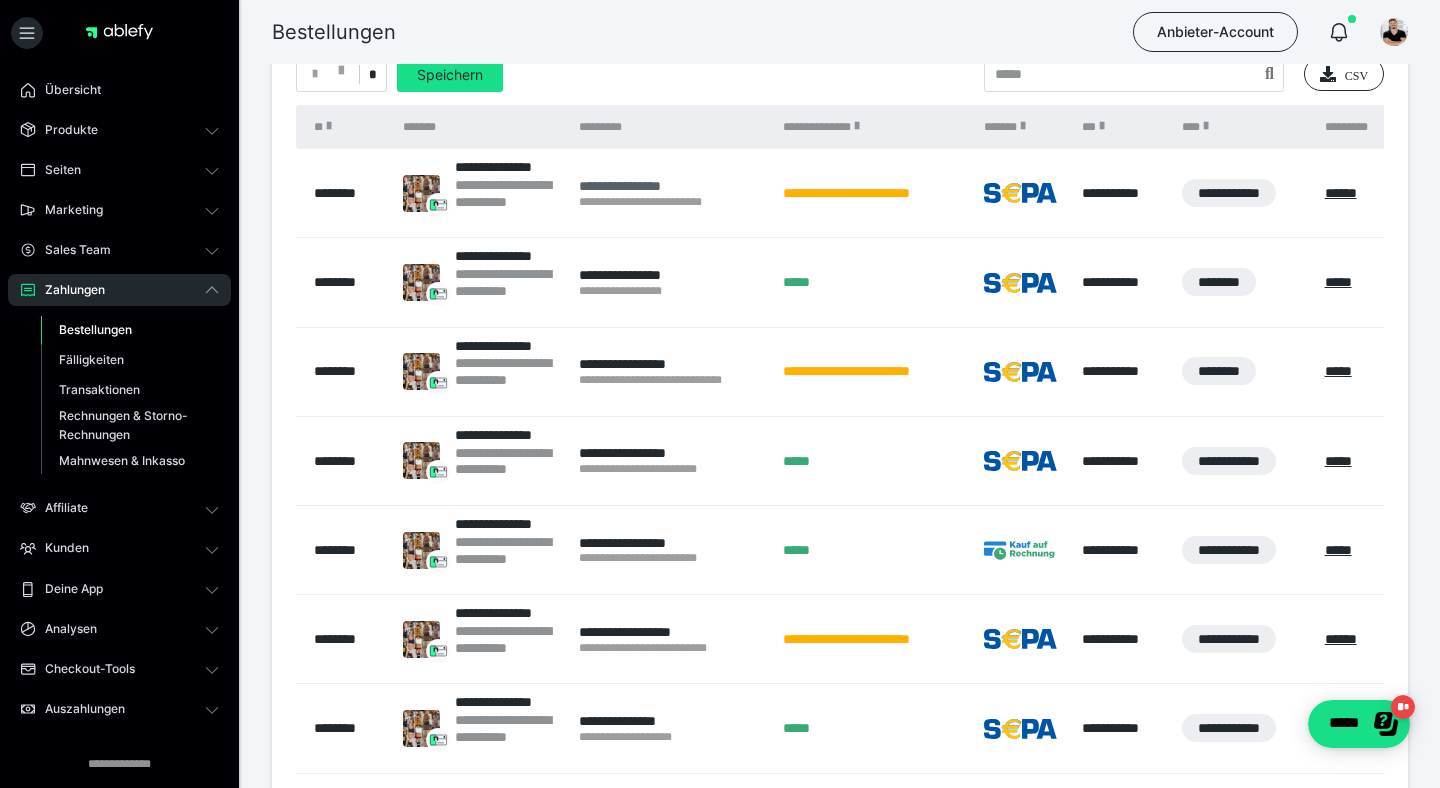 click on "**********" at bounding box center [671, 186] 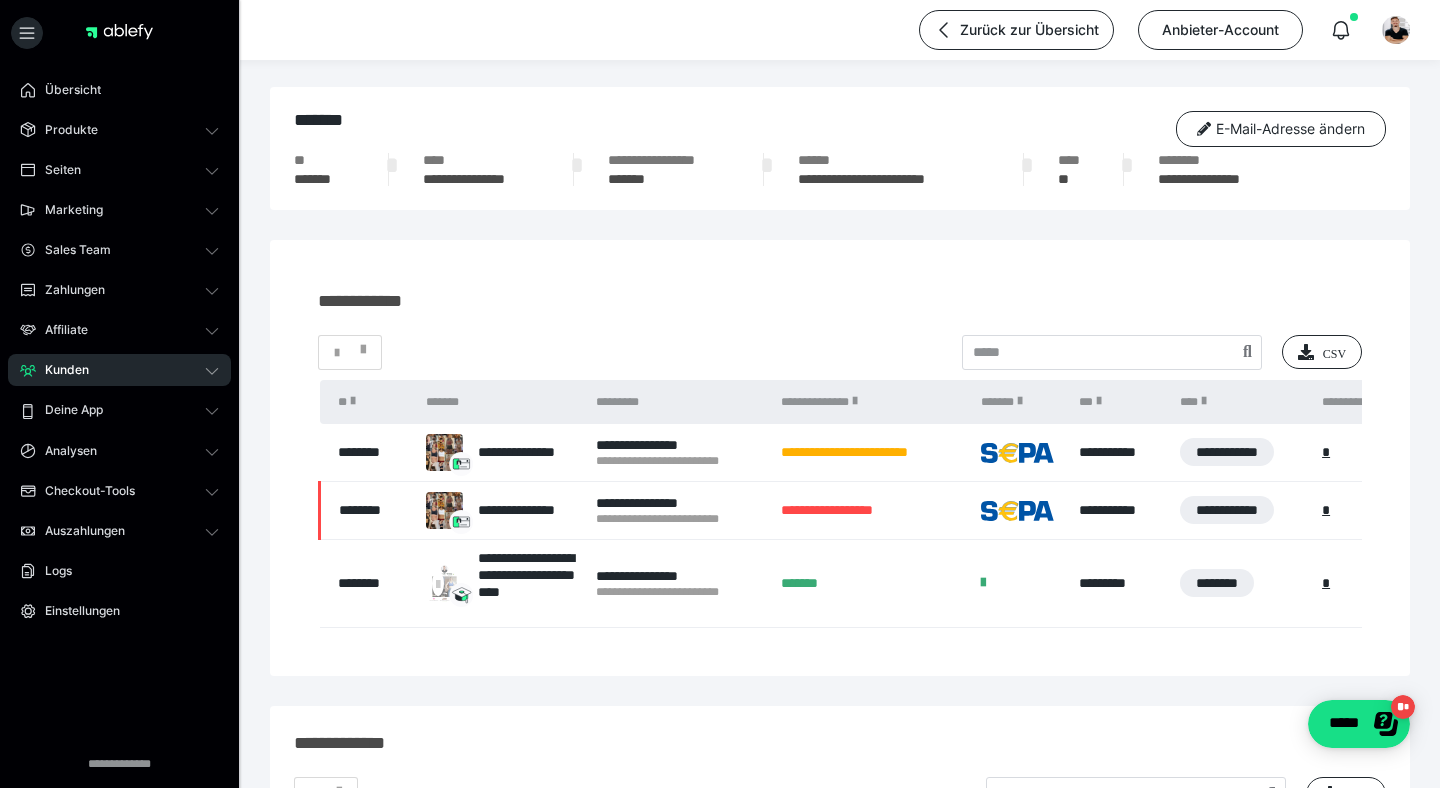 scroll, scrollTop: 0, scrollLeft: 0, axis: both 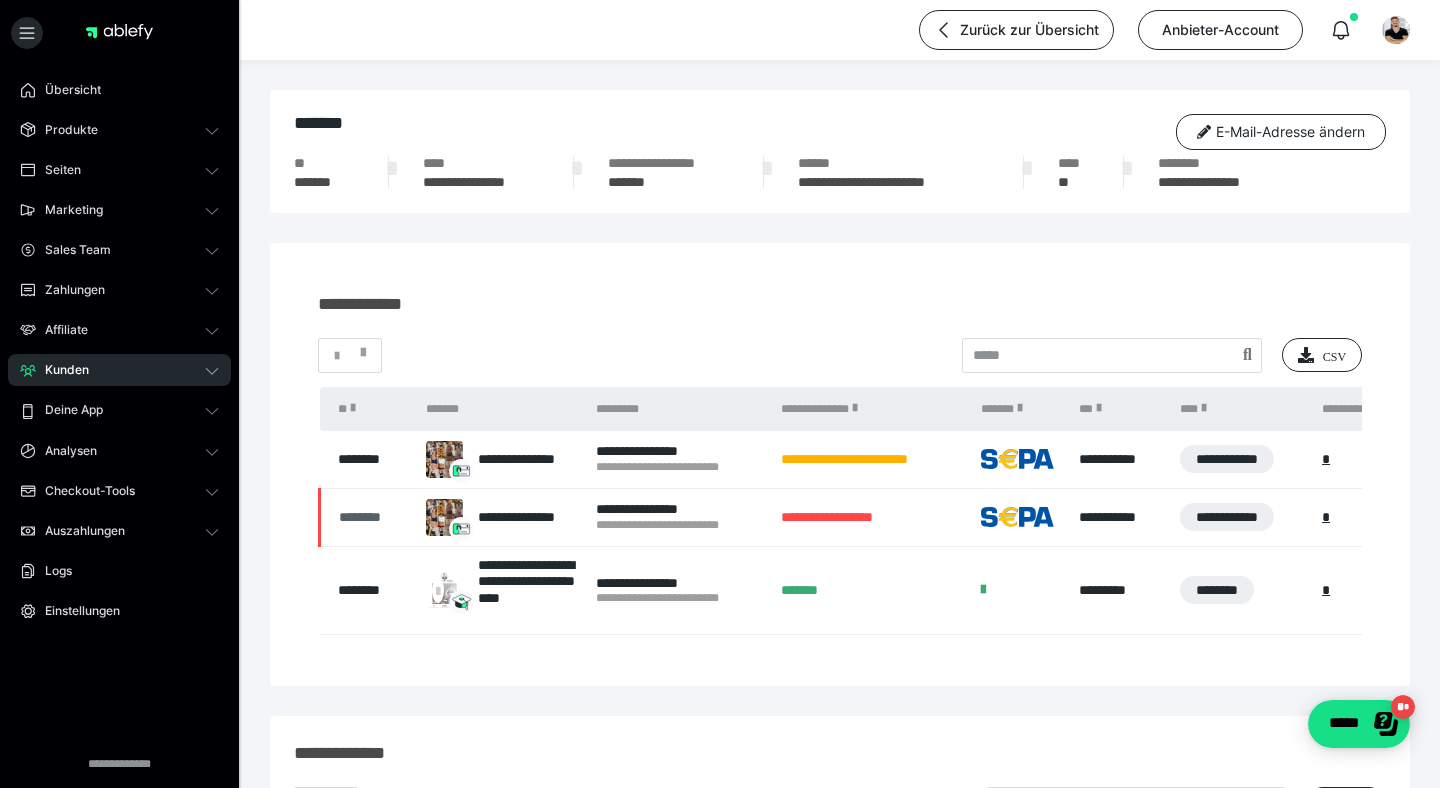 click on "********" at bounding box center (372, 517) 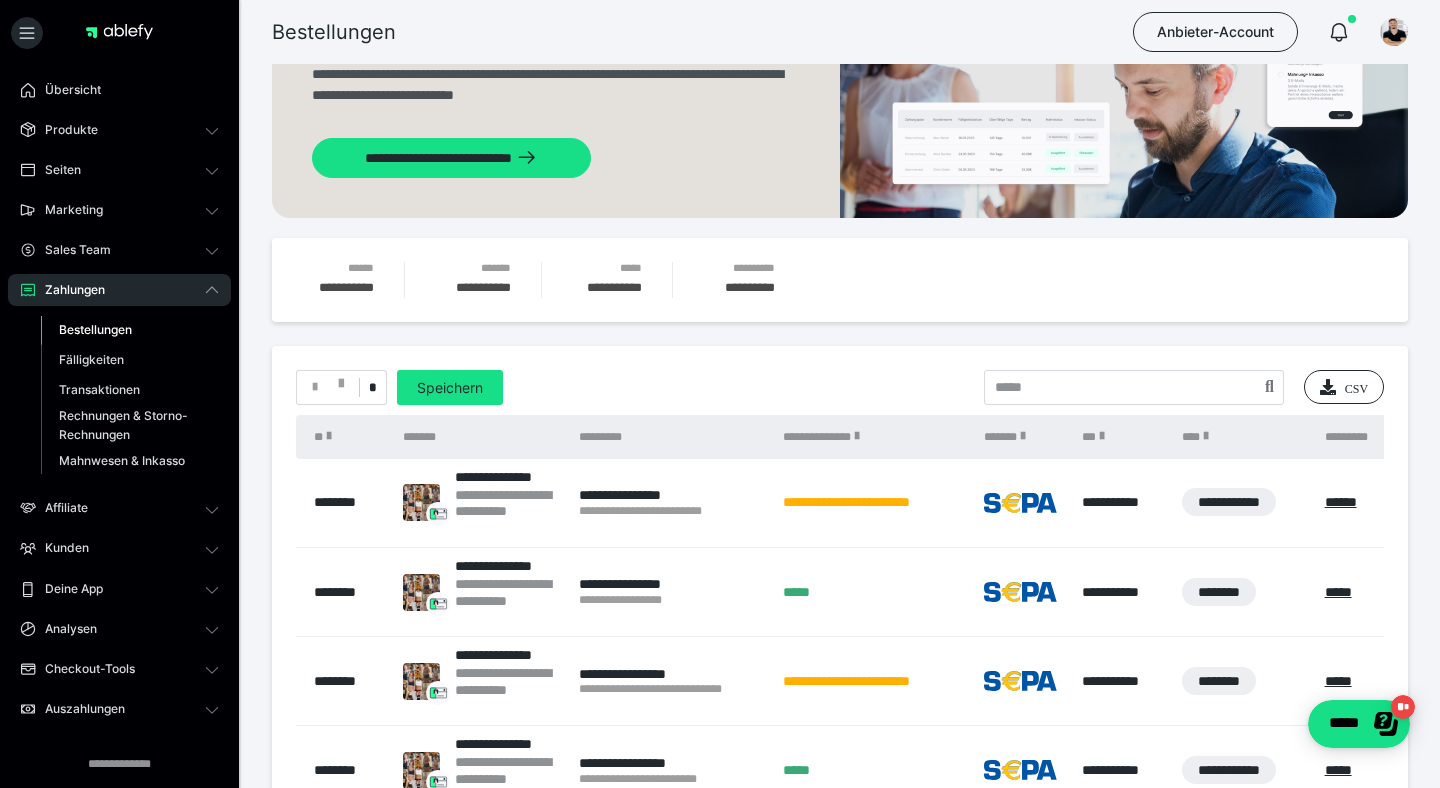scroll, scrollTop: 70, scrollLeft: 0, axis: vertical 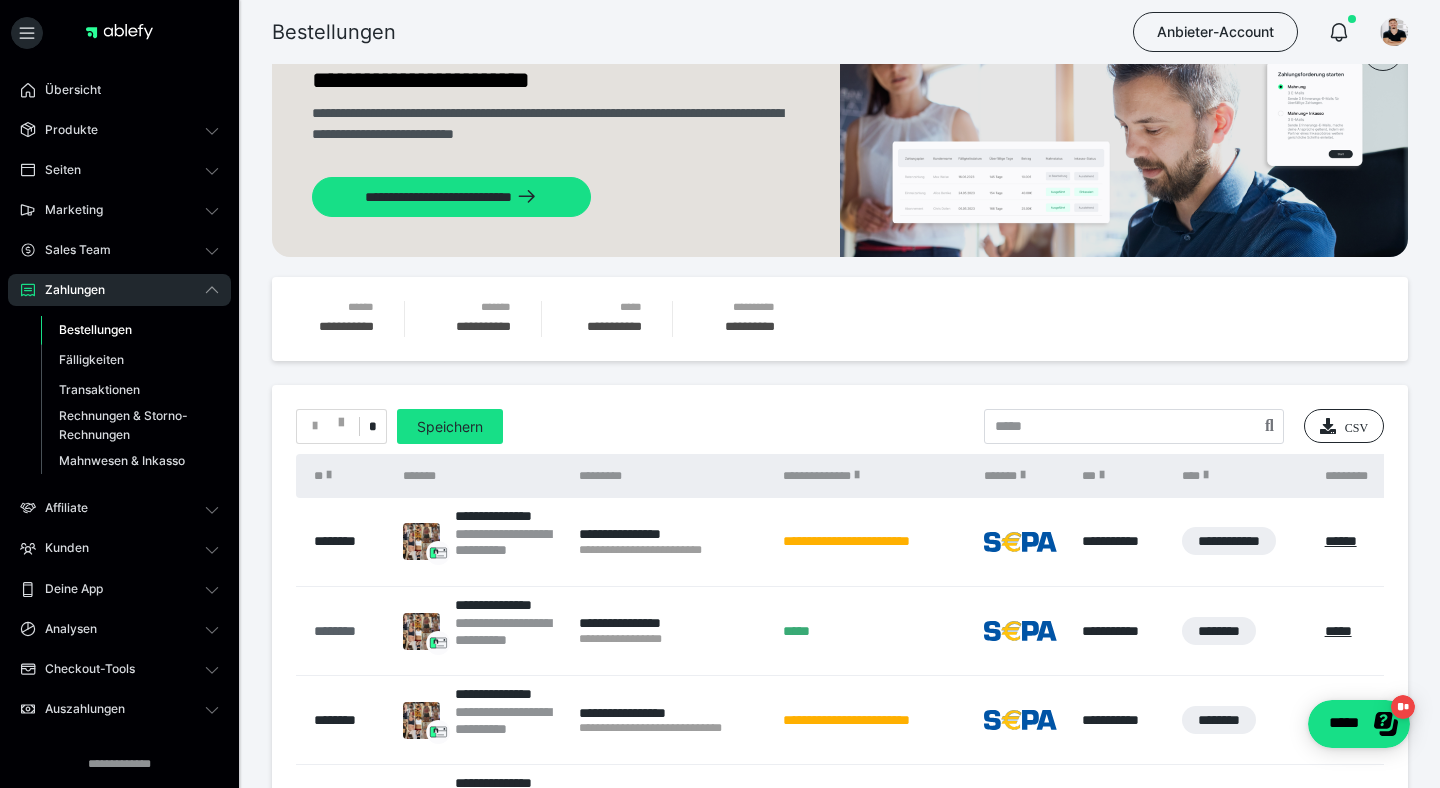 click on "********" at bounding box center (348, 631) 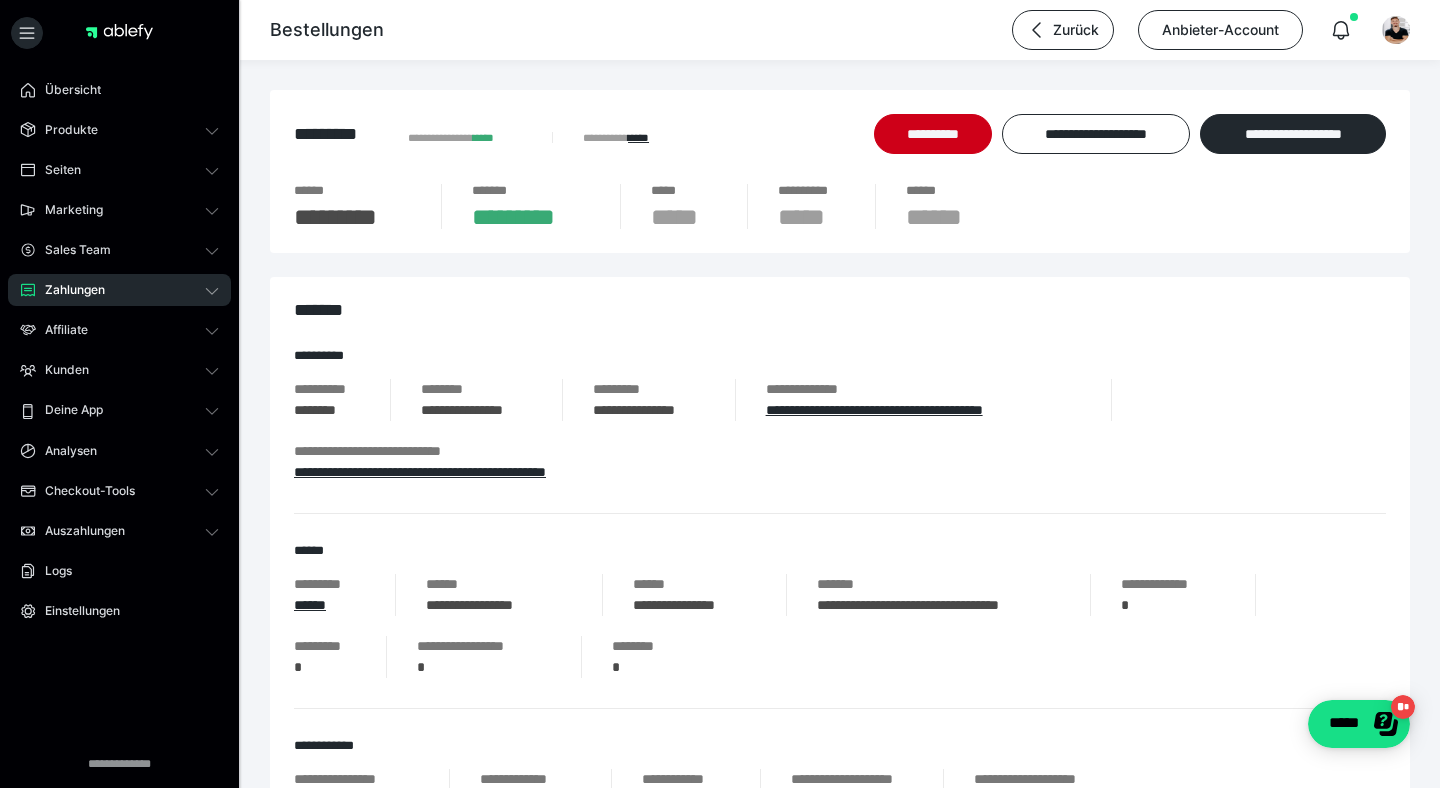 click on "Zahlungen" at bounding box center (119, 290) 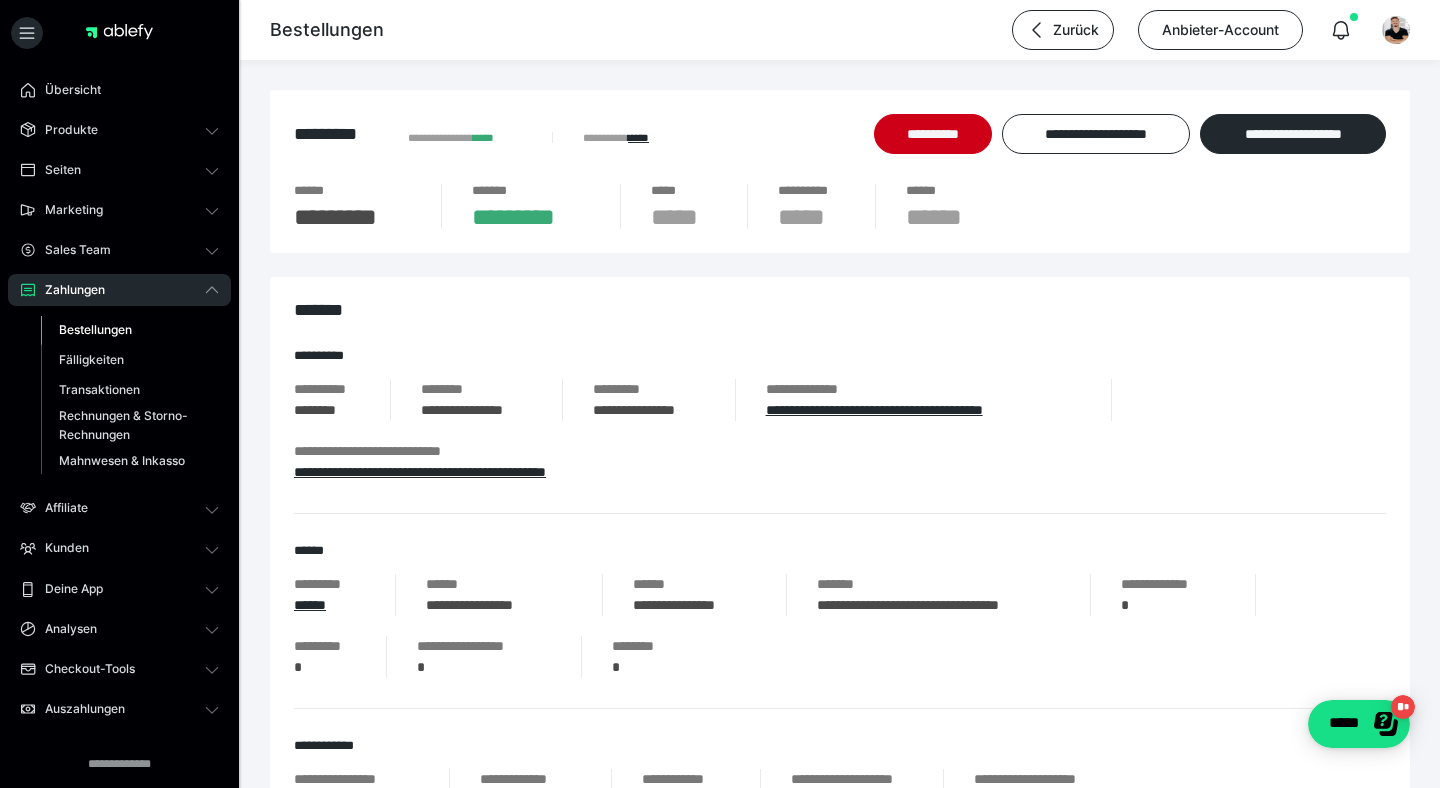click on "Bestellungen" at bounding box center (95, 329) 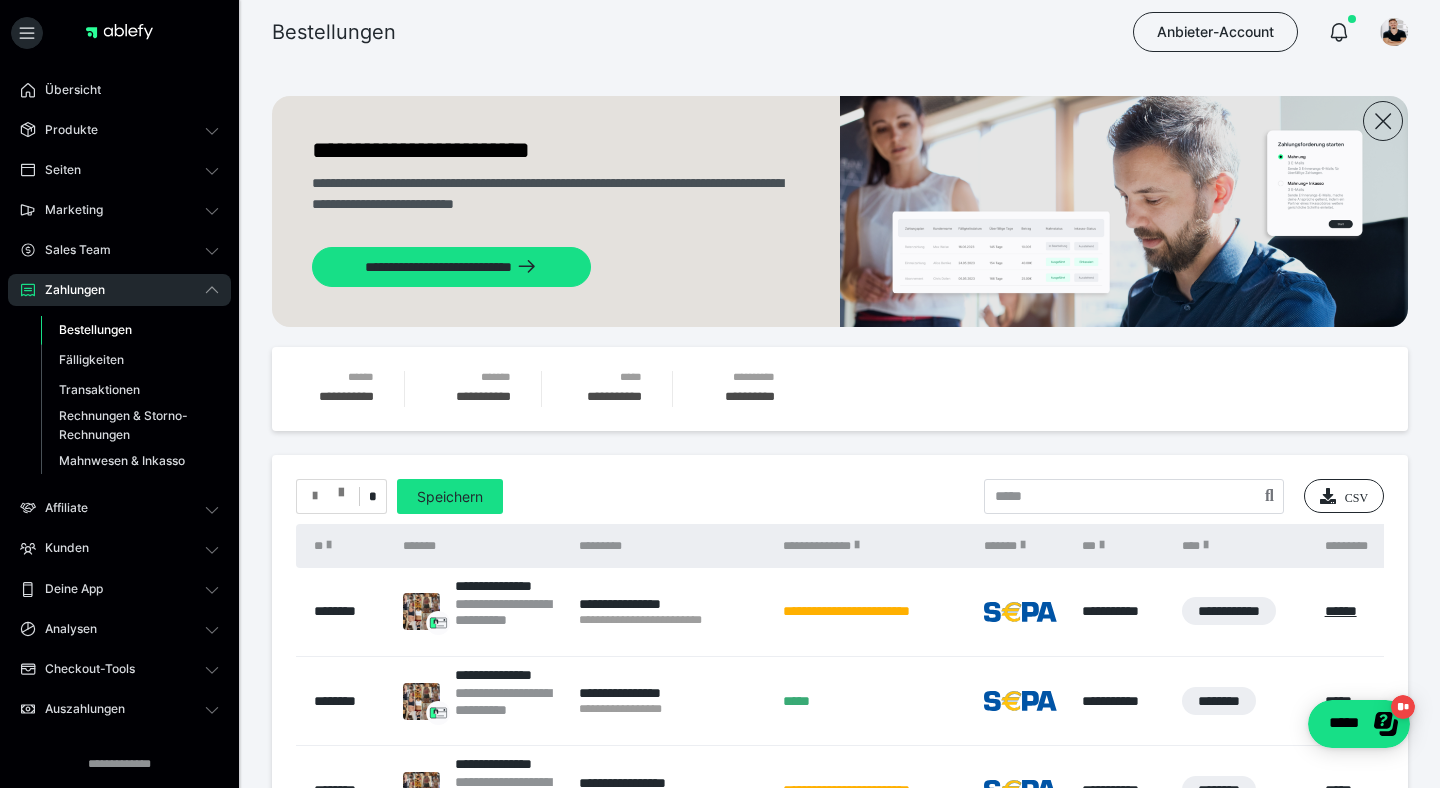 click at bounding box center (341, 488) 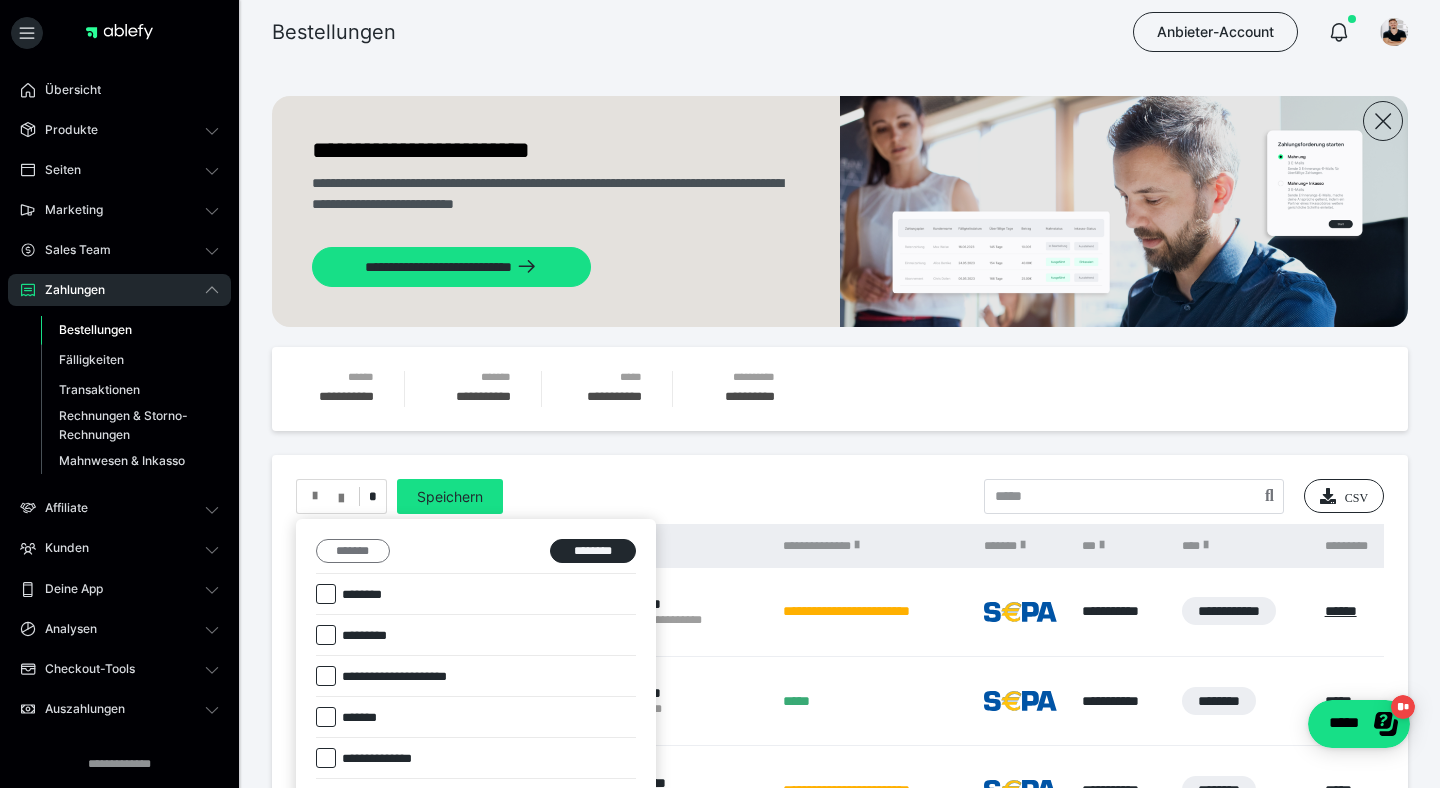 click on "*******" at bounding box center [353, 551] 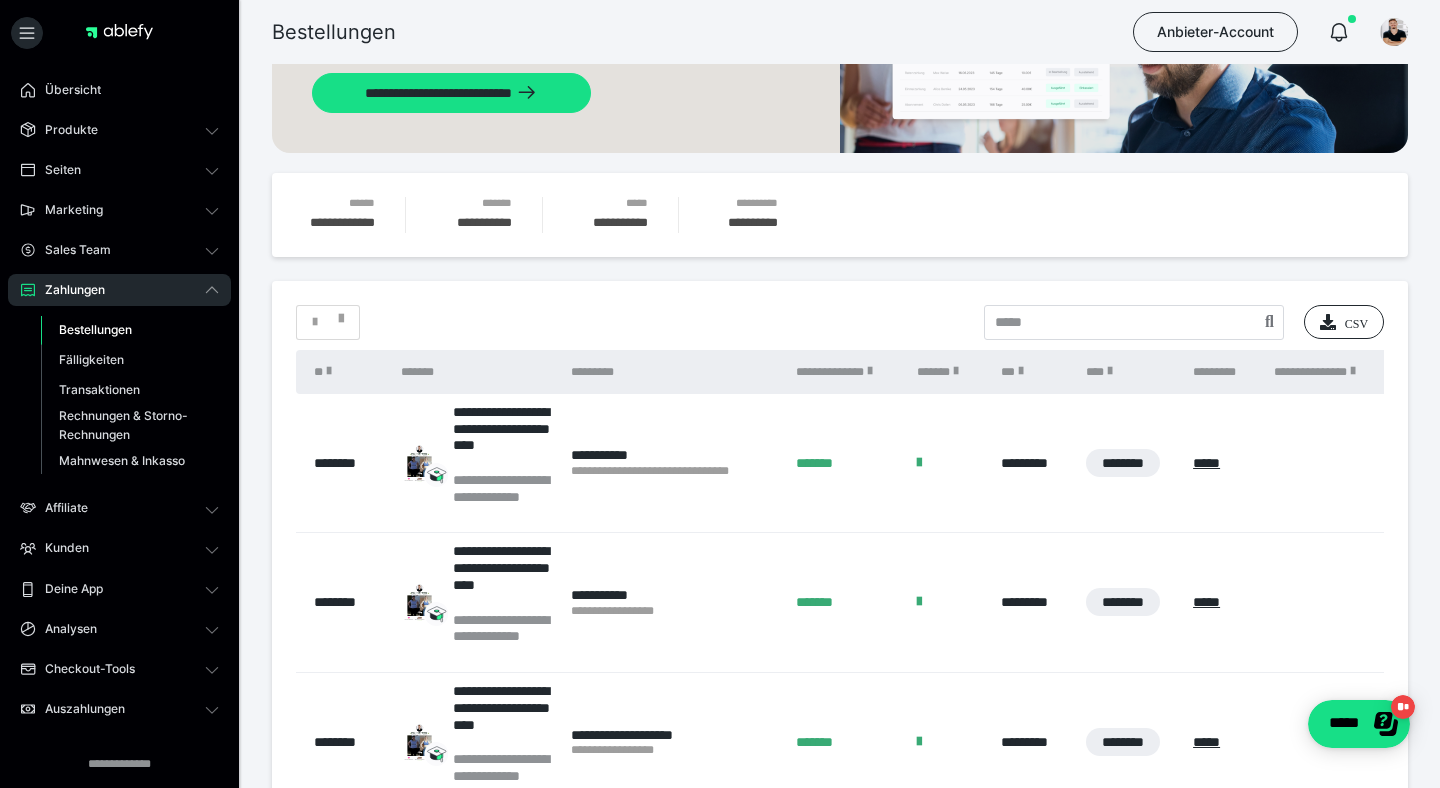 scroll, scrollTop: 178, scrollLeft: 0, axis: vertical 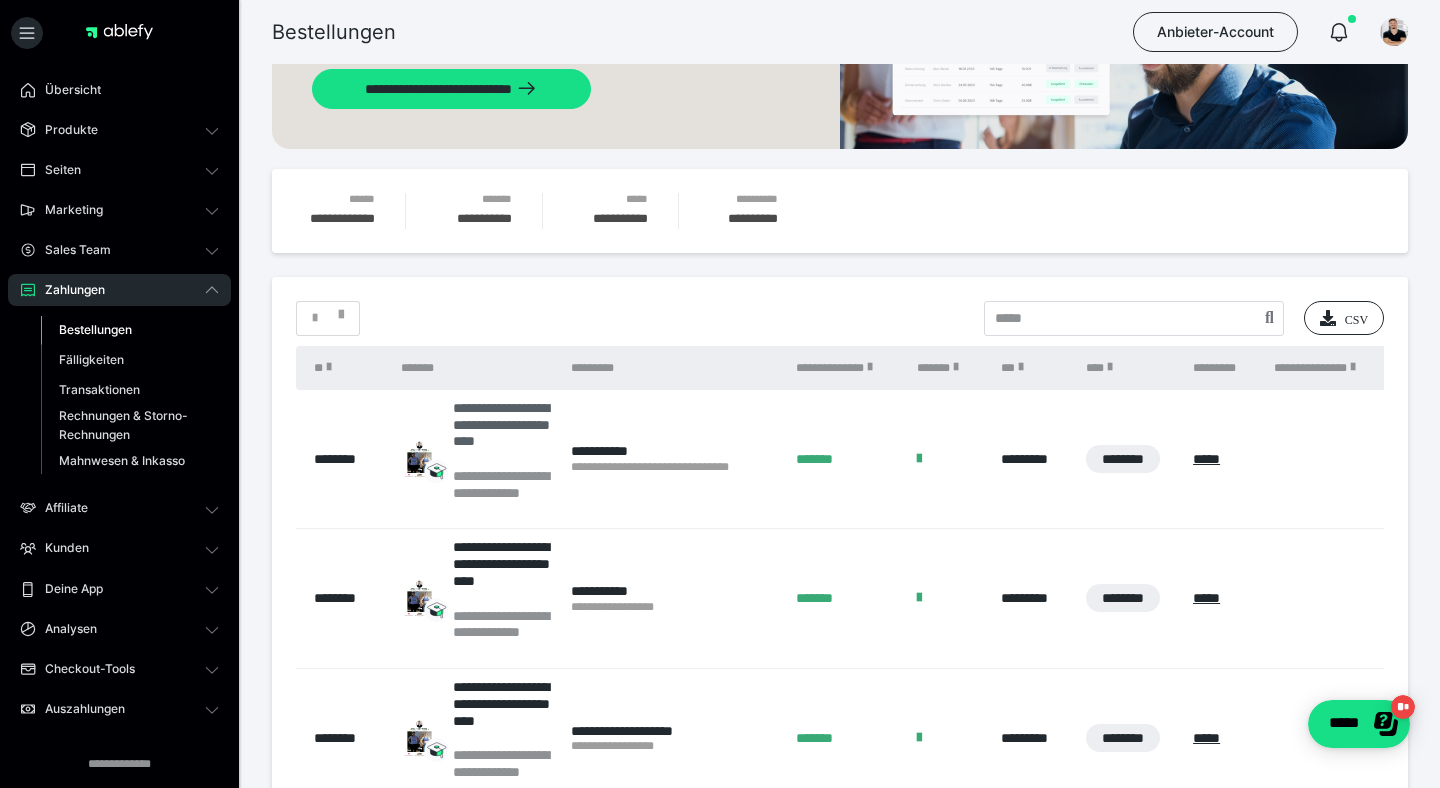 click on "**********" at bounding box center (502, 433) 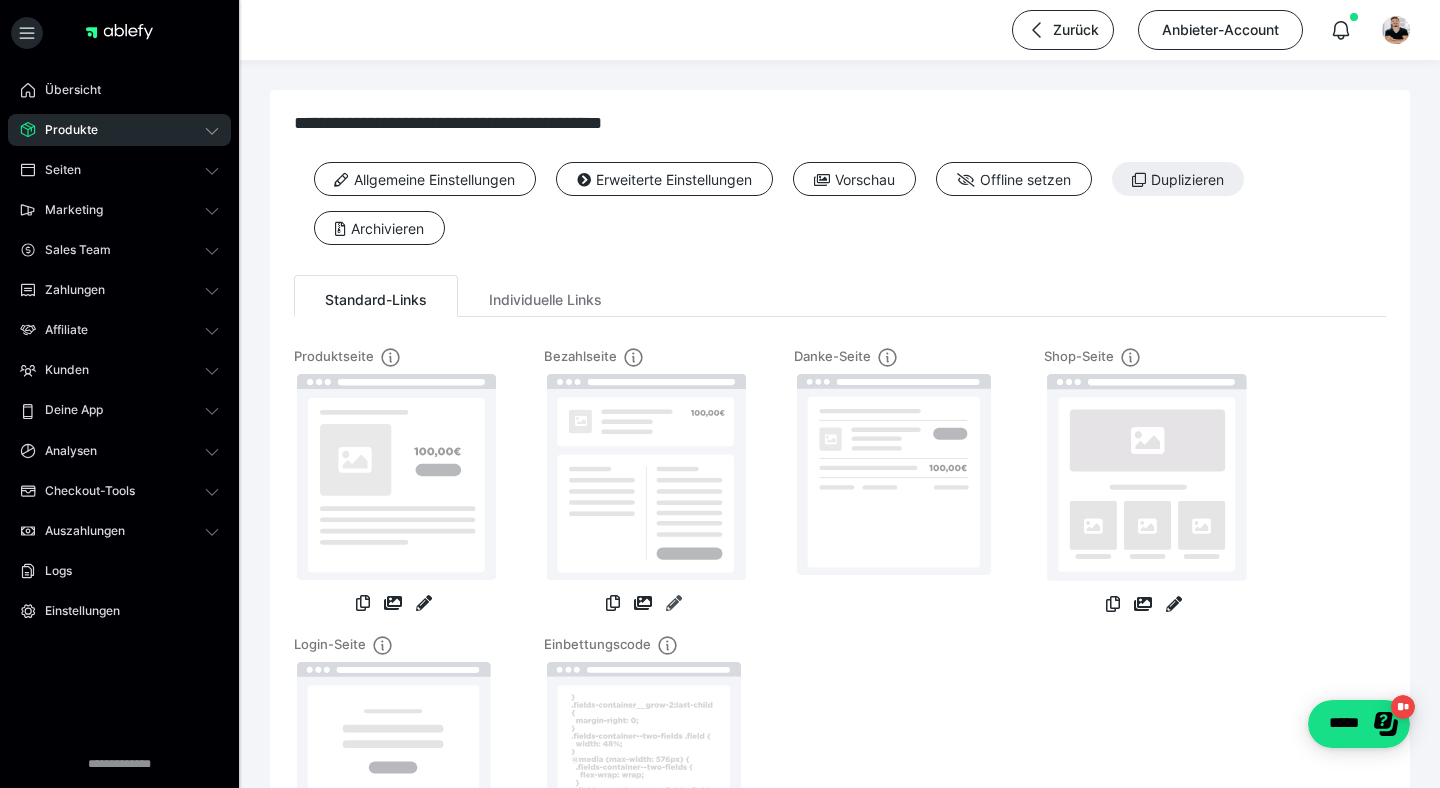 click at bounding box center [674, 603] 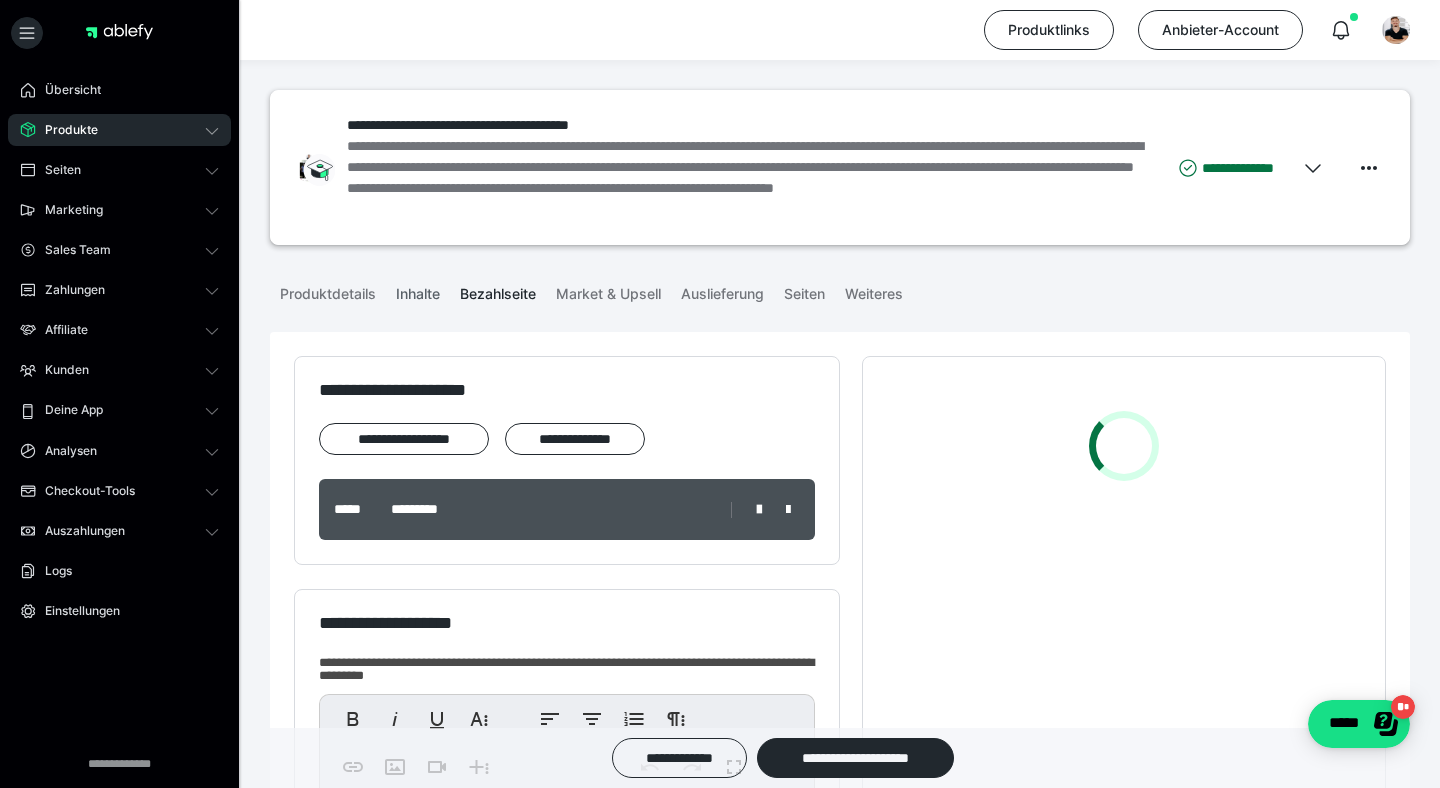 click on "Inhalte" at bounding box center [418, 290] 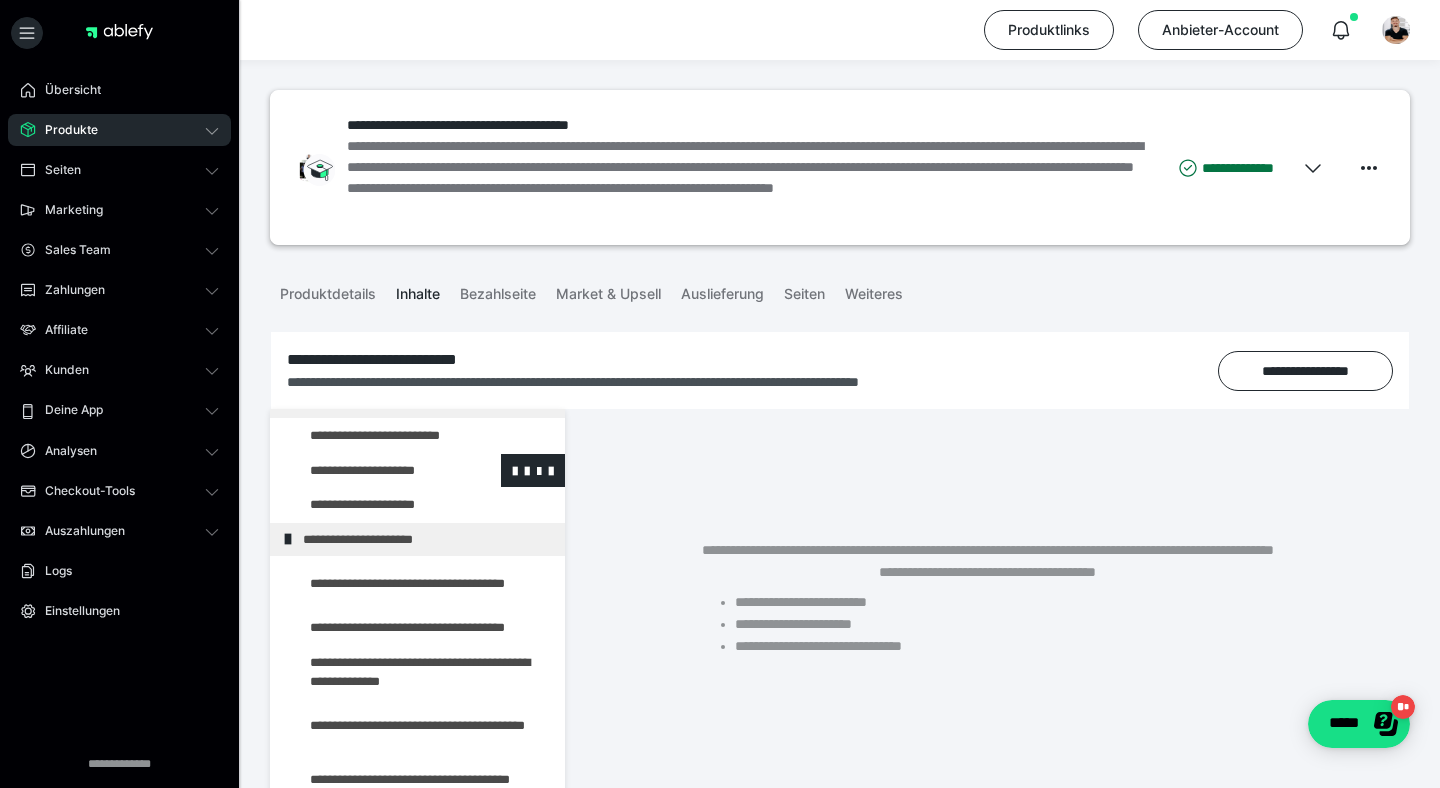 scroll, scrollTop: 185, scrollLeft: 0, axis: vertical 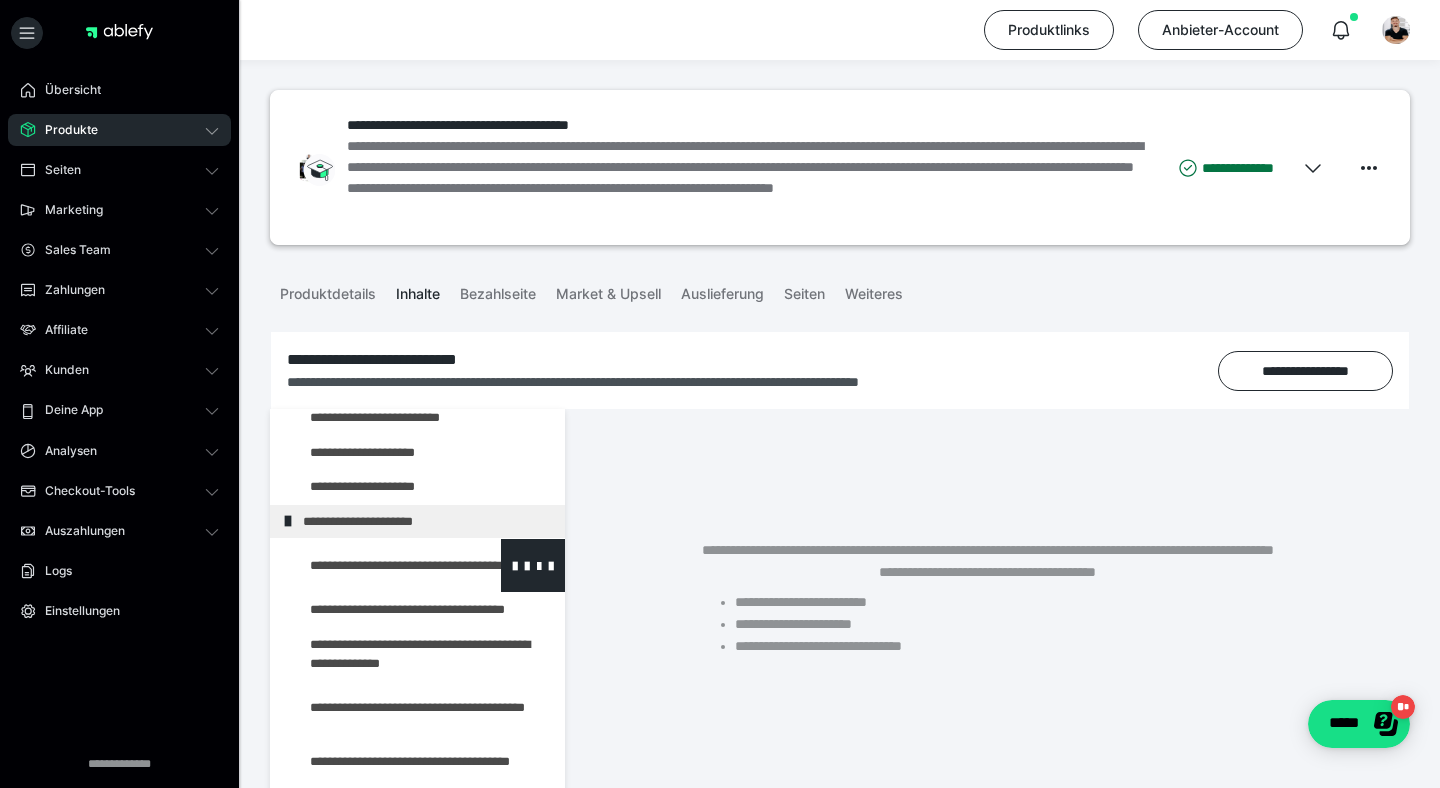 click at bounding box center (375, 565) 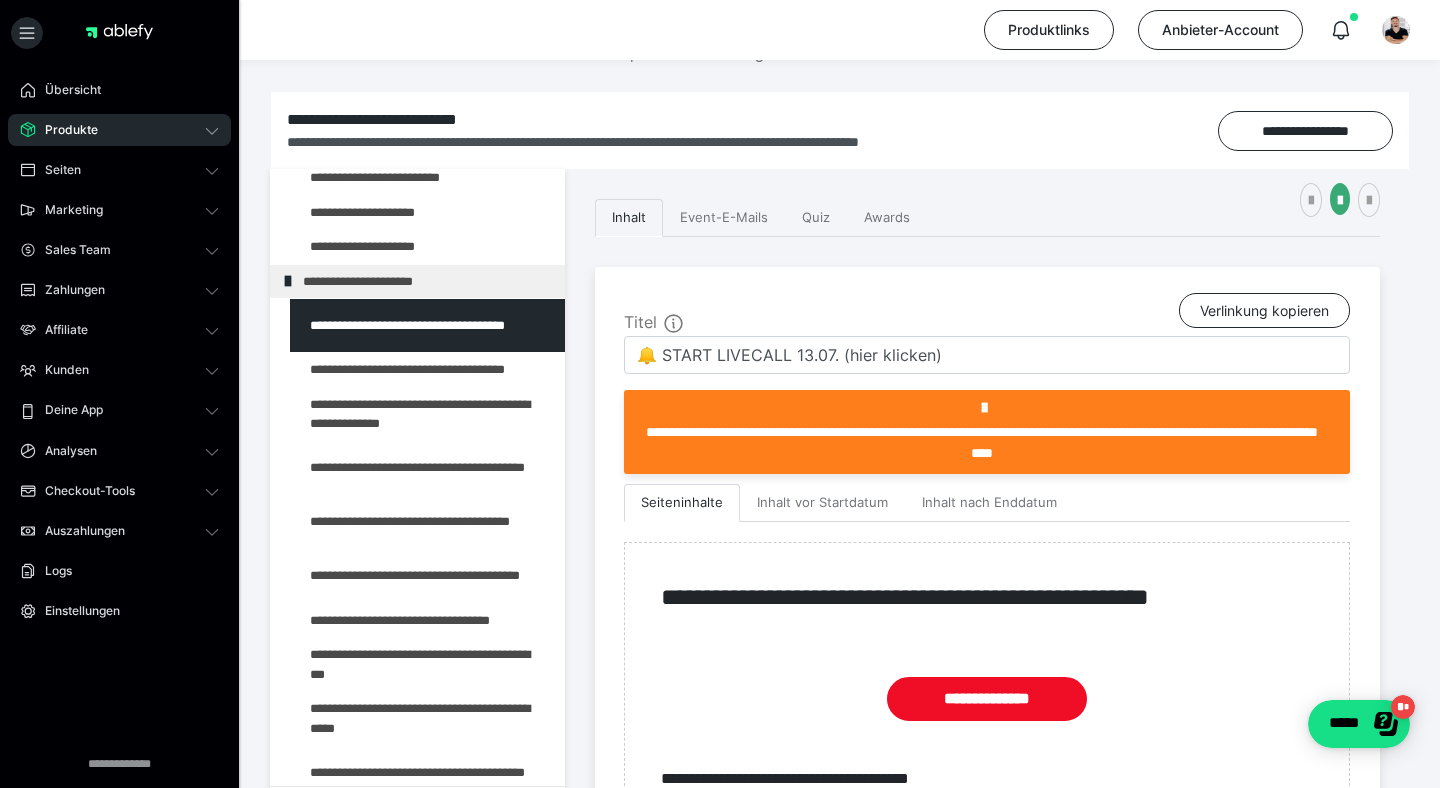 scroll, scrollTop: 282, scrollLeft: 0, axis: vertical 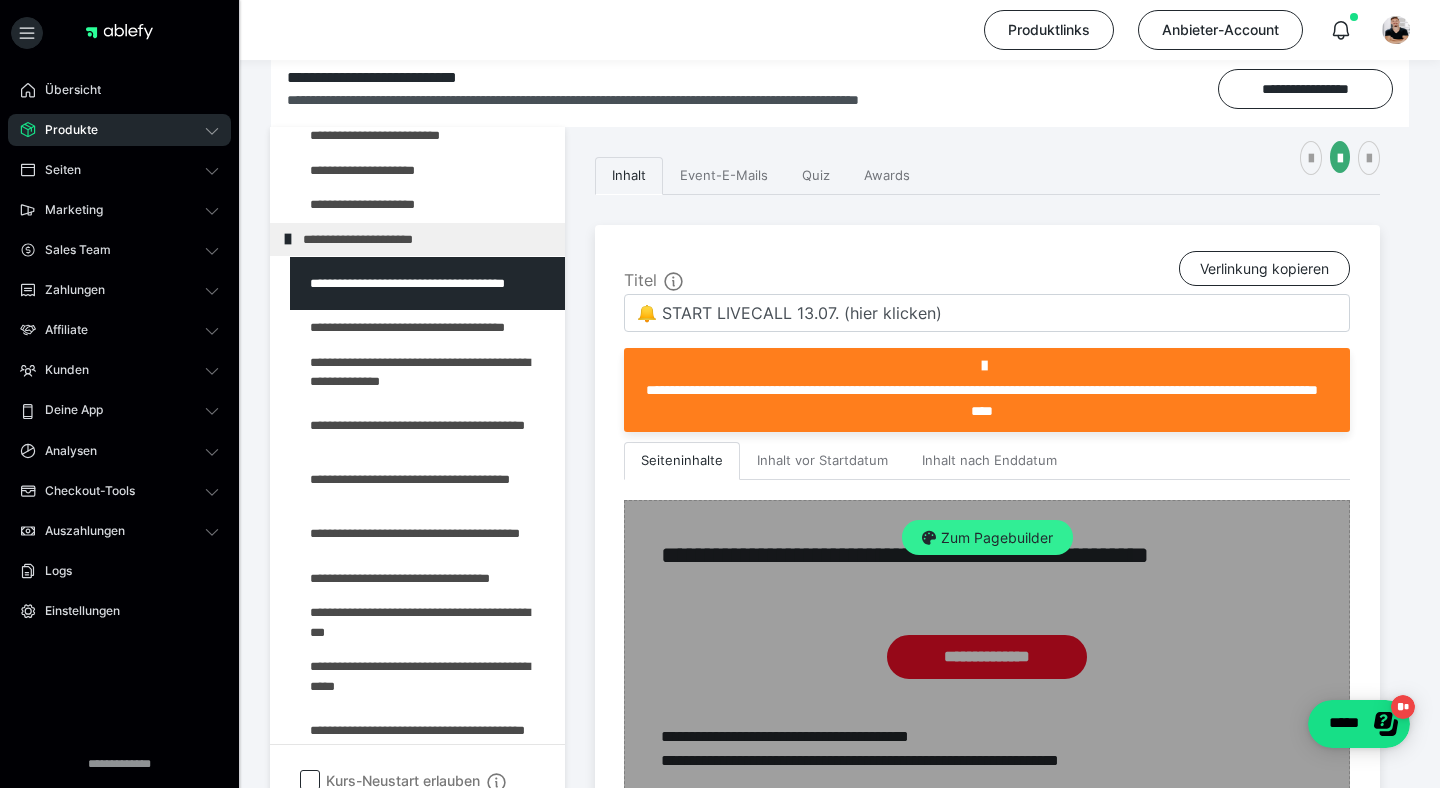 click on "Zum Pagebuilder" at bounding box center [987, 538] 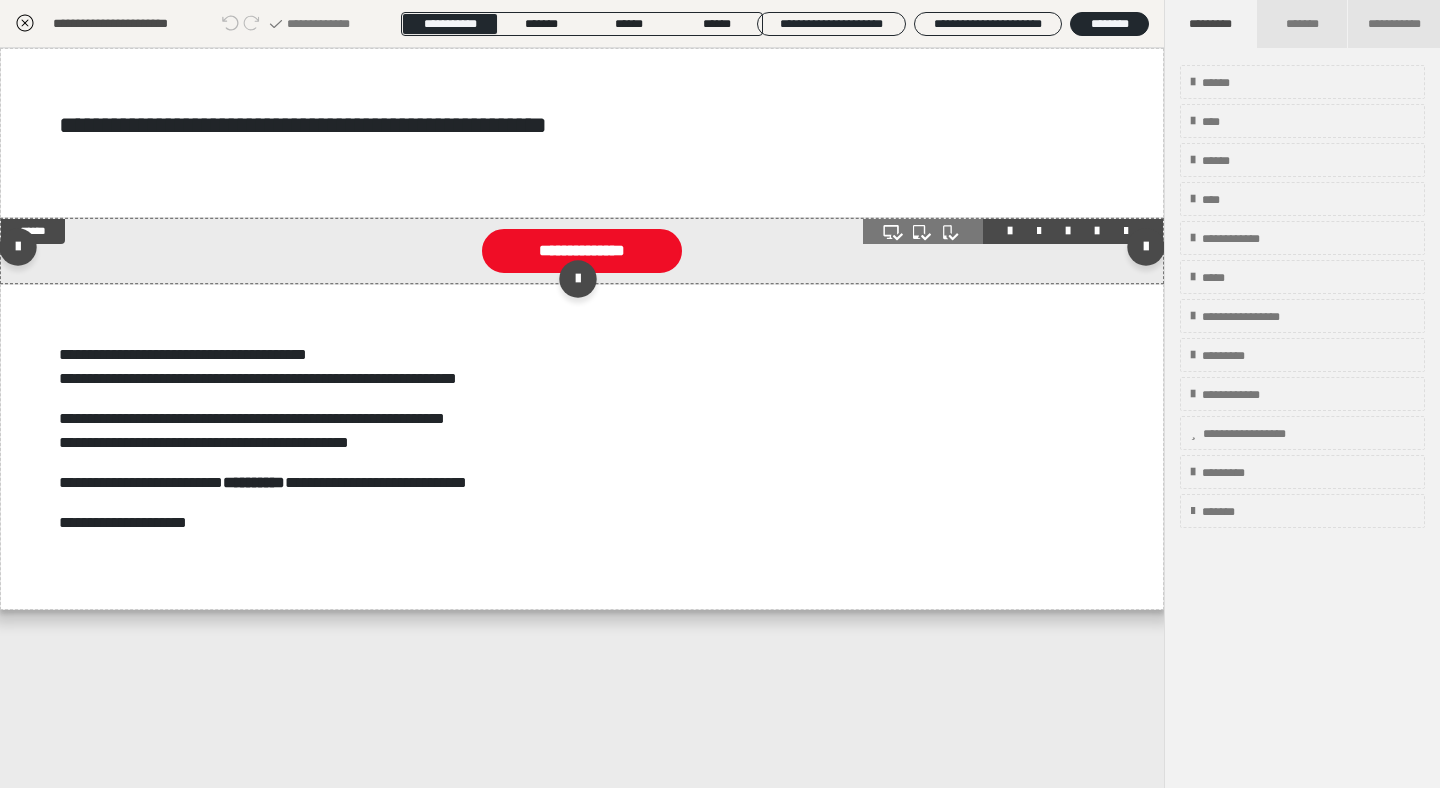 click at bounding box center [582, 251] 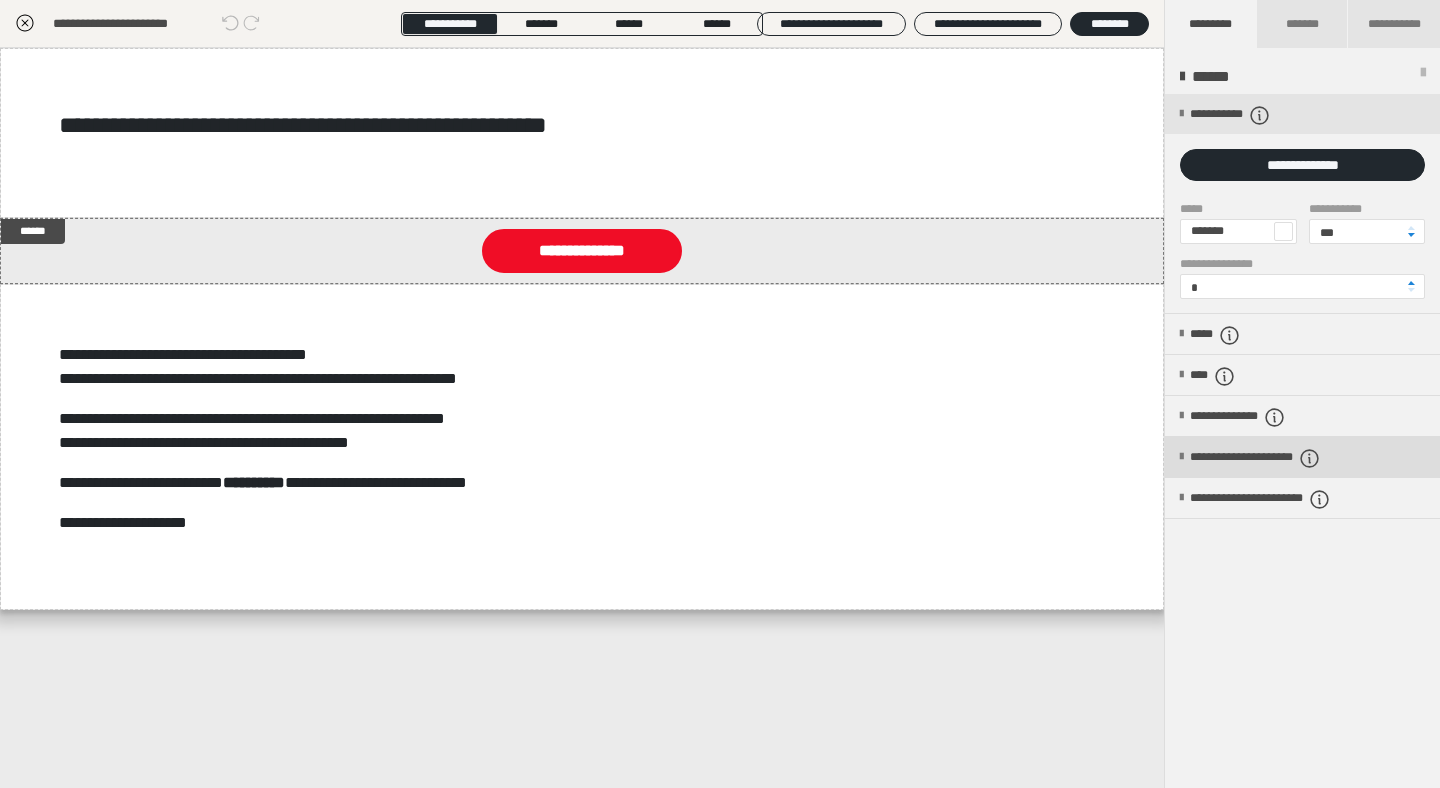 click on "**********" at bounding box center [1286, 458] 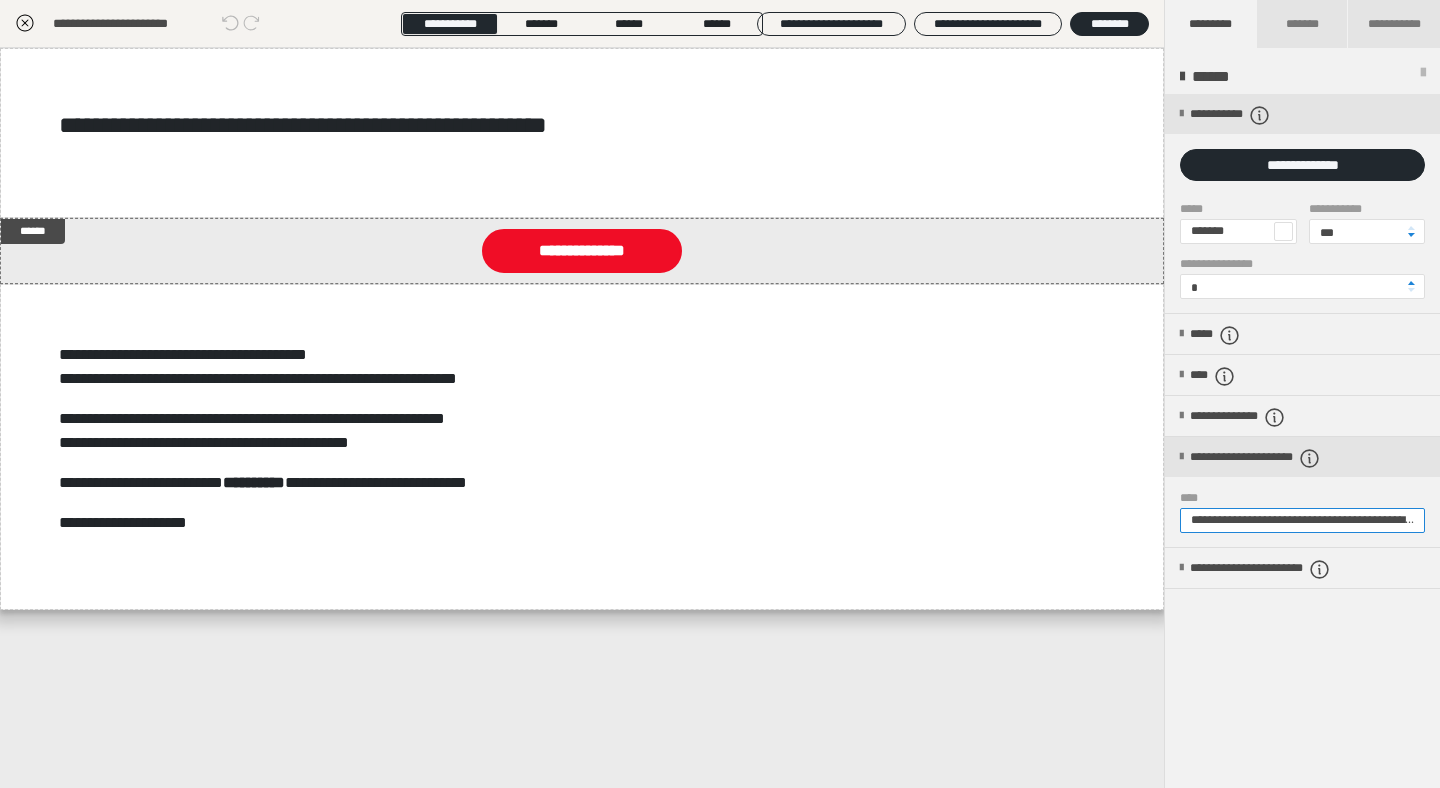 click on "**********" at bounding box center [1302, 520] 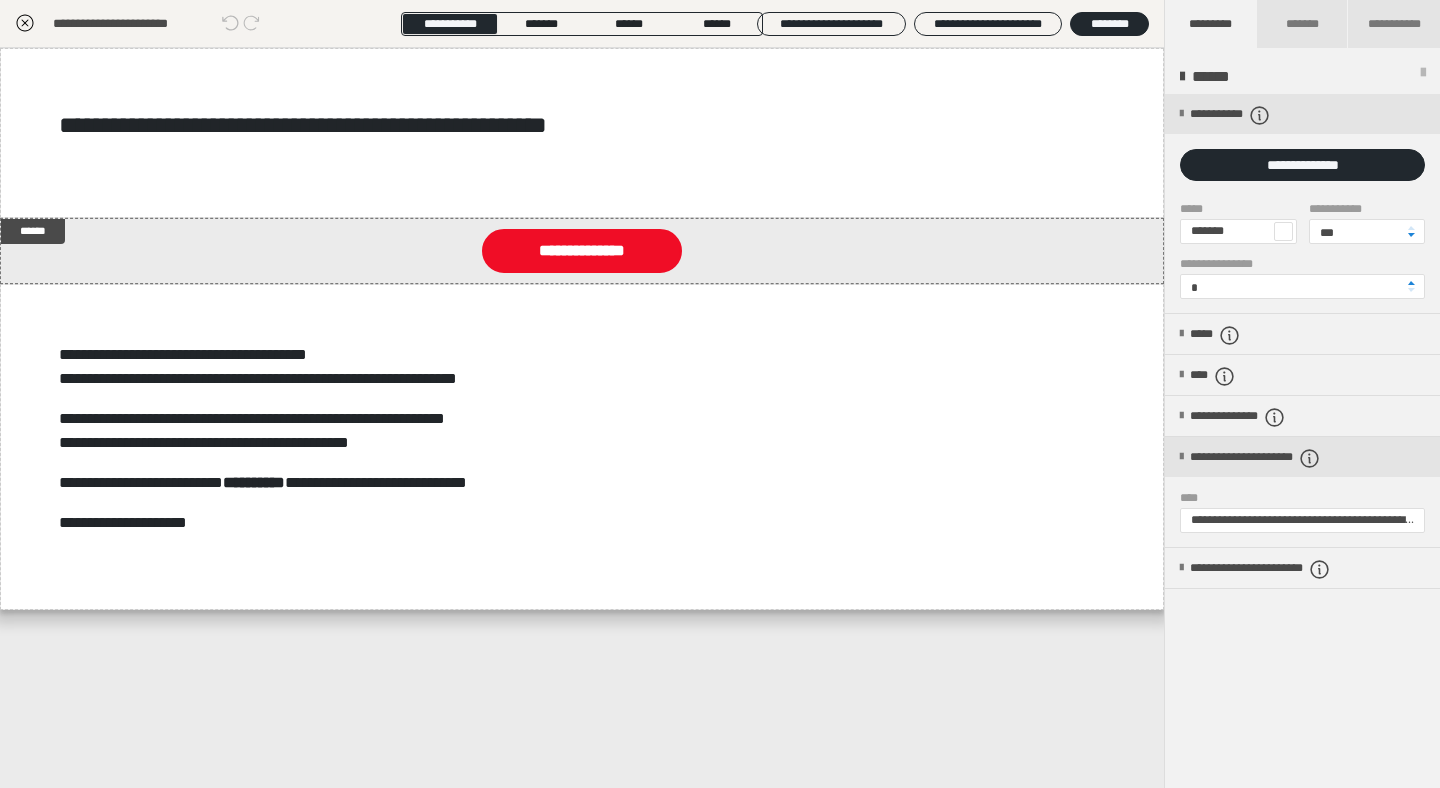 click 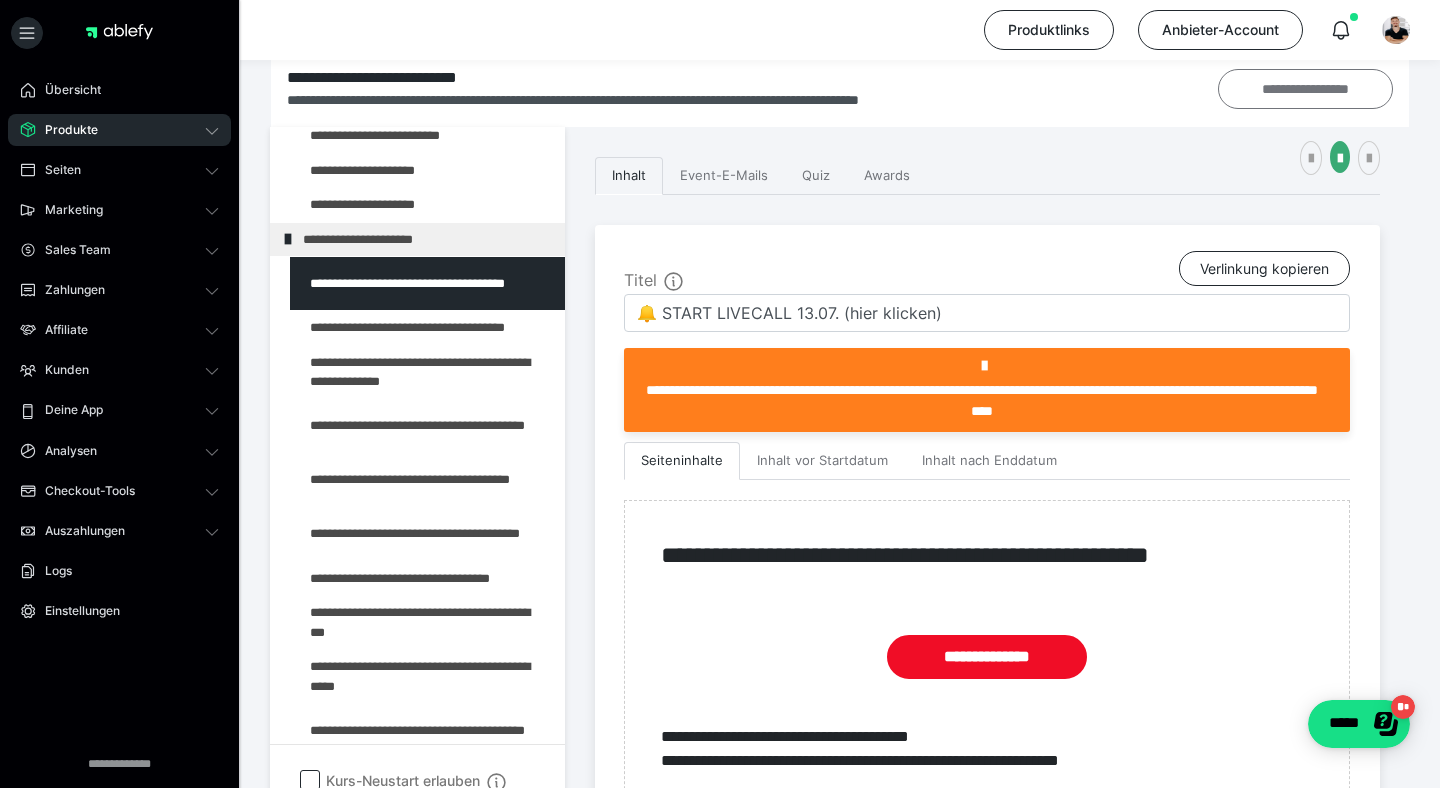 click on "**********" at bounding box center (1305, 89) 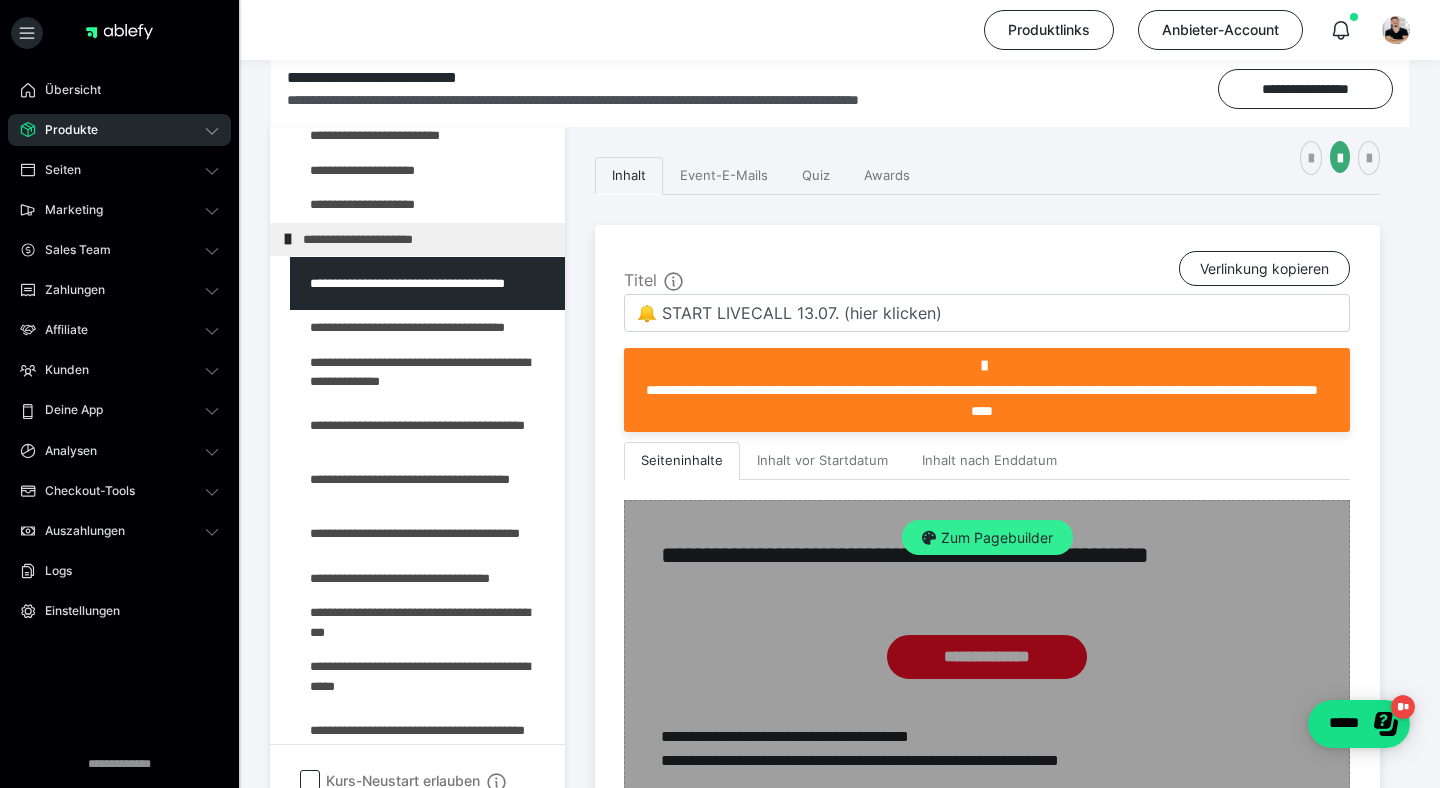 click on "Zum Pagebuilder" at bounding box center [987, 538] 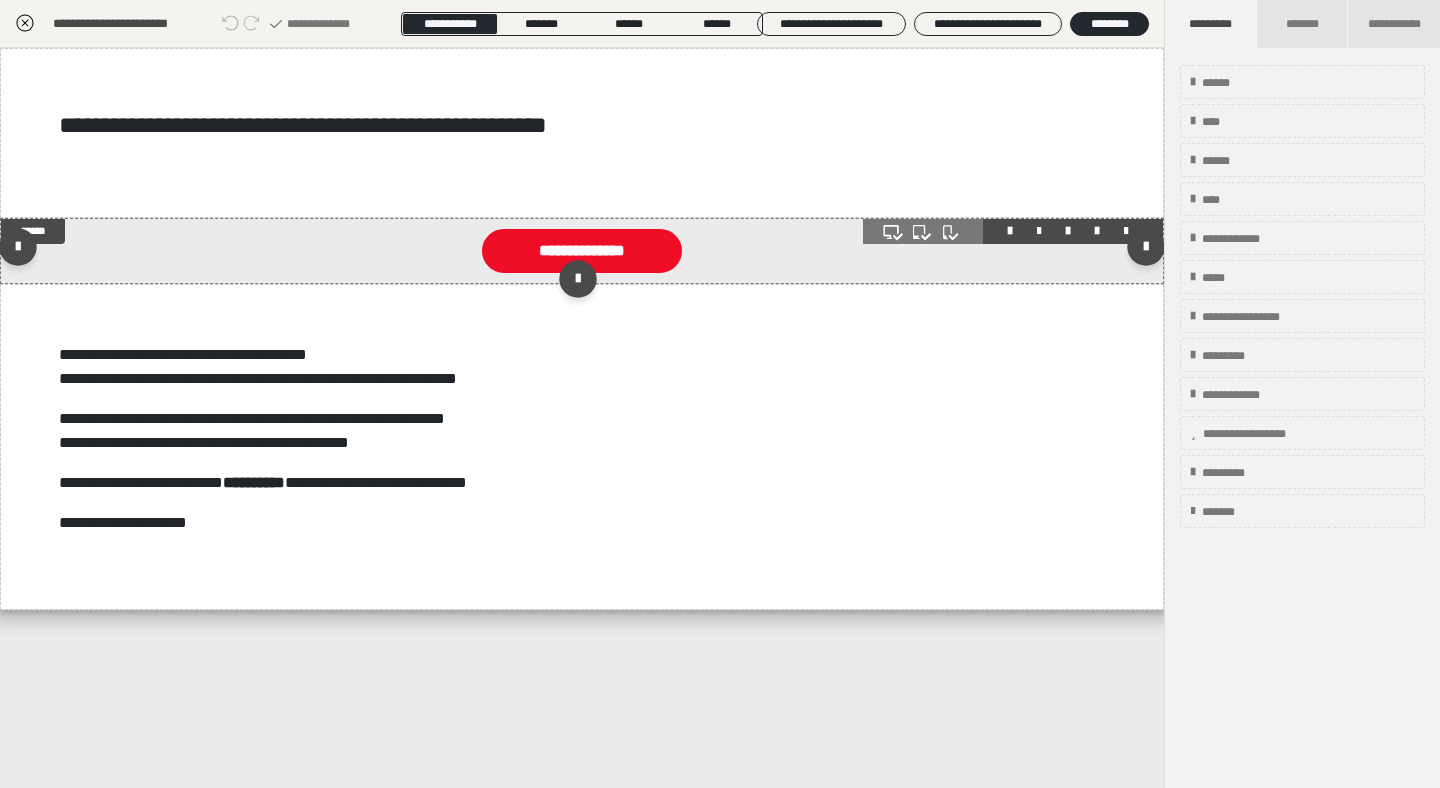 click at bounding box center [582, 251] 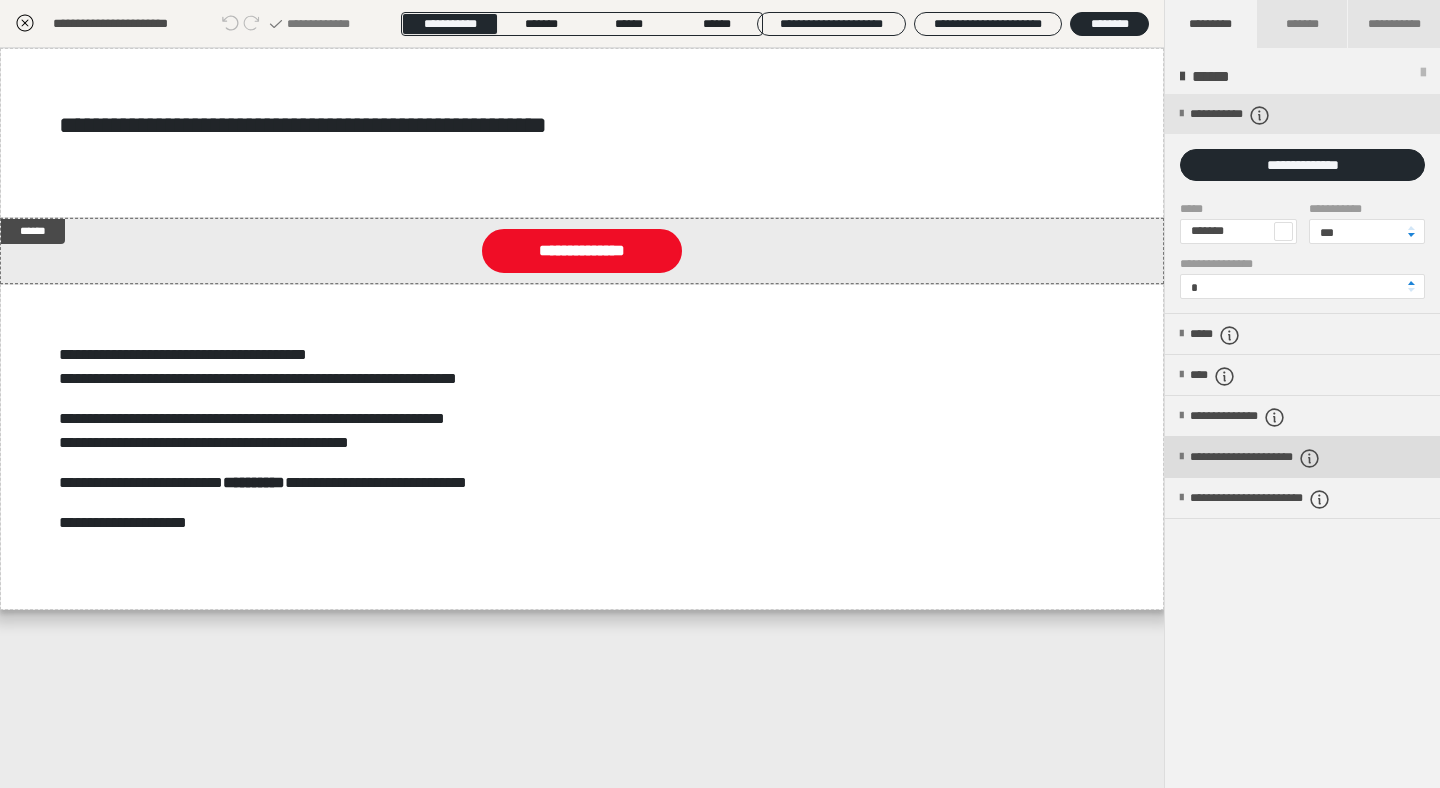 click on "**********" at bounding box center [1286, 458] 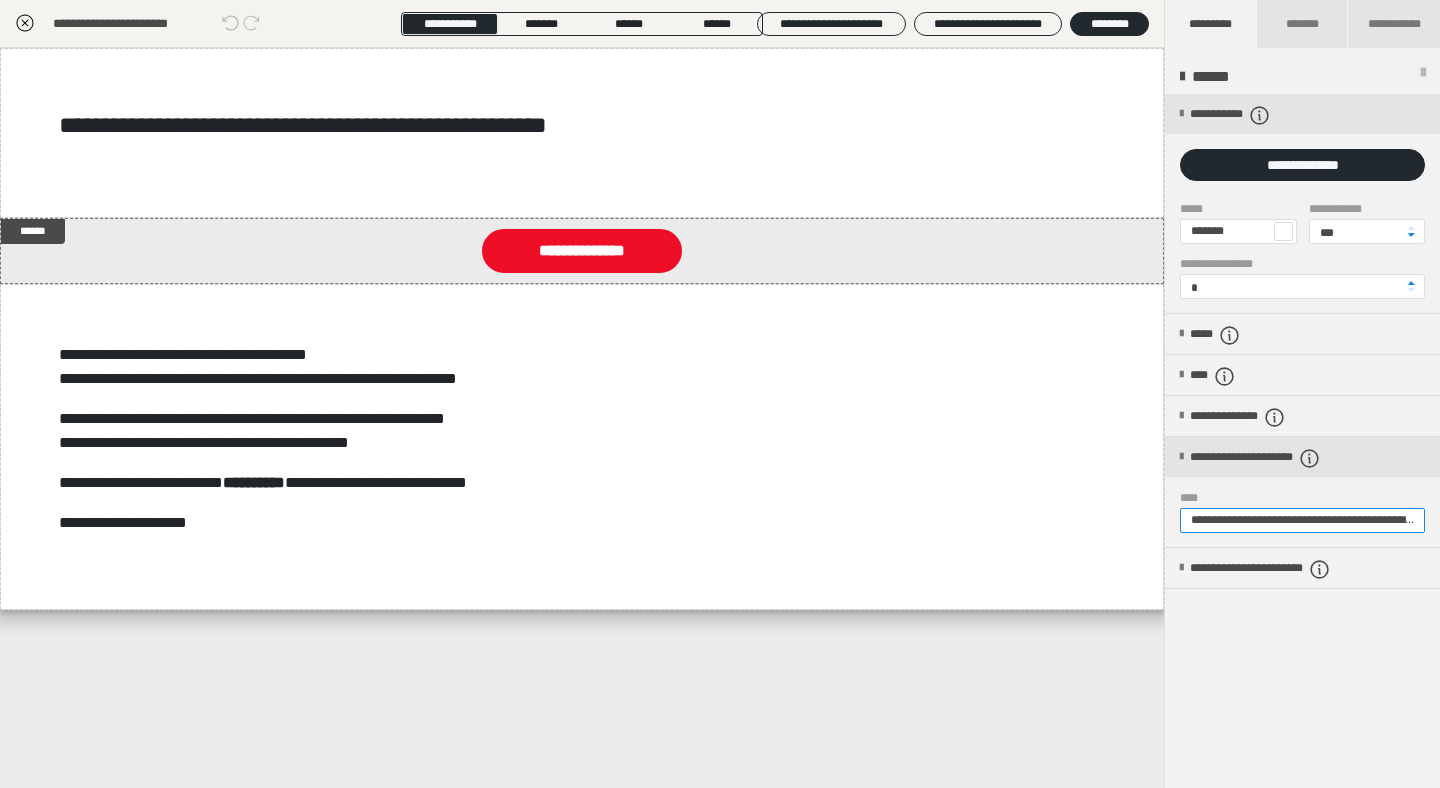 click on "**********" at bounding box center [1302, 520] 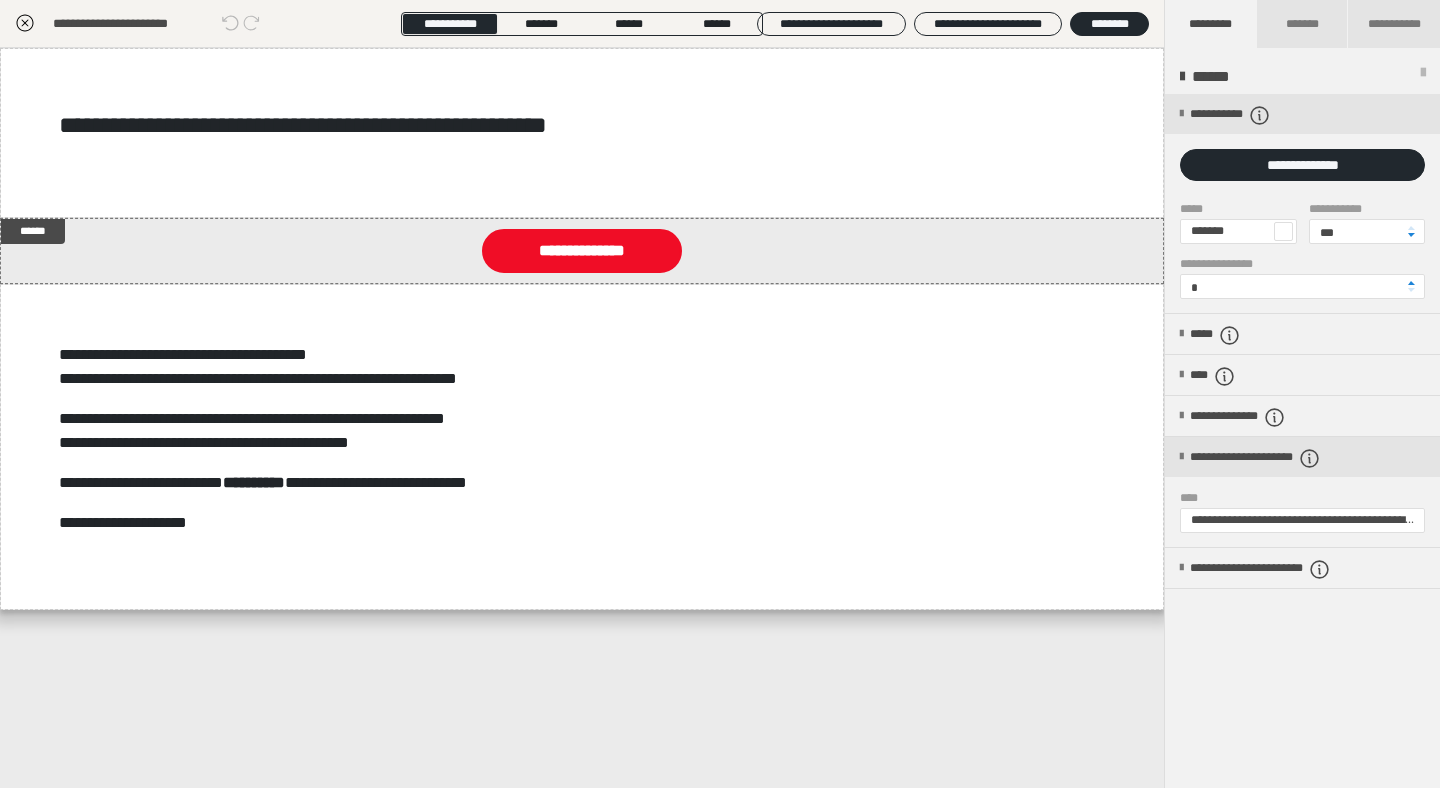 scroll, scrollTop: 349, scrollLeft: 0, axis: vertical 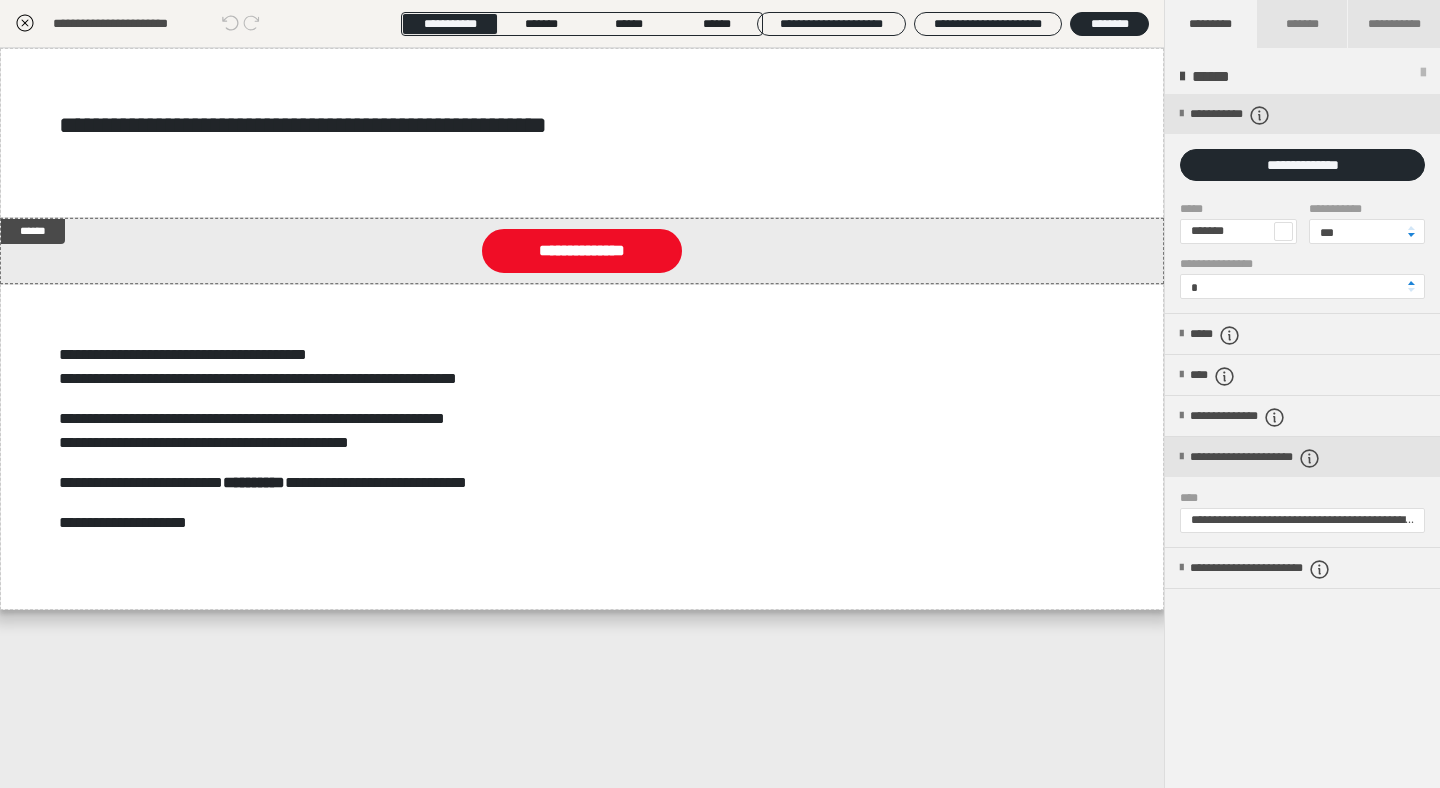 click 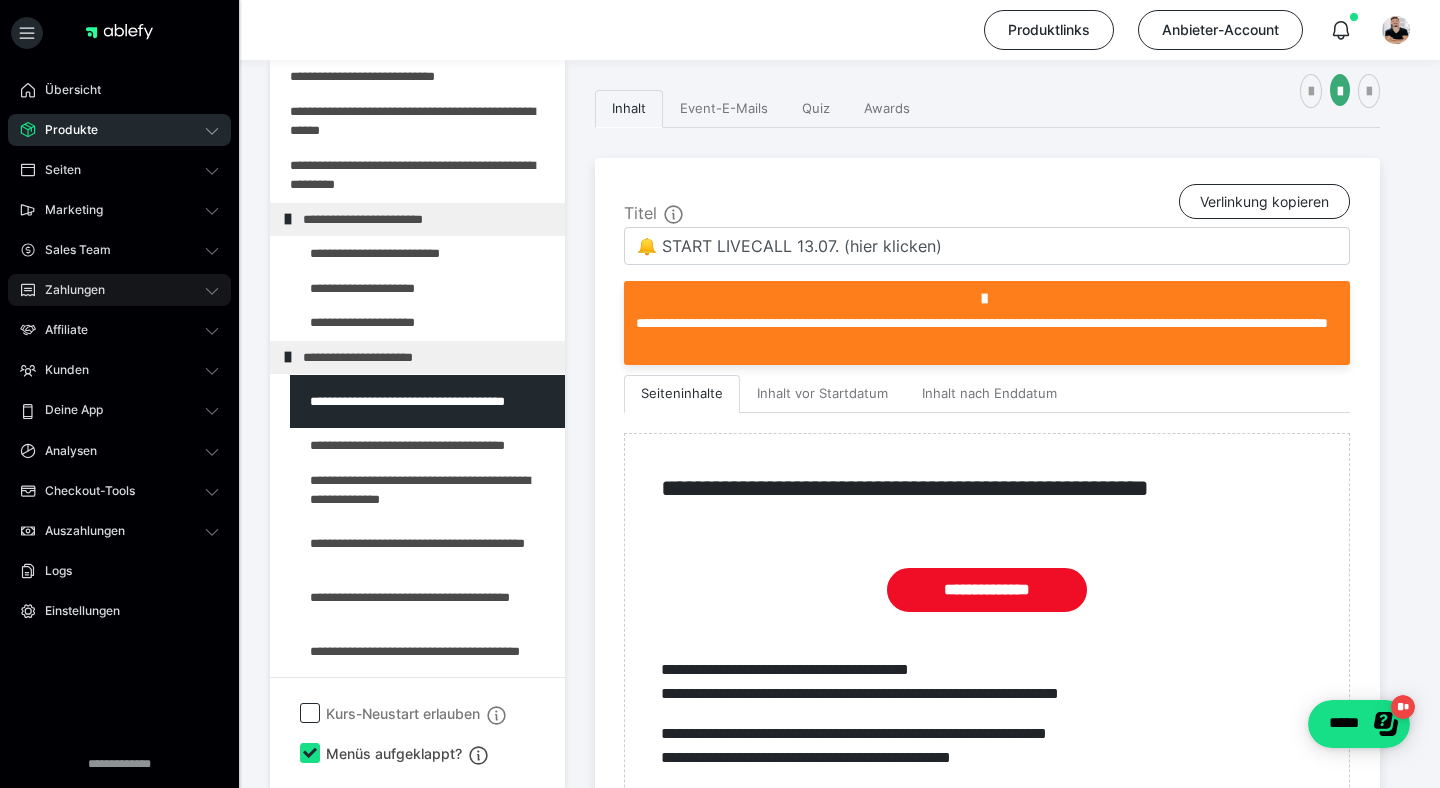 click on "Zahlungen" at bounding box center (119, 290) 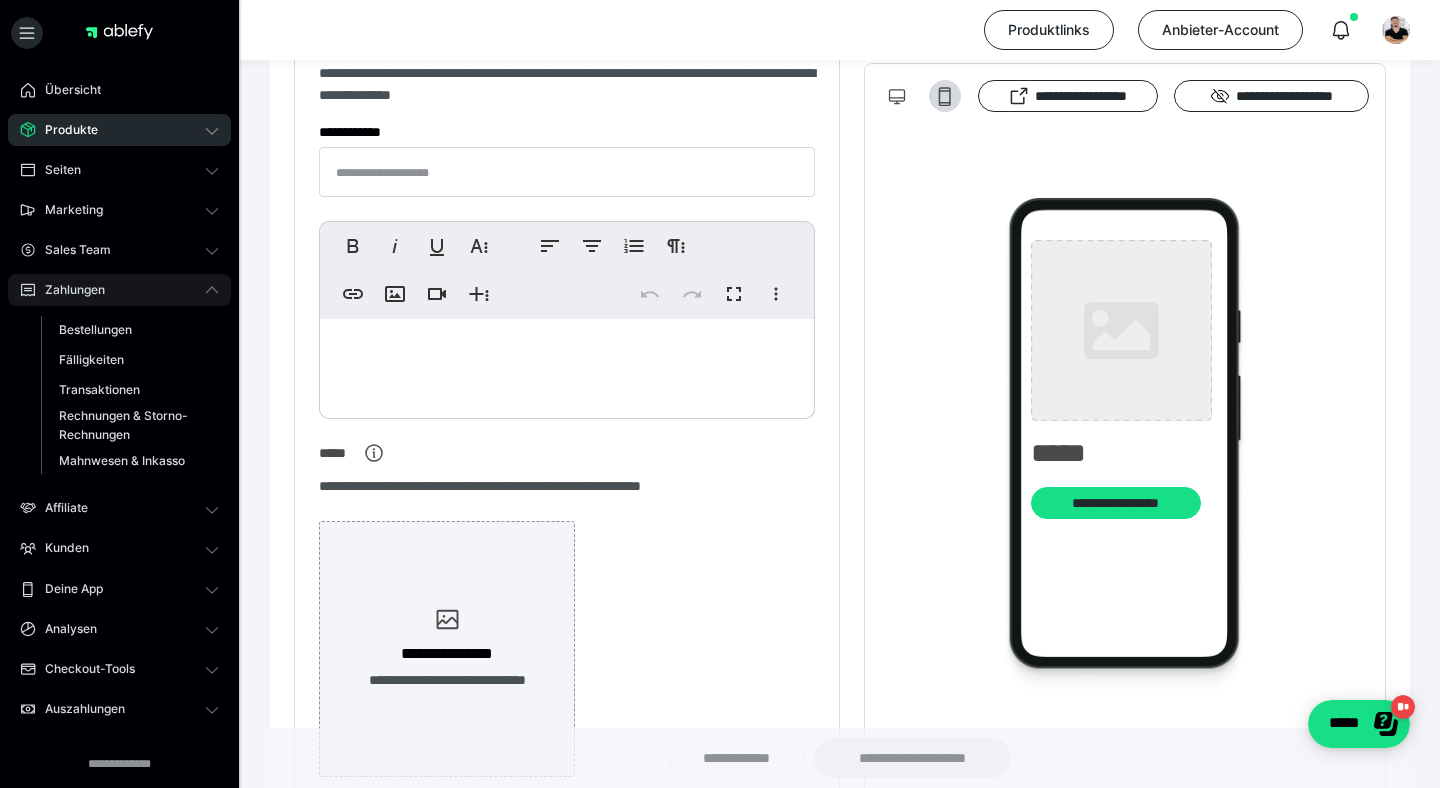 type on "**********" 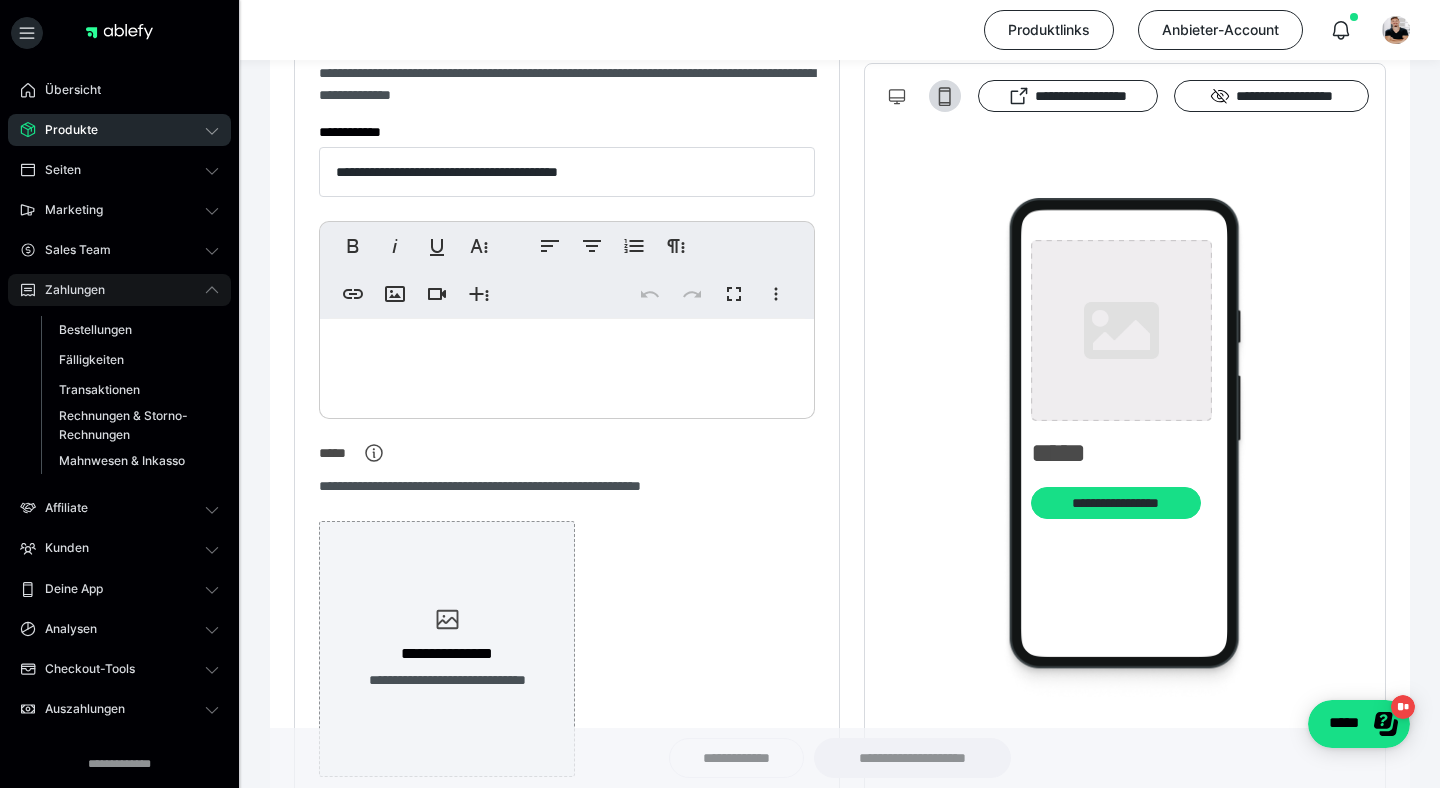 type on "********" 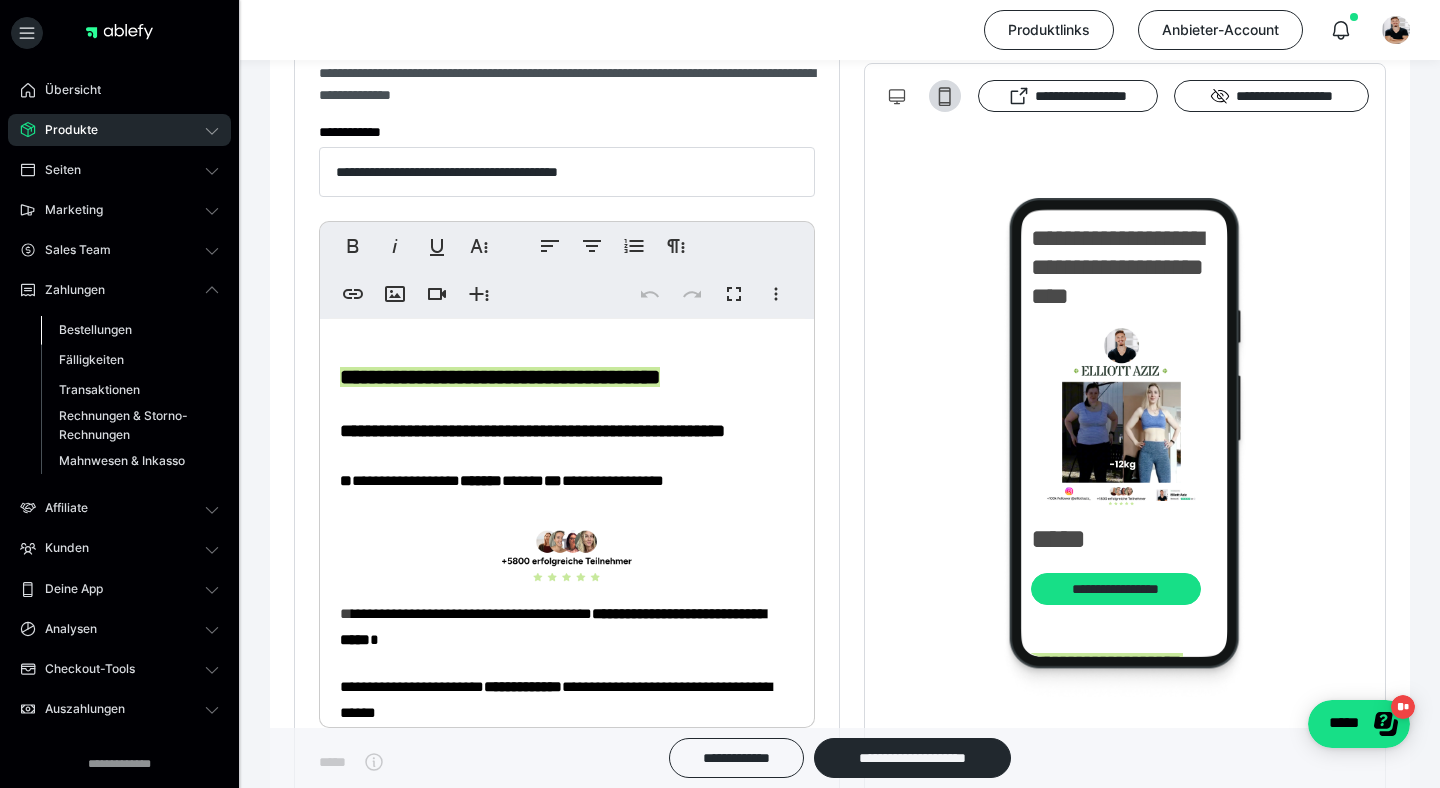 click on "Bestellungen" at bounding box center [95, 329] 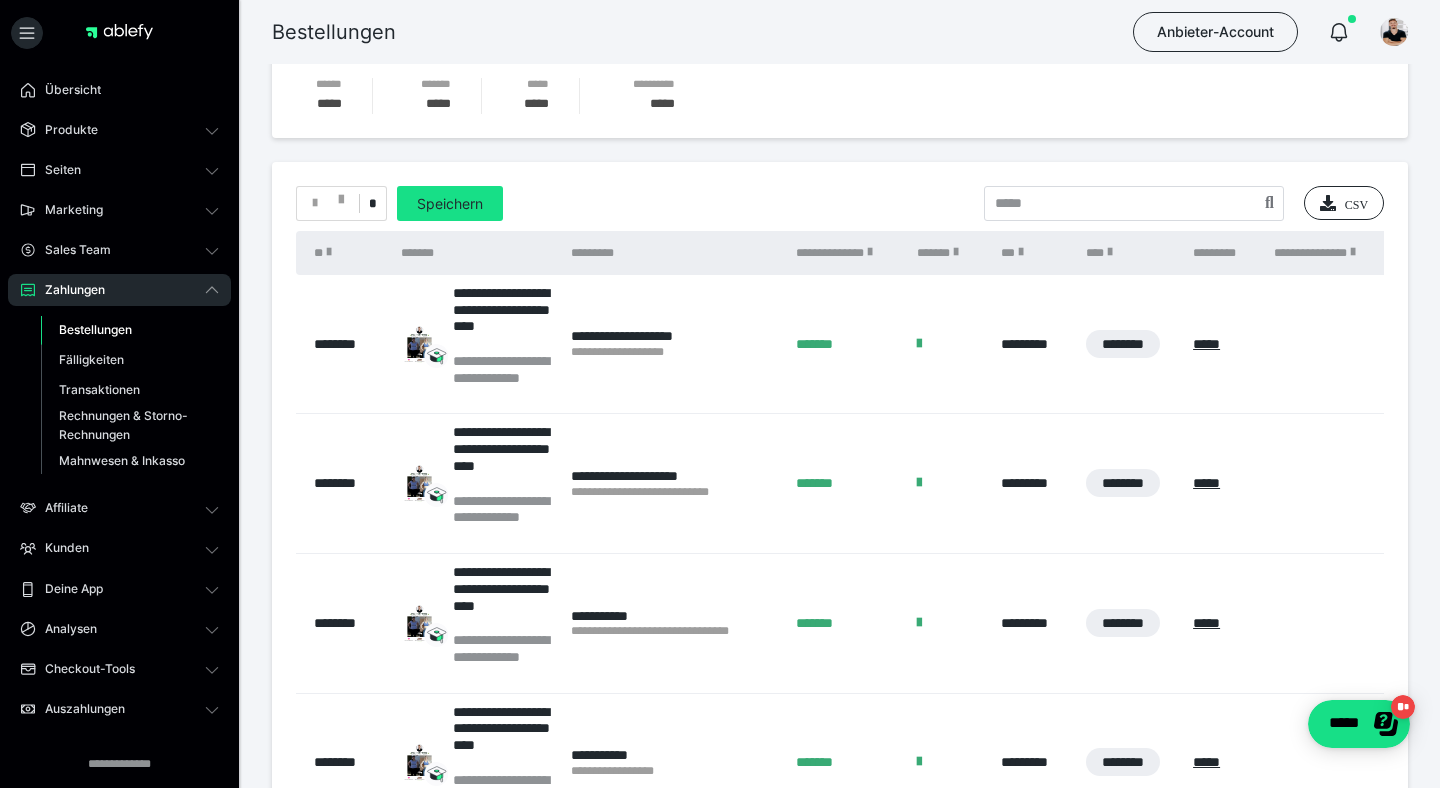 scroll, scrollTop: 295, scrollLeft: 0, axis: vertical 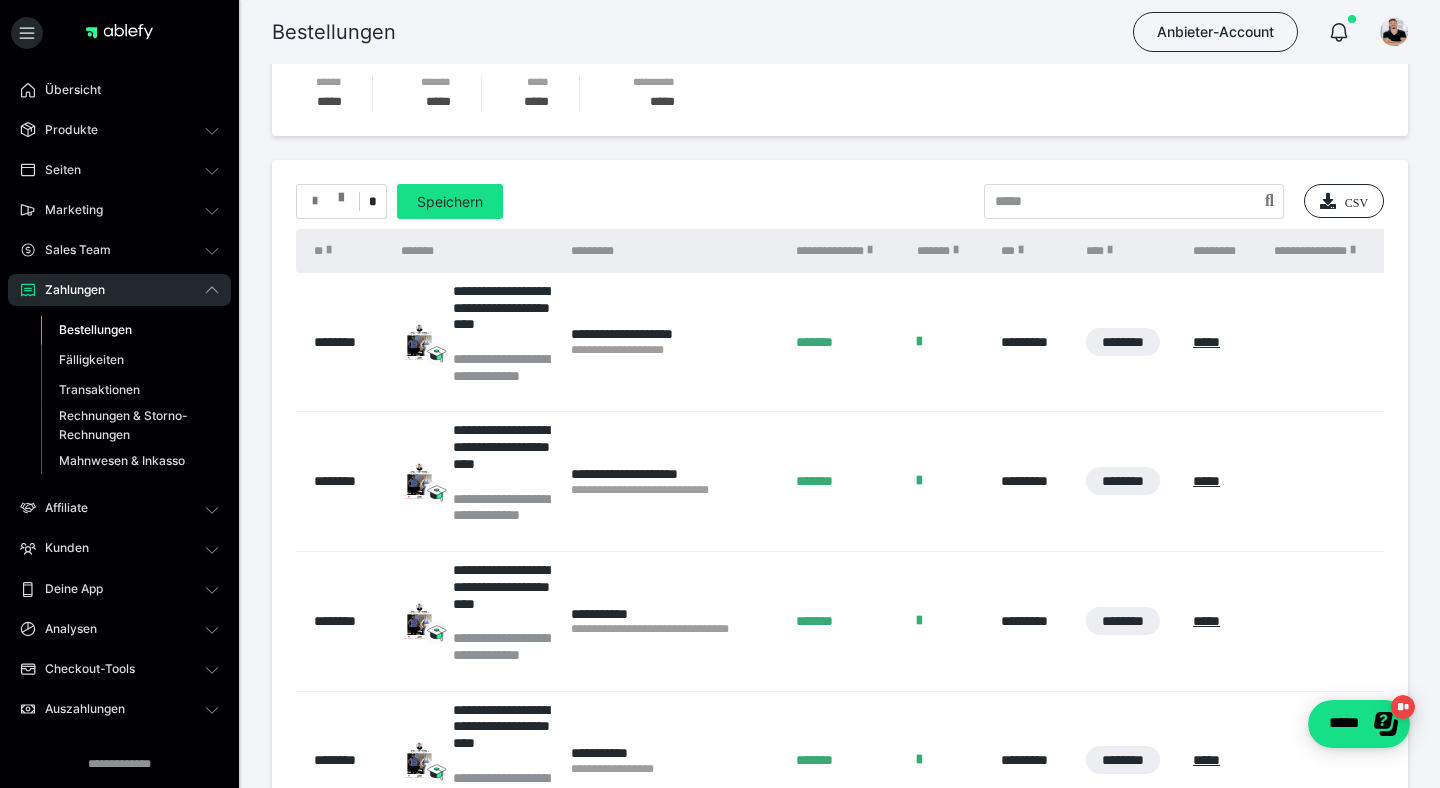 click at bounding box center (328, 201) 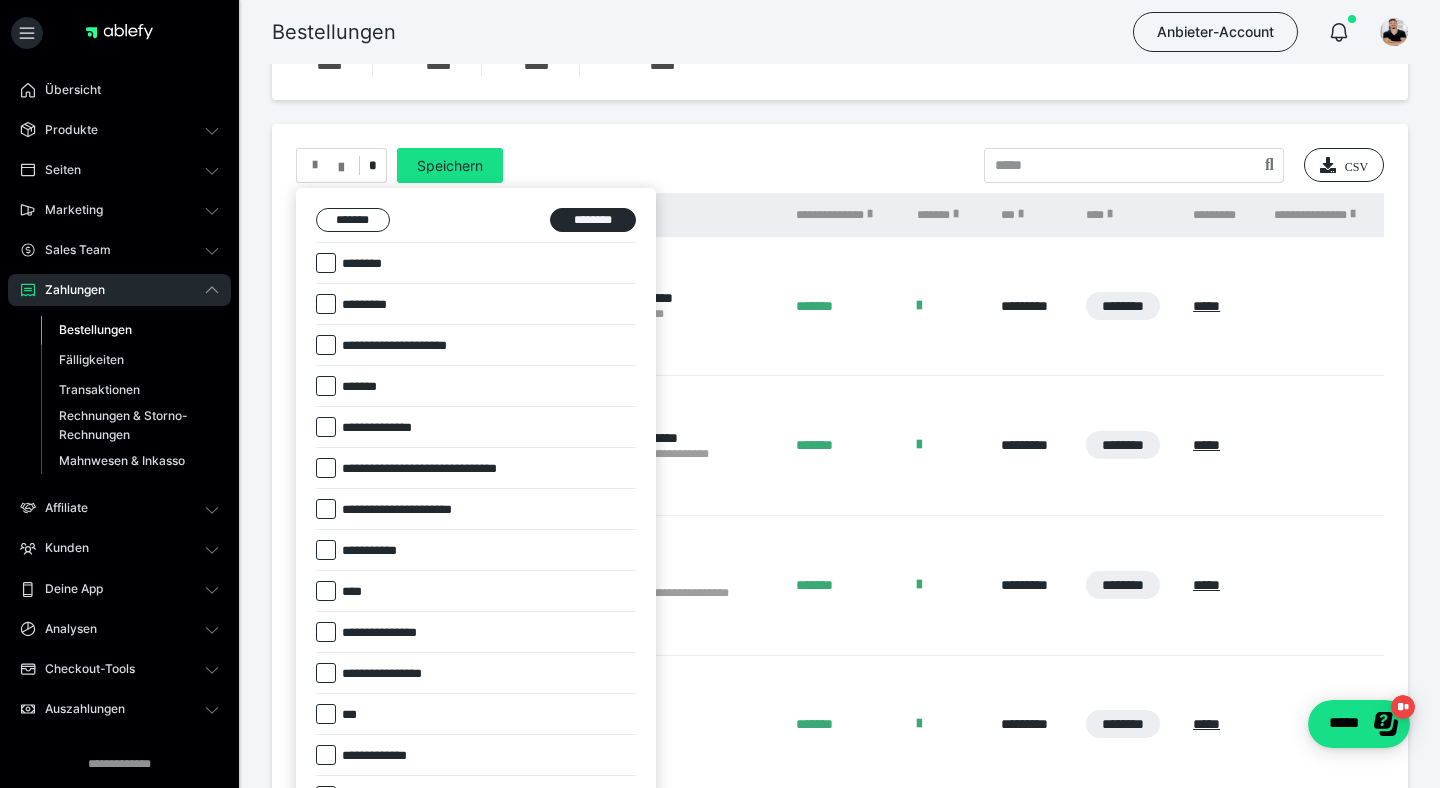 scroll, scrollTop: 289, scrollLeft: 0, axis: vertical 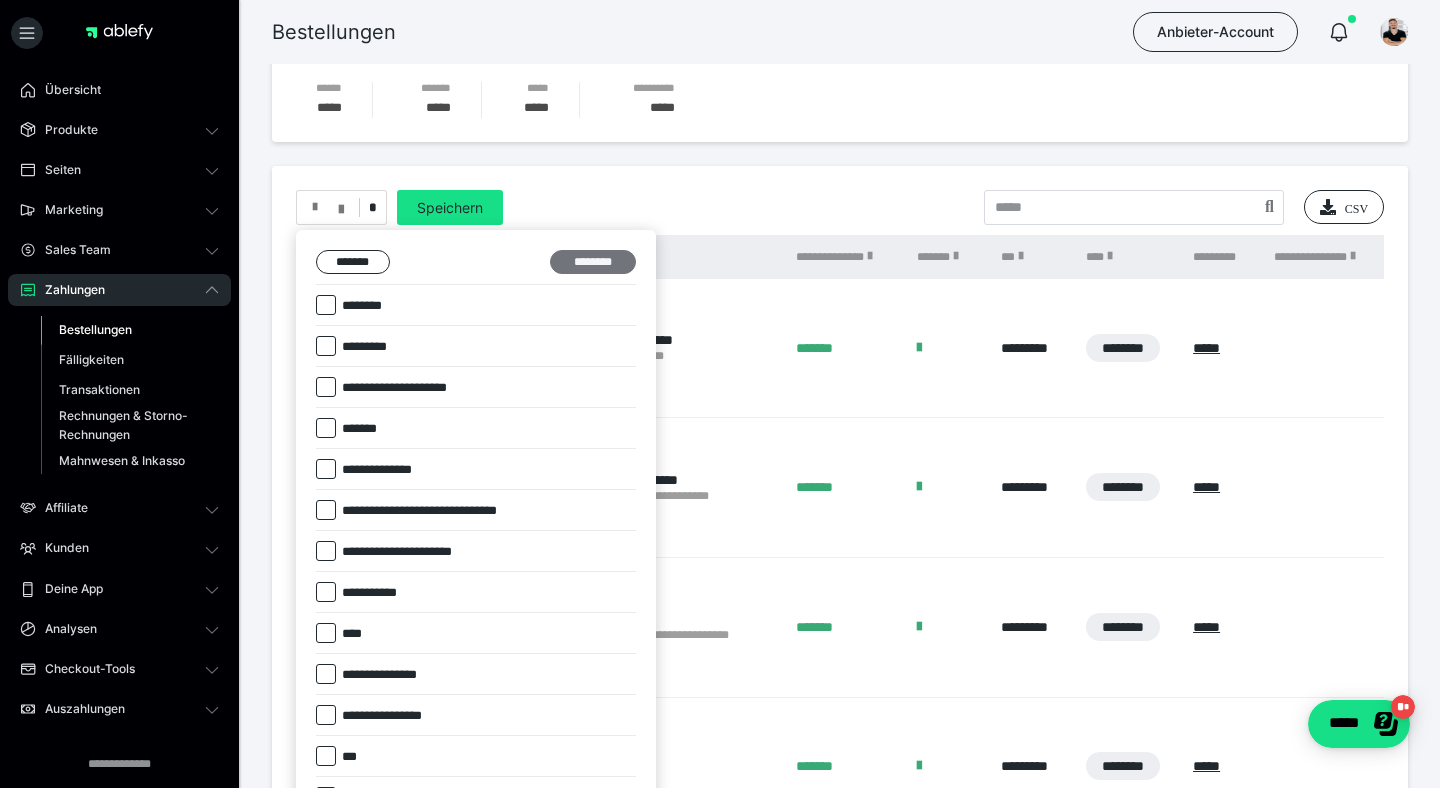 click on "********" at bounding box center (593, 262) 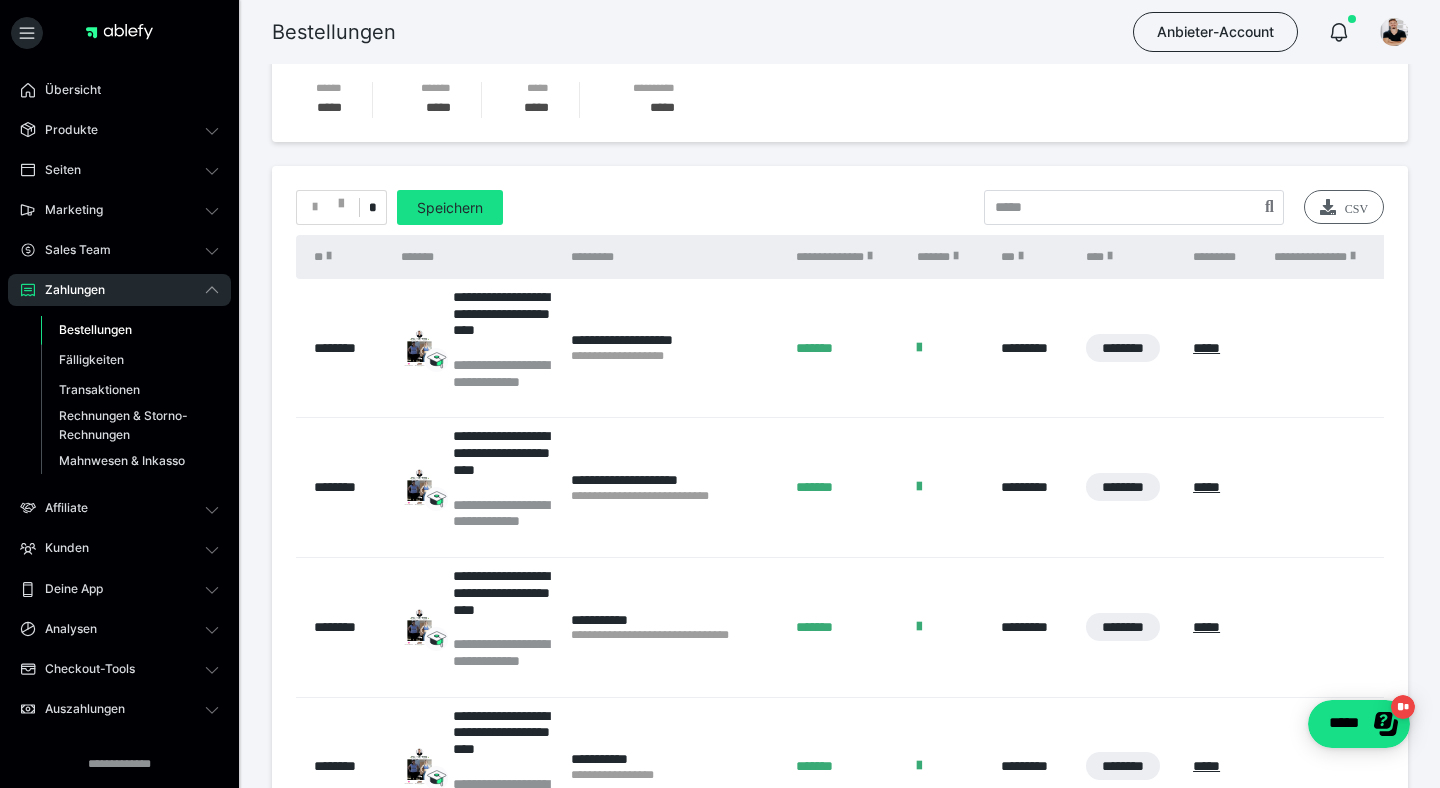 click on "CSV" at bounding box center [1344, 207] 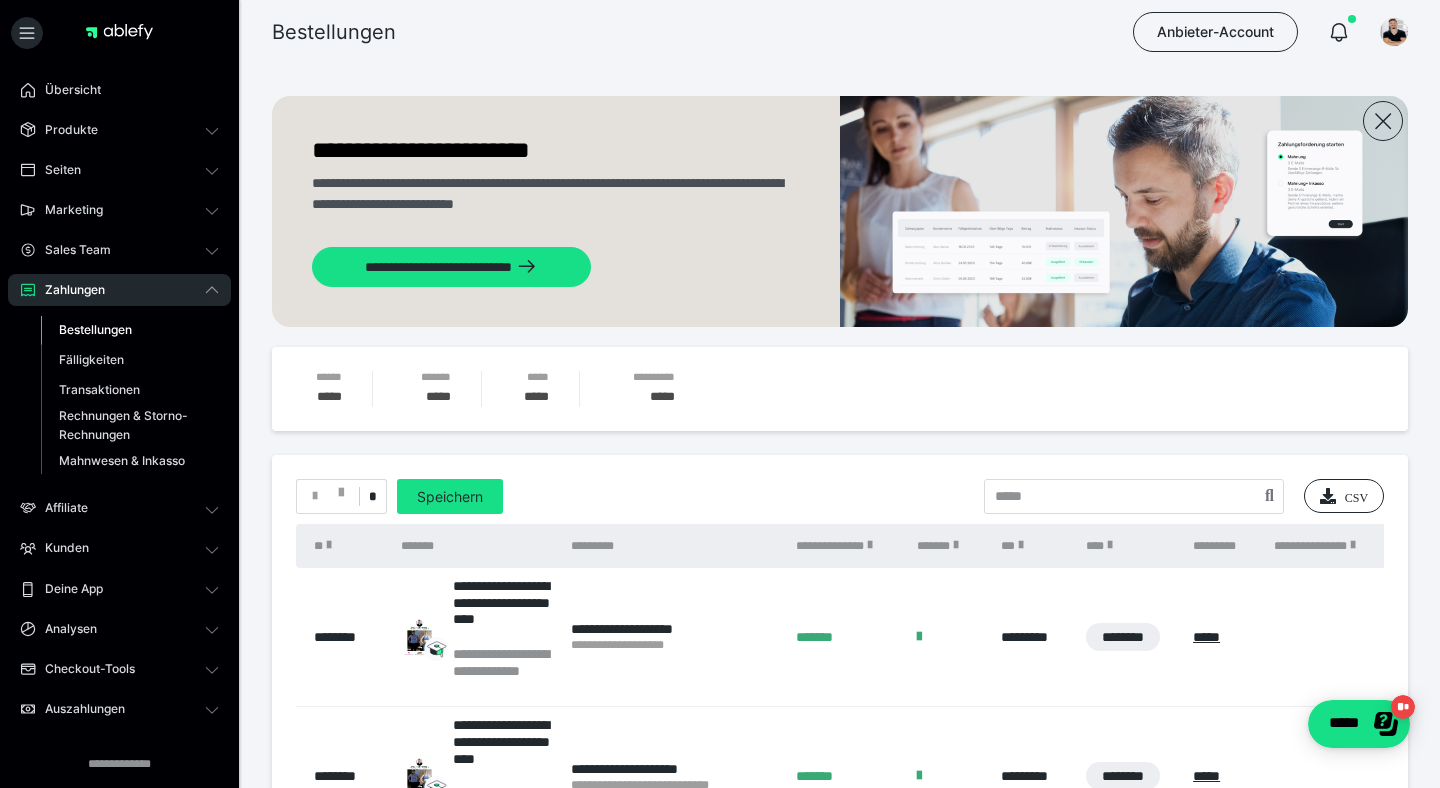 radio on "****" 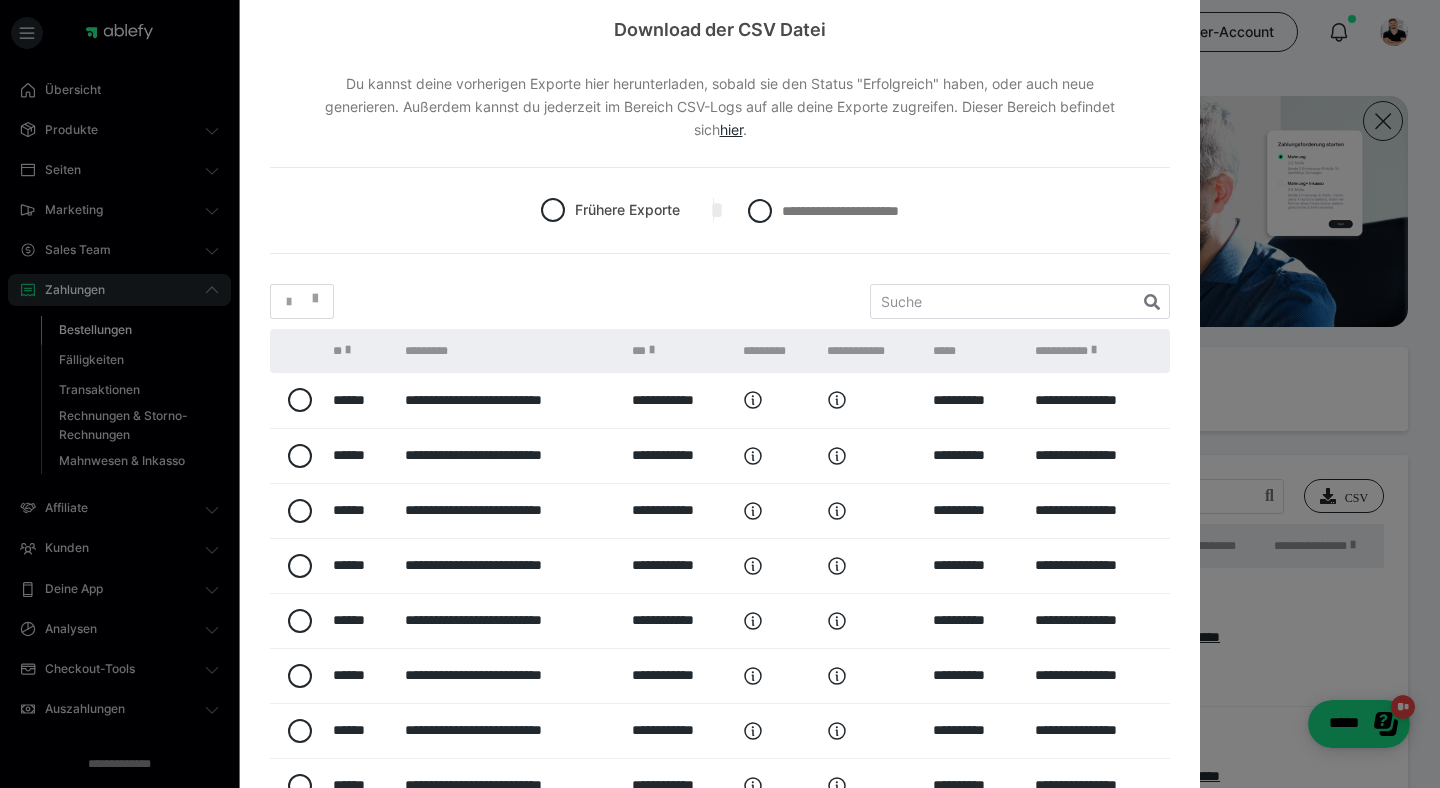 scroll, scrollTop: 0, scrollLeft: 0, axis: both 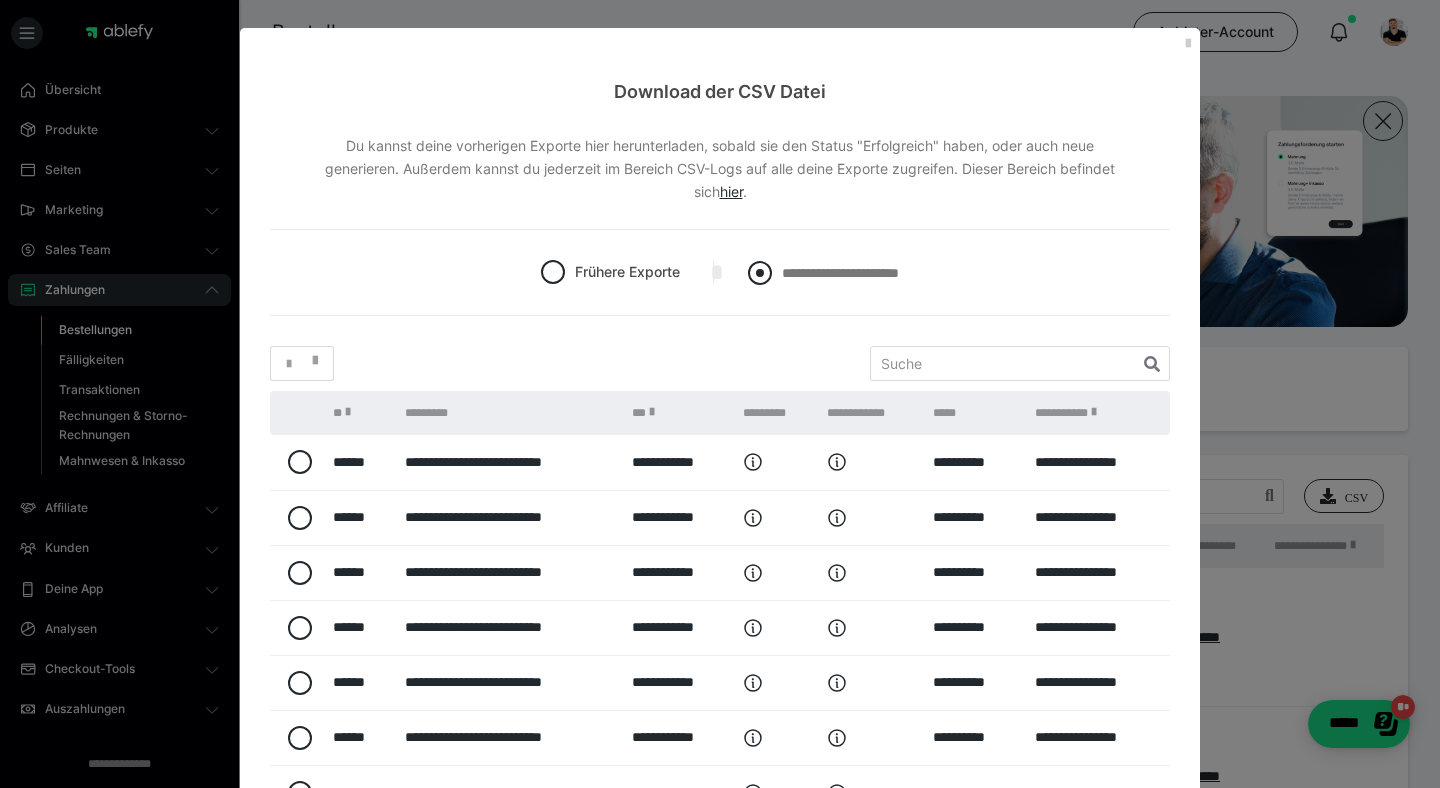 click at bounding box center [760, 273] 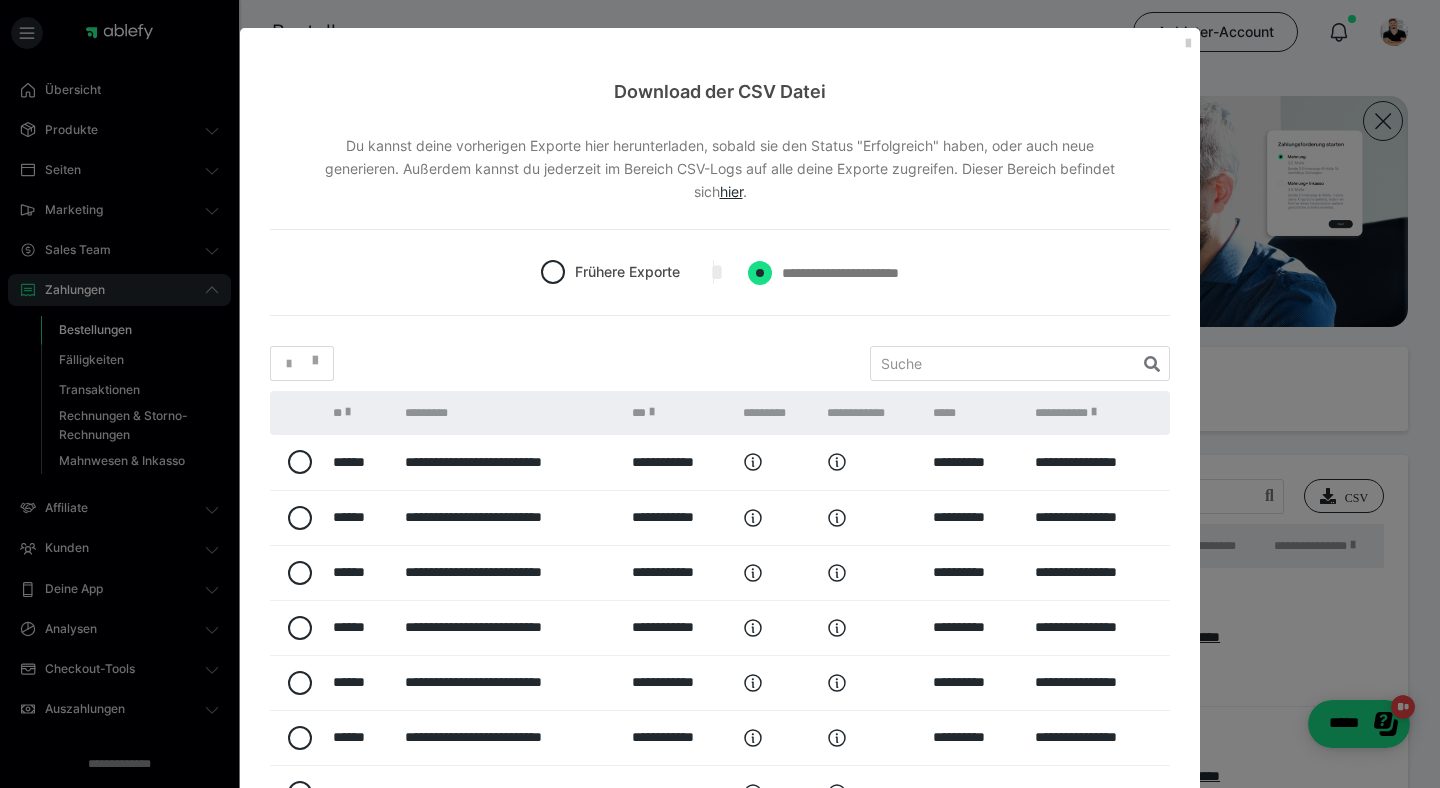 radio on "****" 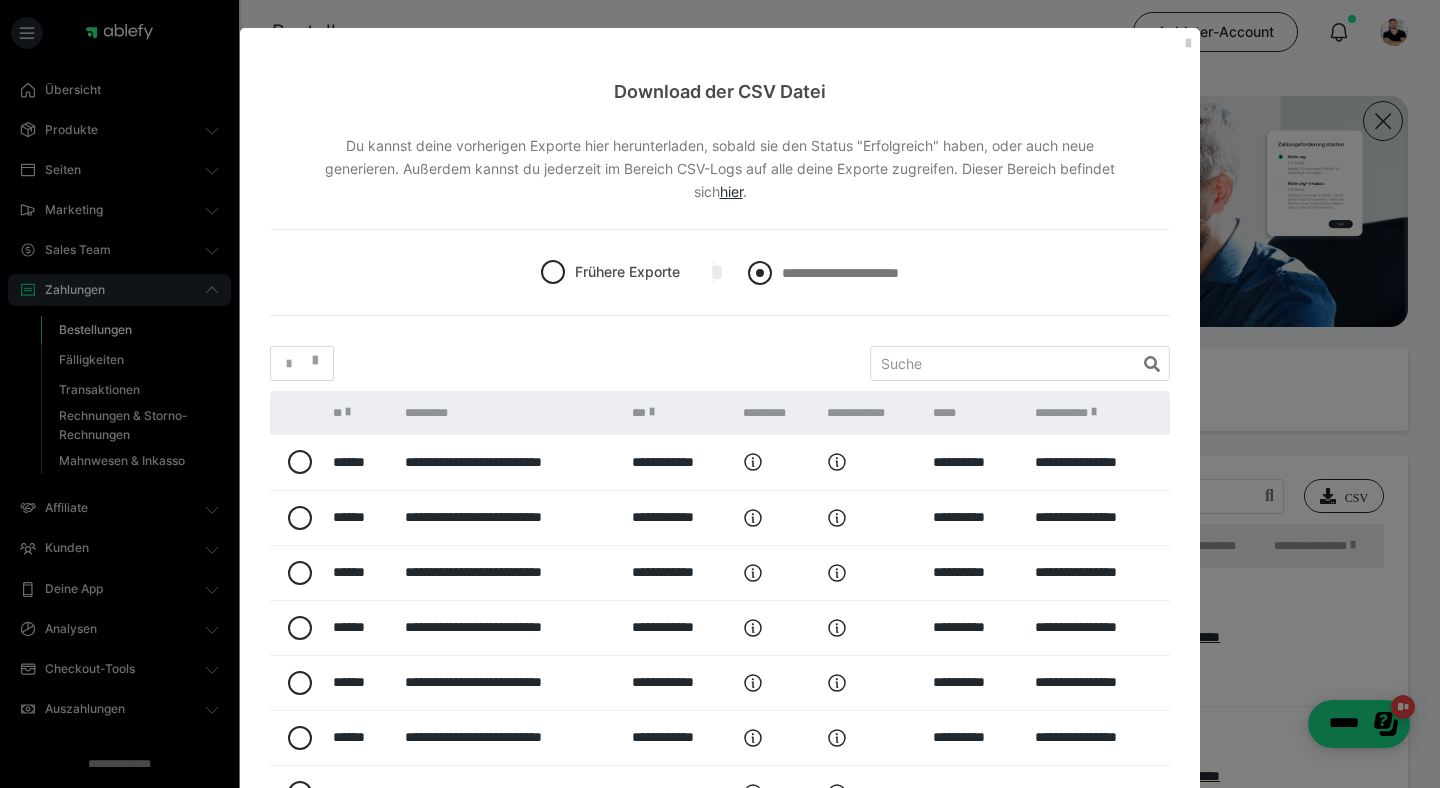 radio on "*****" 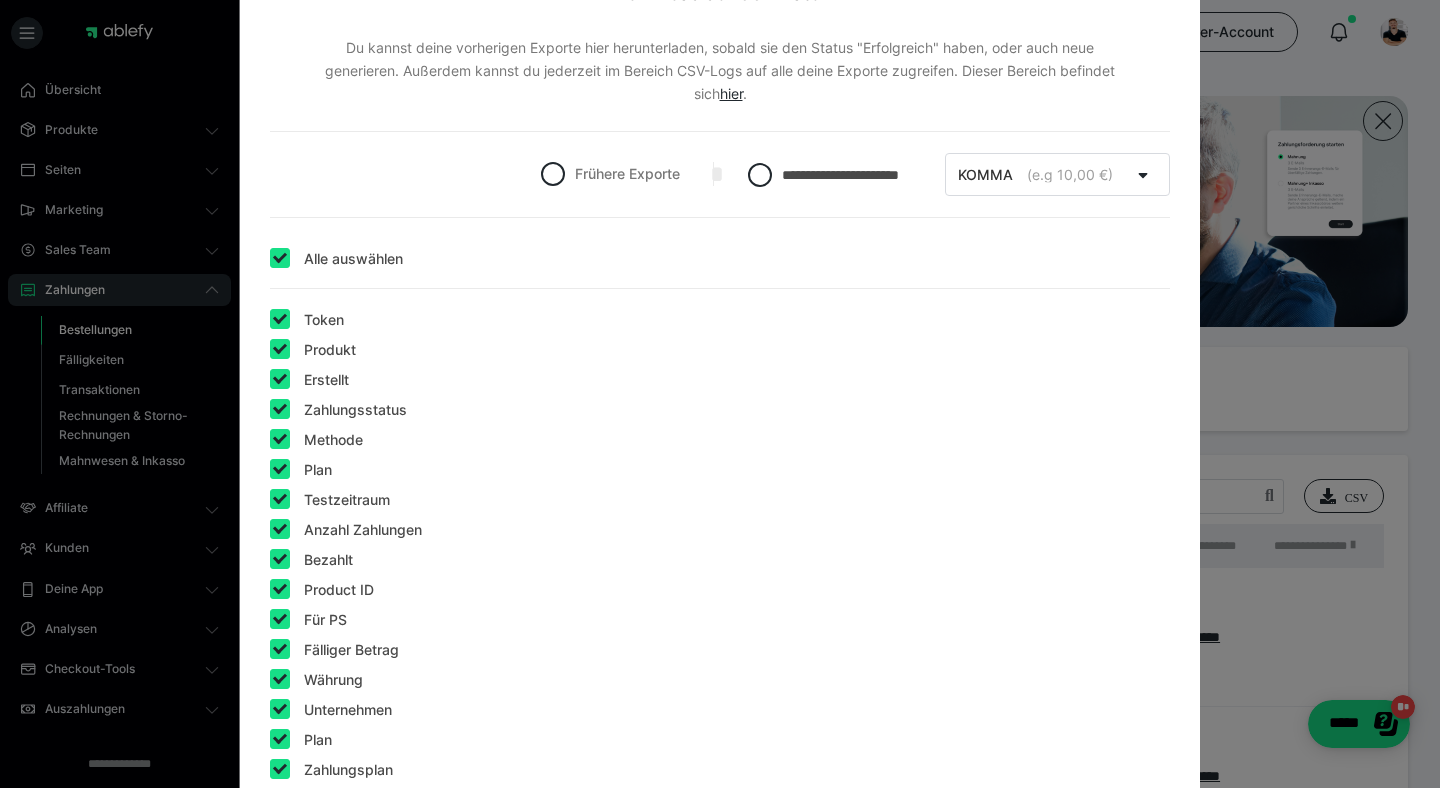 scroll, scrollTop: 49, scrollLeft: 0, axis: vertical 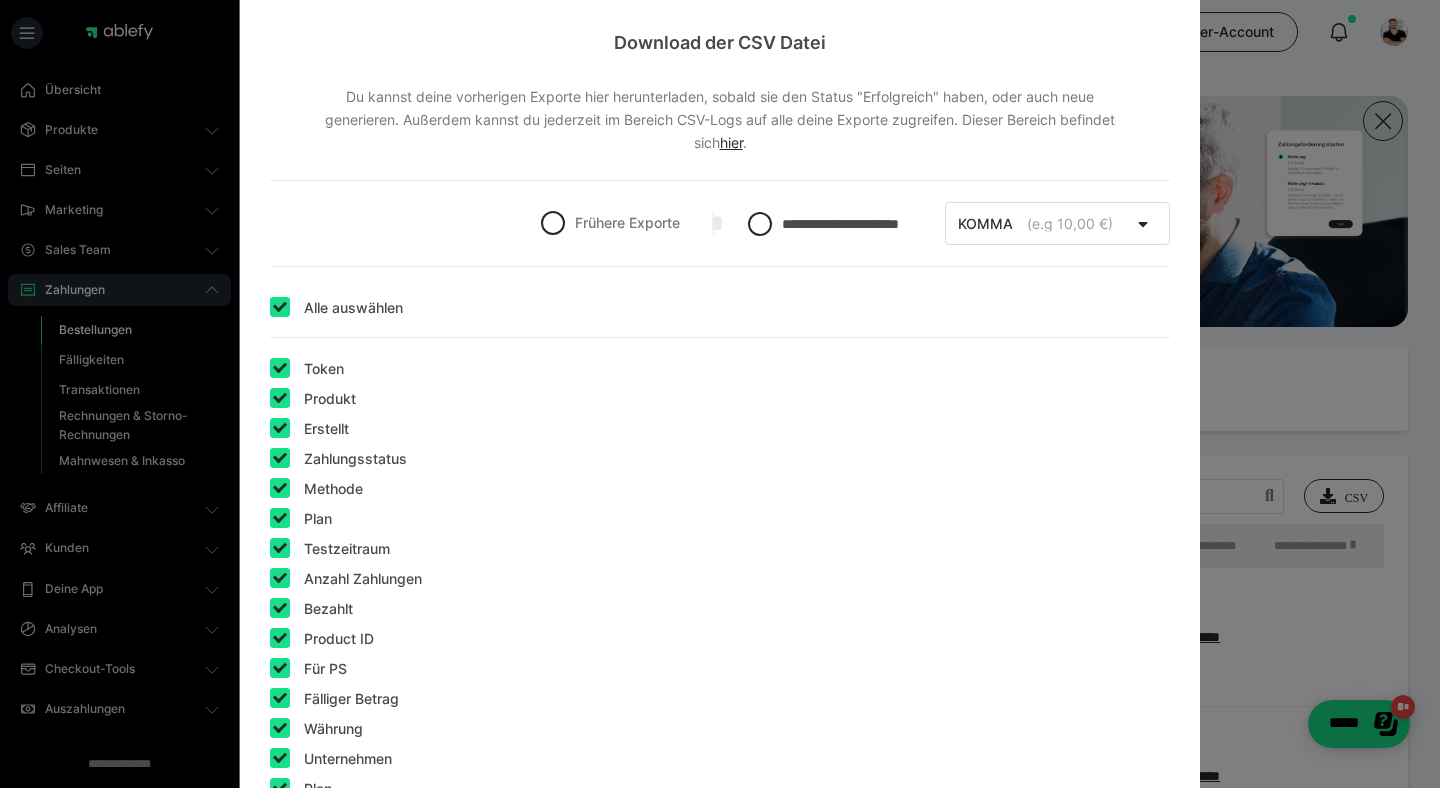 click at bounding box center [280, 307] 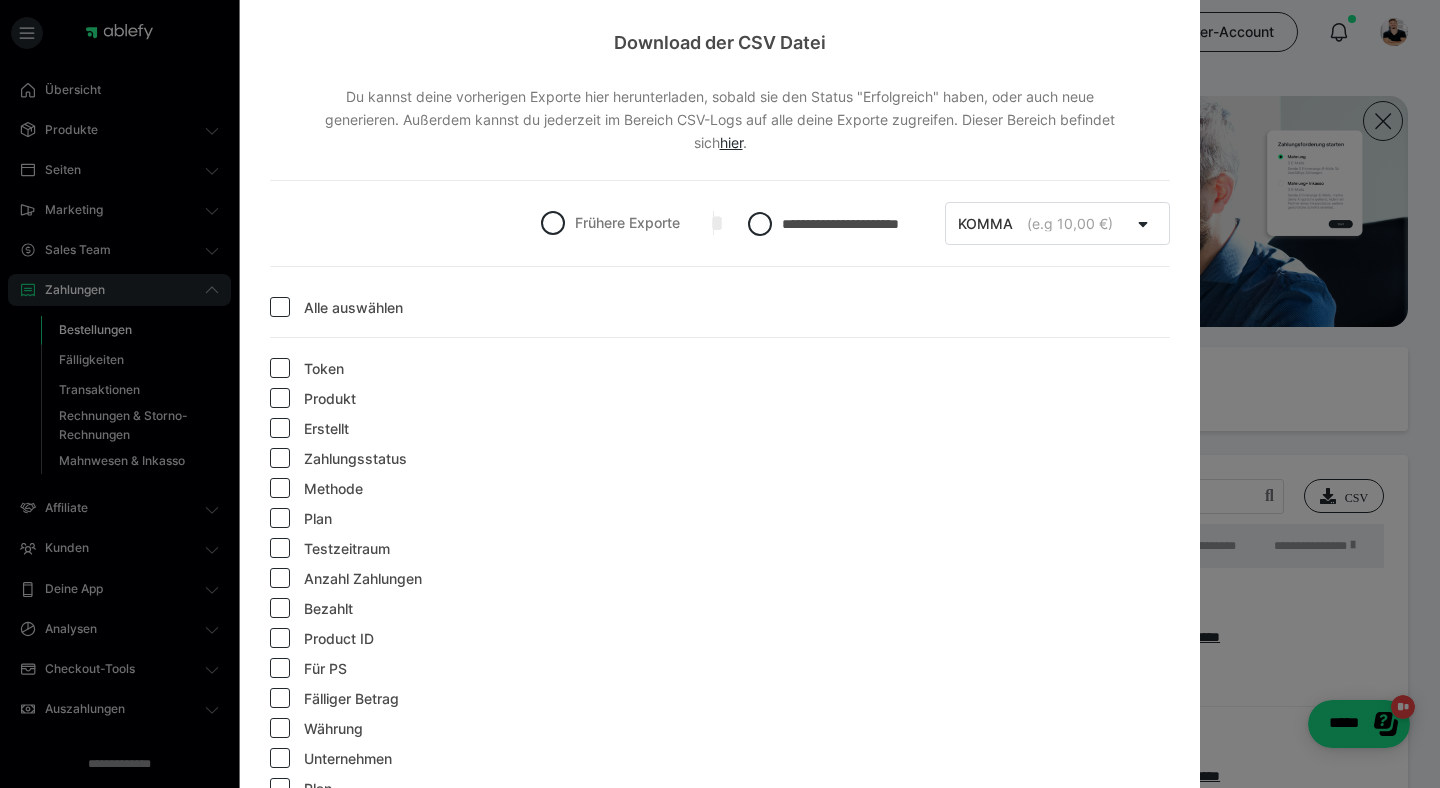 checkbox on "false" 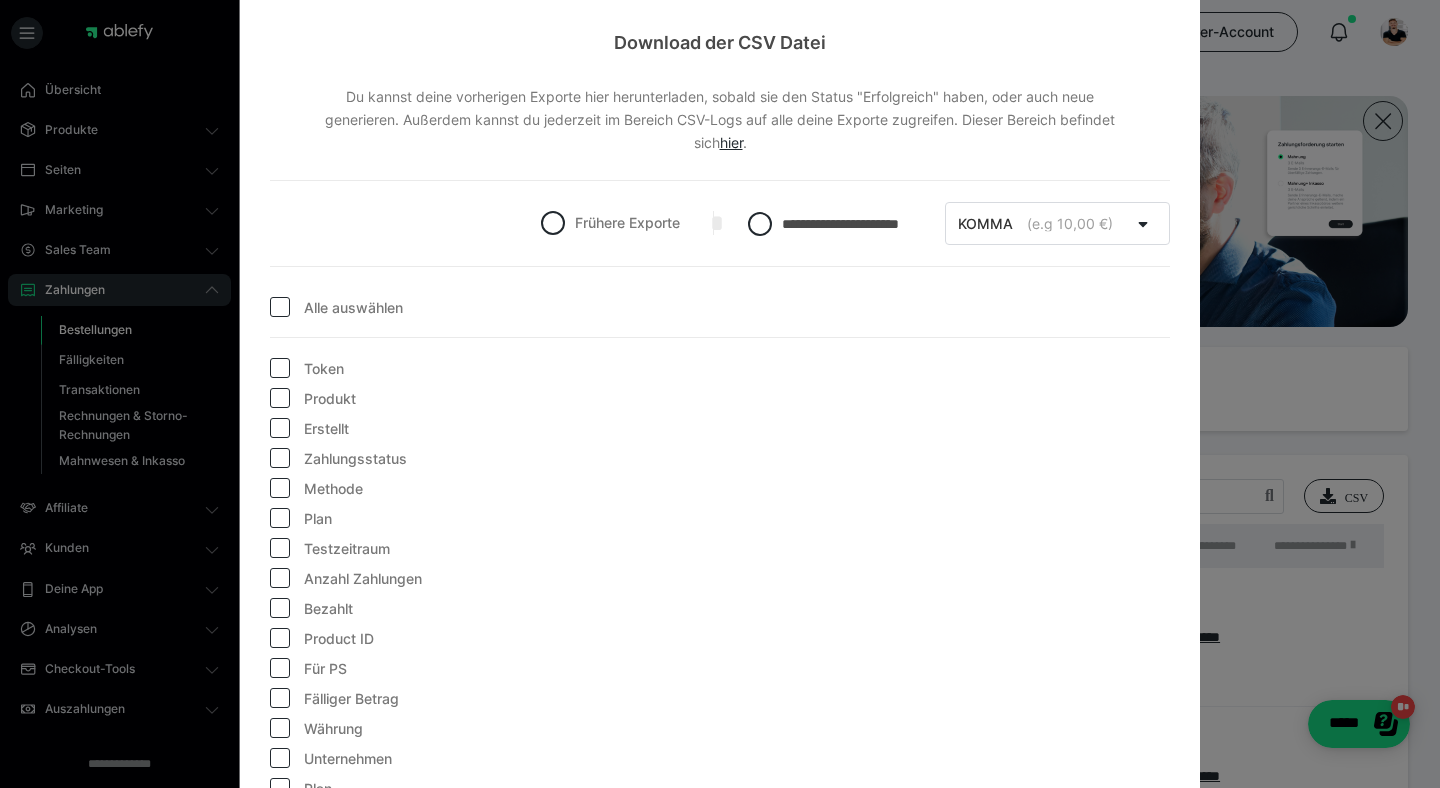 click at bounding box center [280, 398] 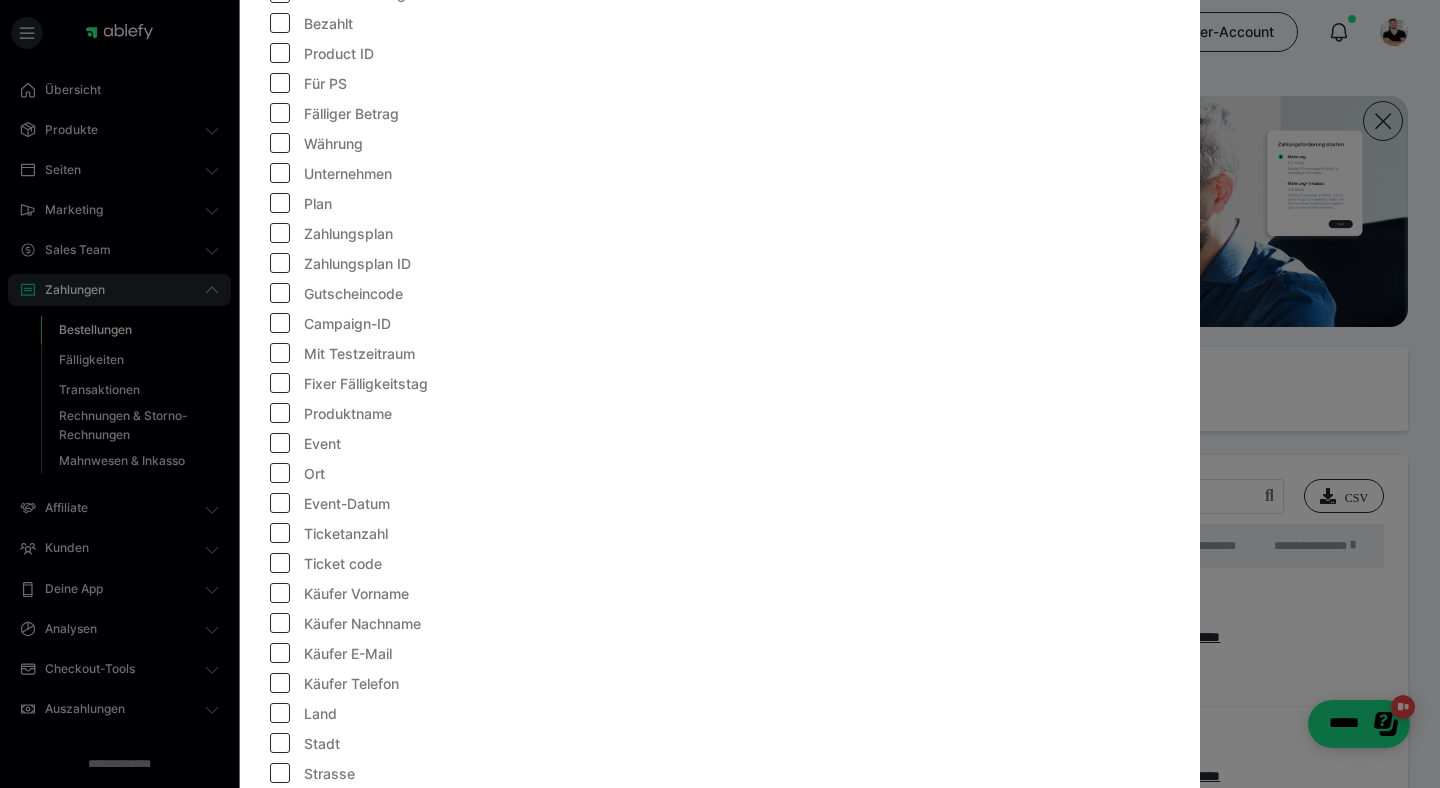 scroll, scrollTop: 638, scrollLeft: 0, axis: vertical 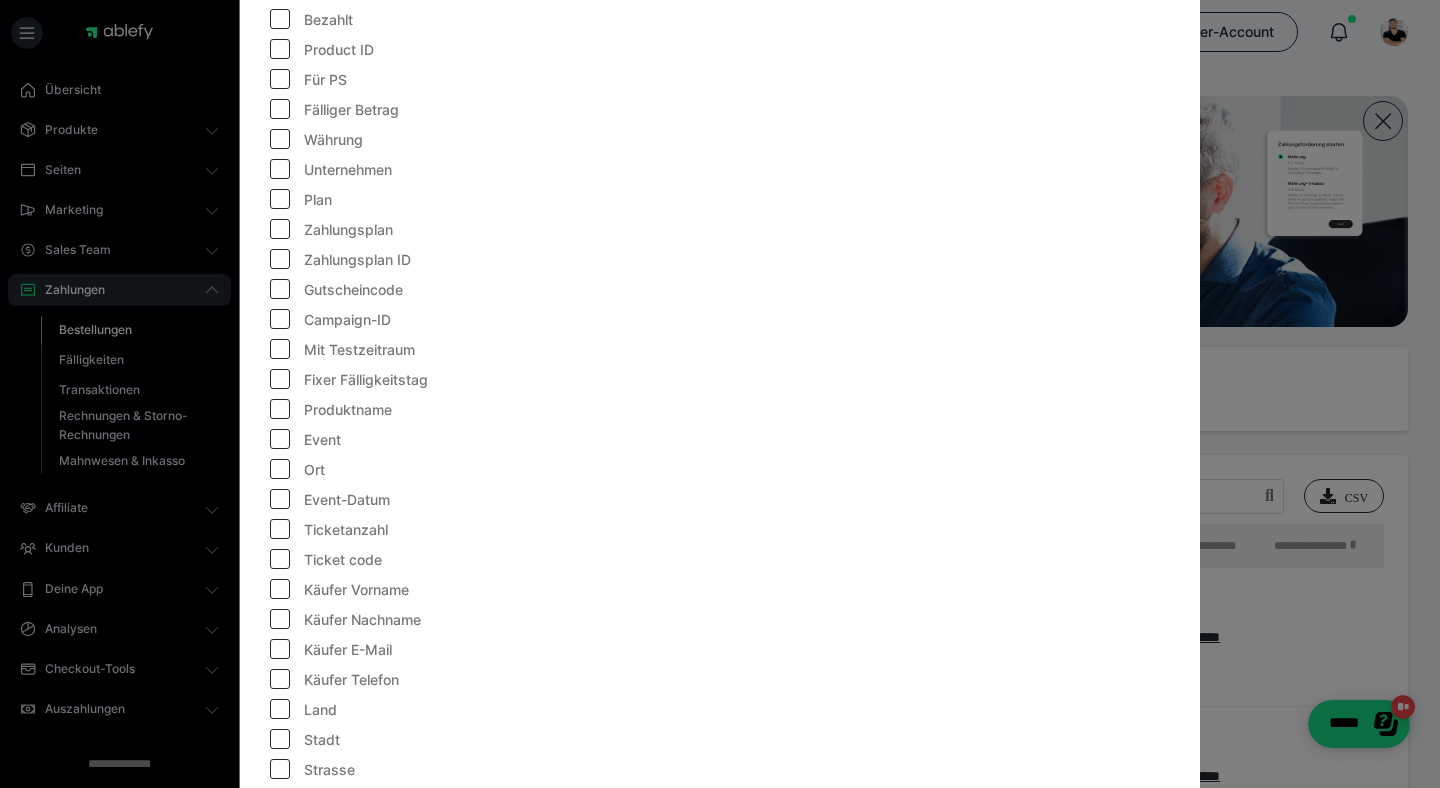 click at bounding box center (280, 589) 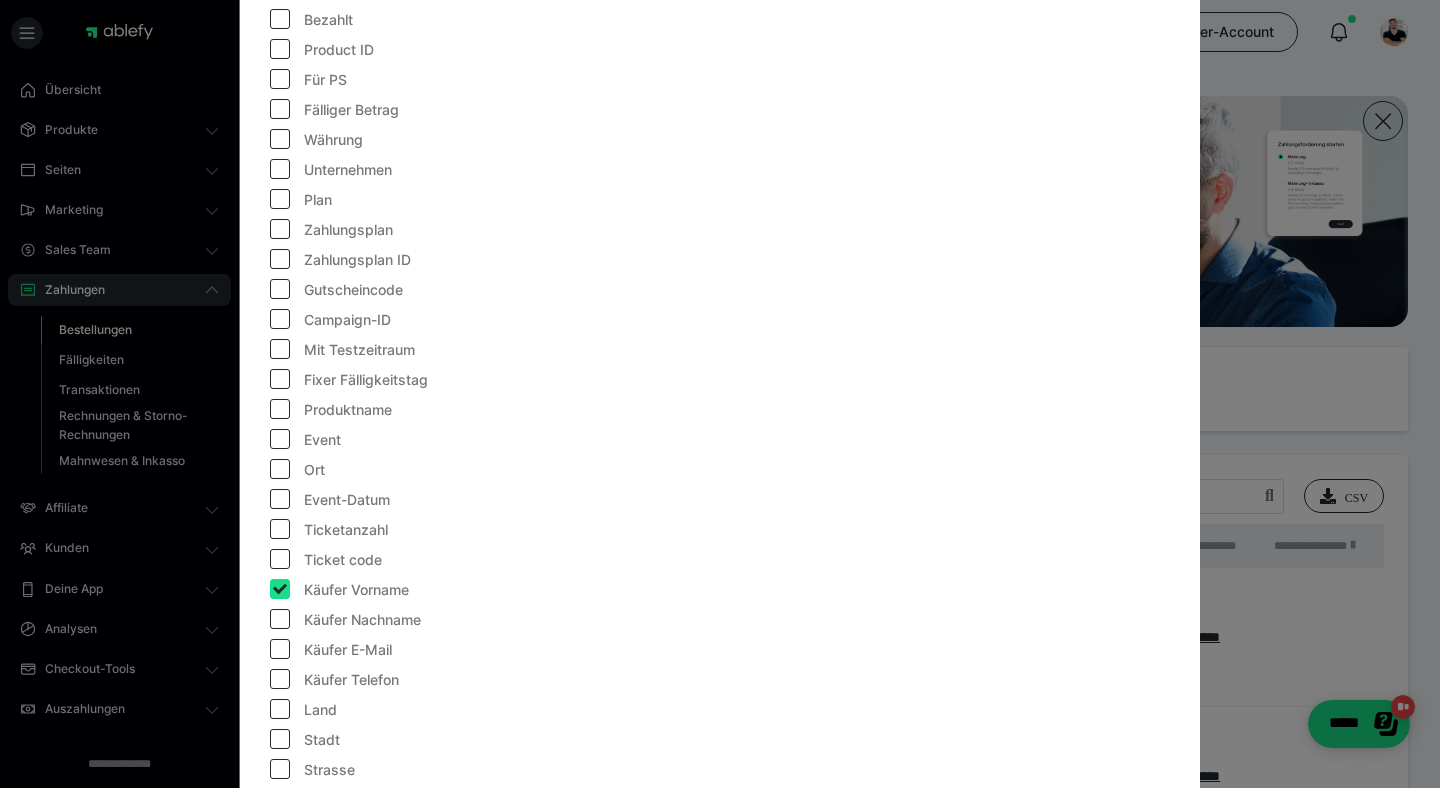 checkbox on "true" 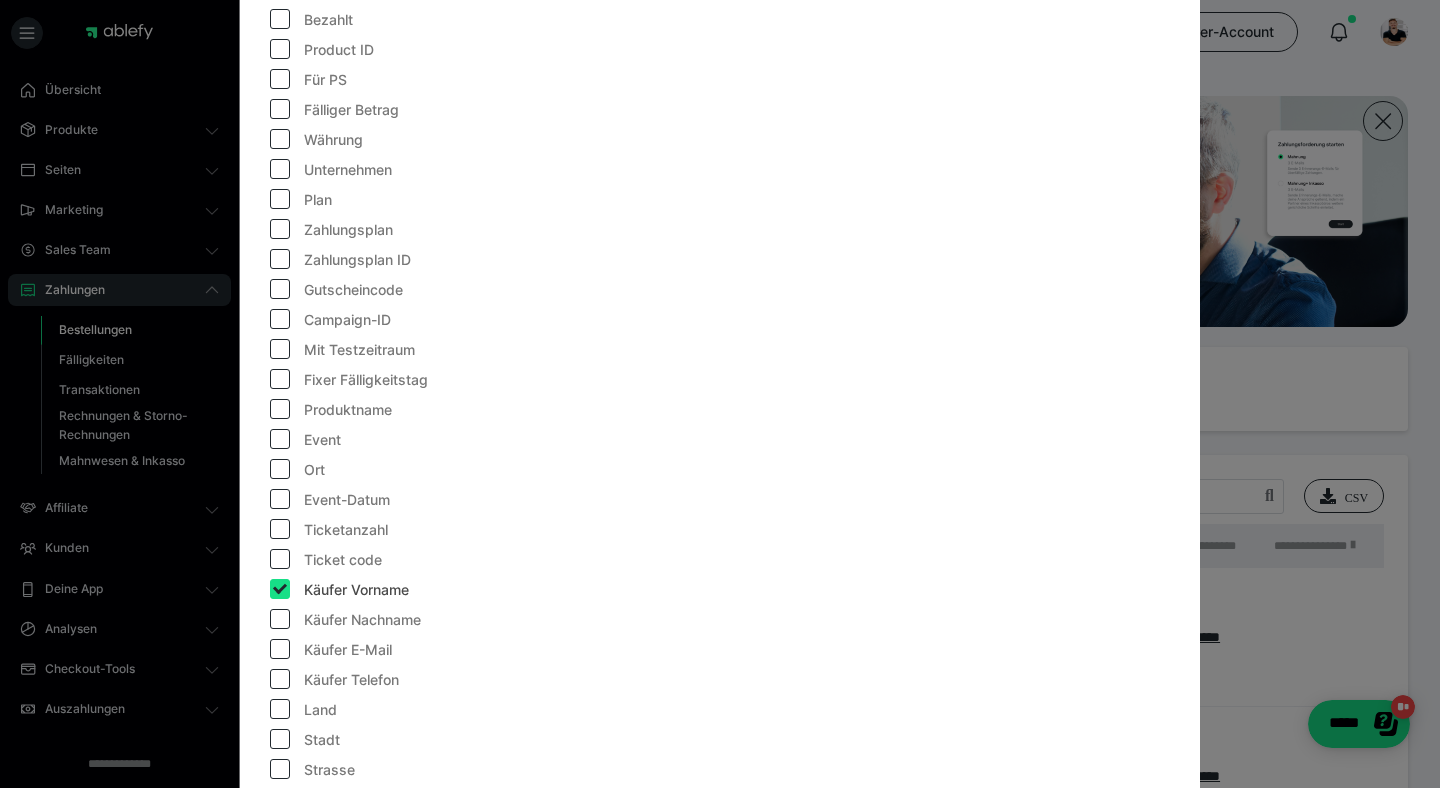click at bounding box center (280, 619) 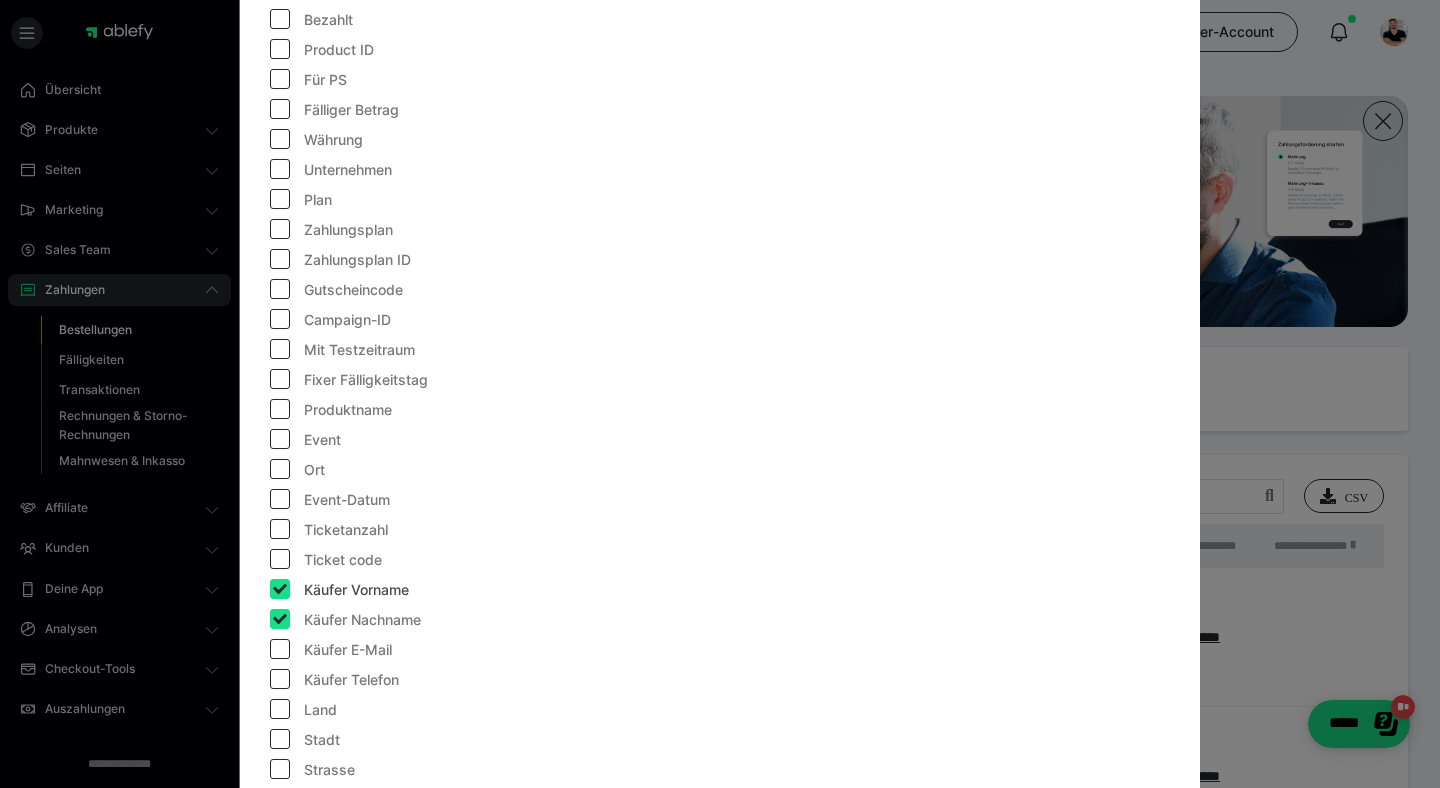 checkbox on "true" 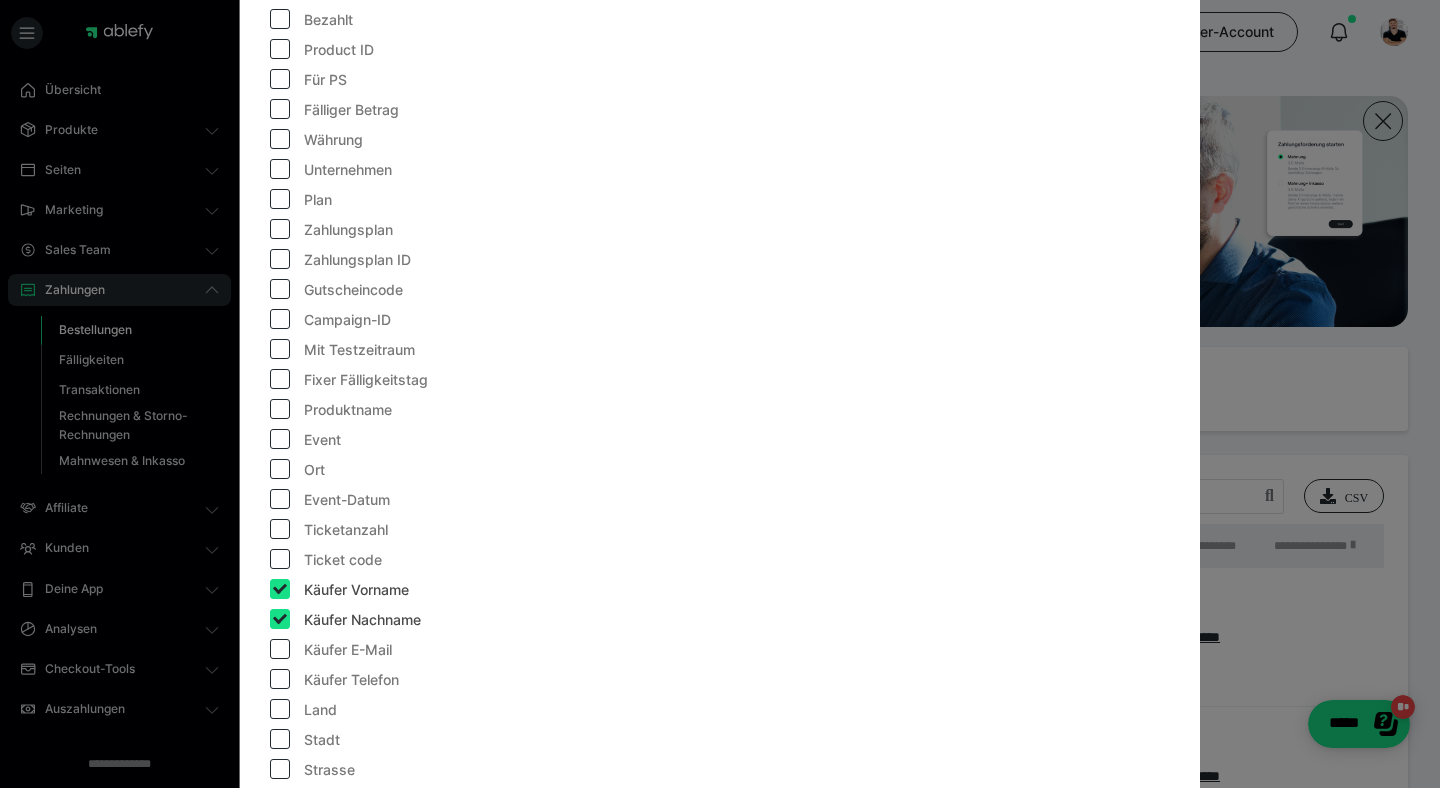 click at bounding box center [280, 649] 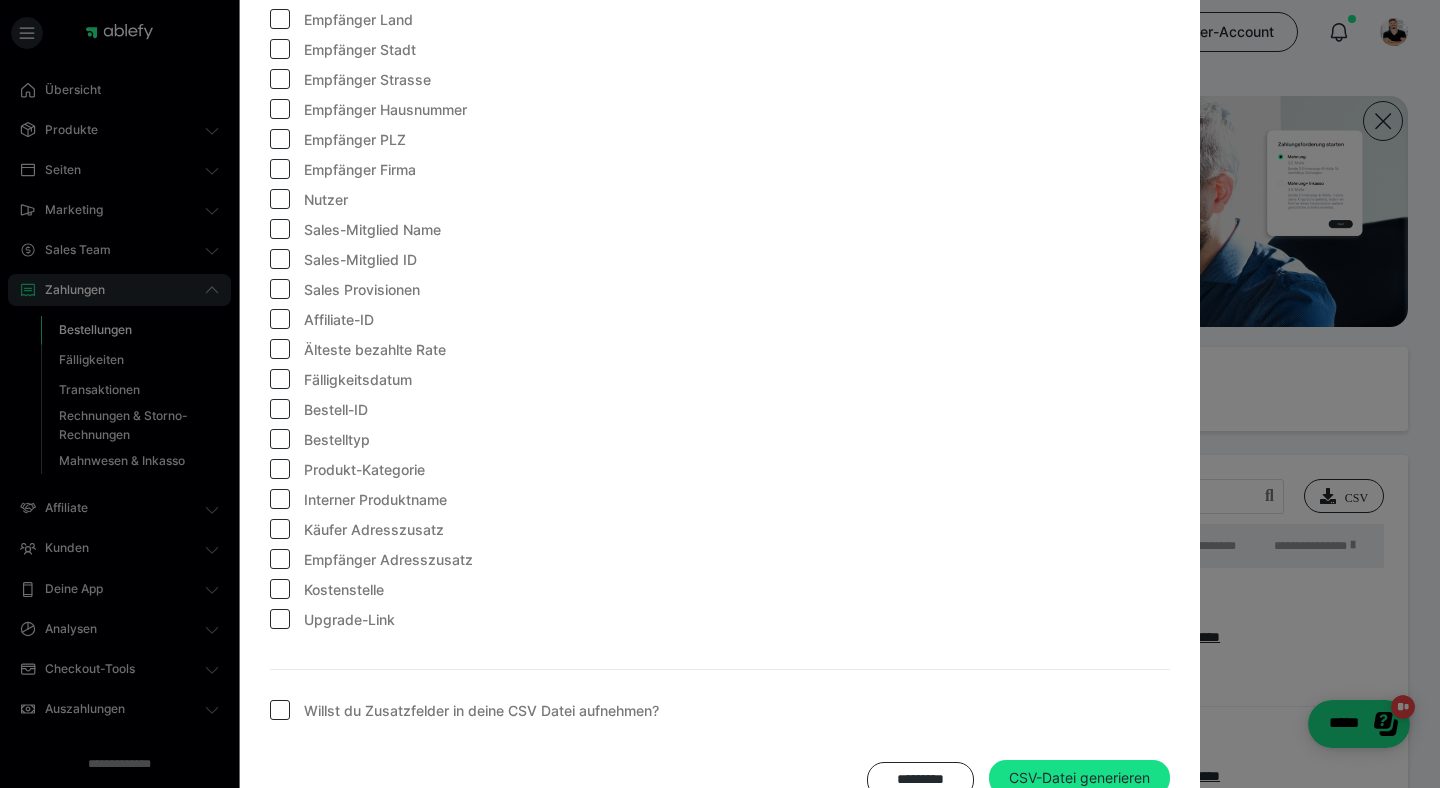 scroll, scrollTop: 1686, scrollLeft: 0, axis: vertical 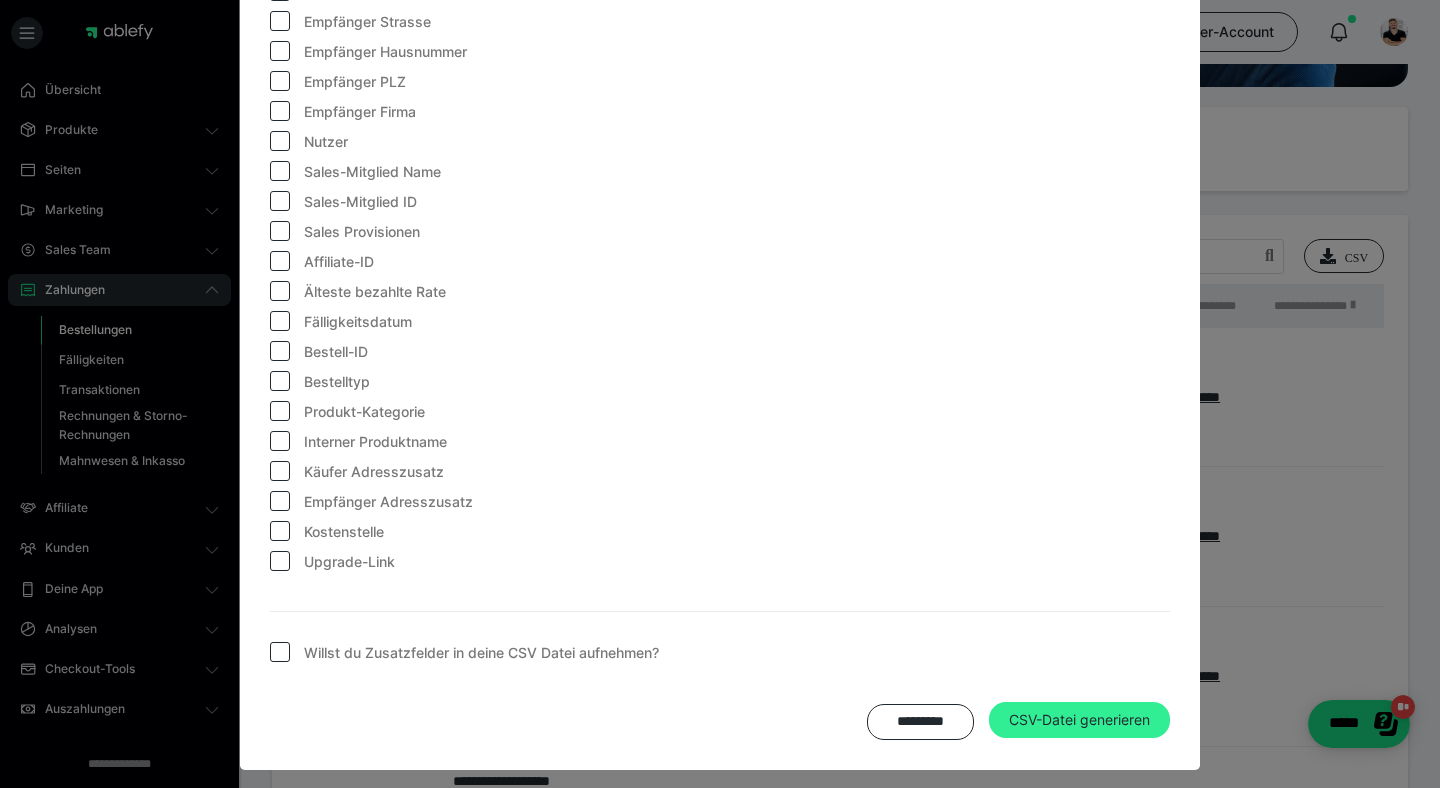 click on "CSV-Datei generieren" at bounding box center (1079, 720) 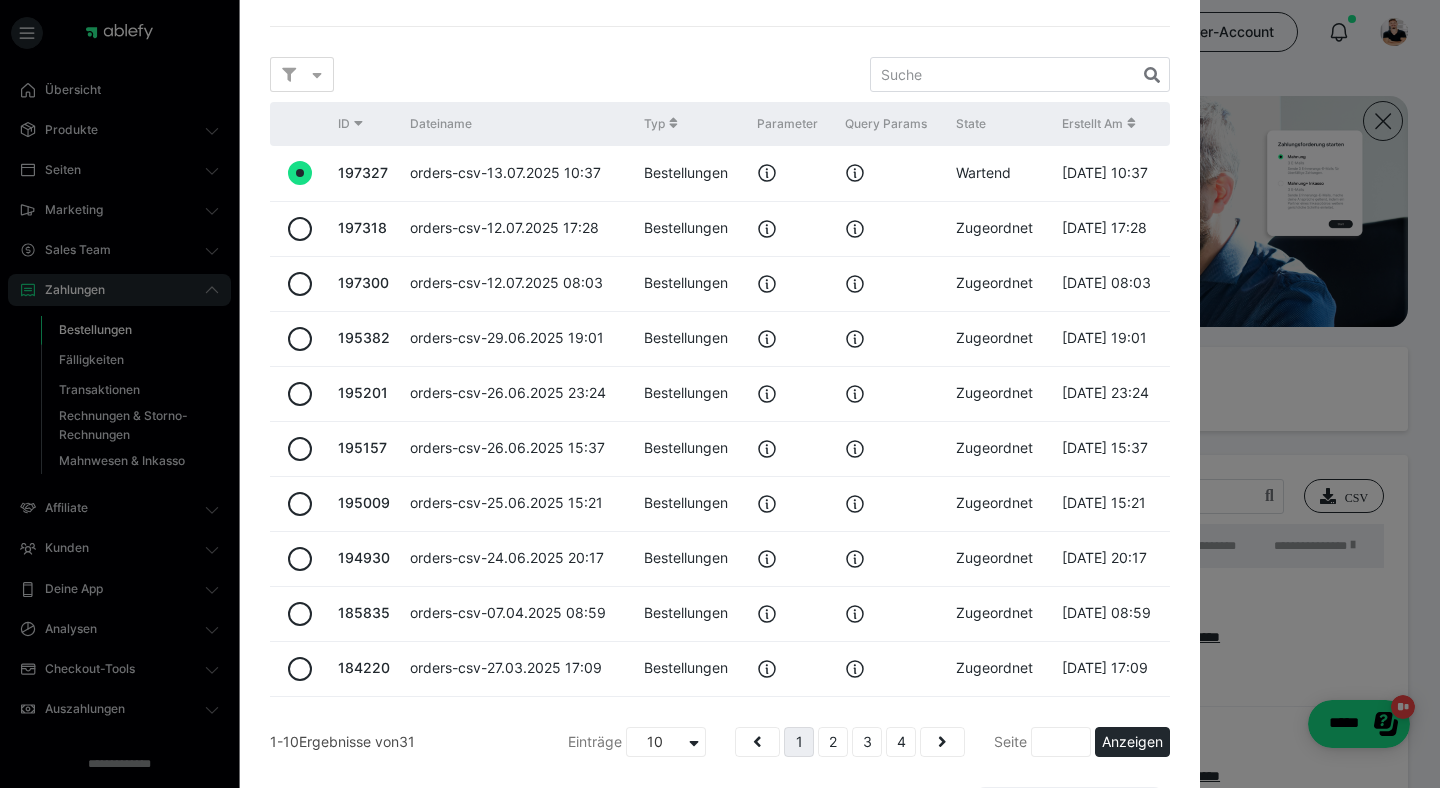 scroll, scrollTop: 374, scrollLeft: 0, axis: vertical 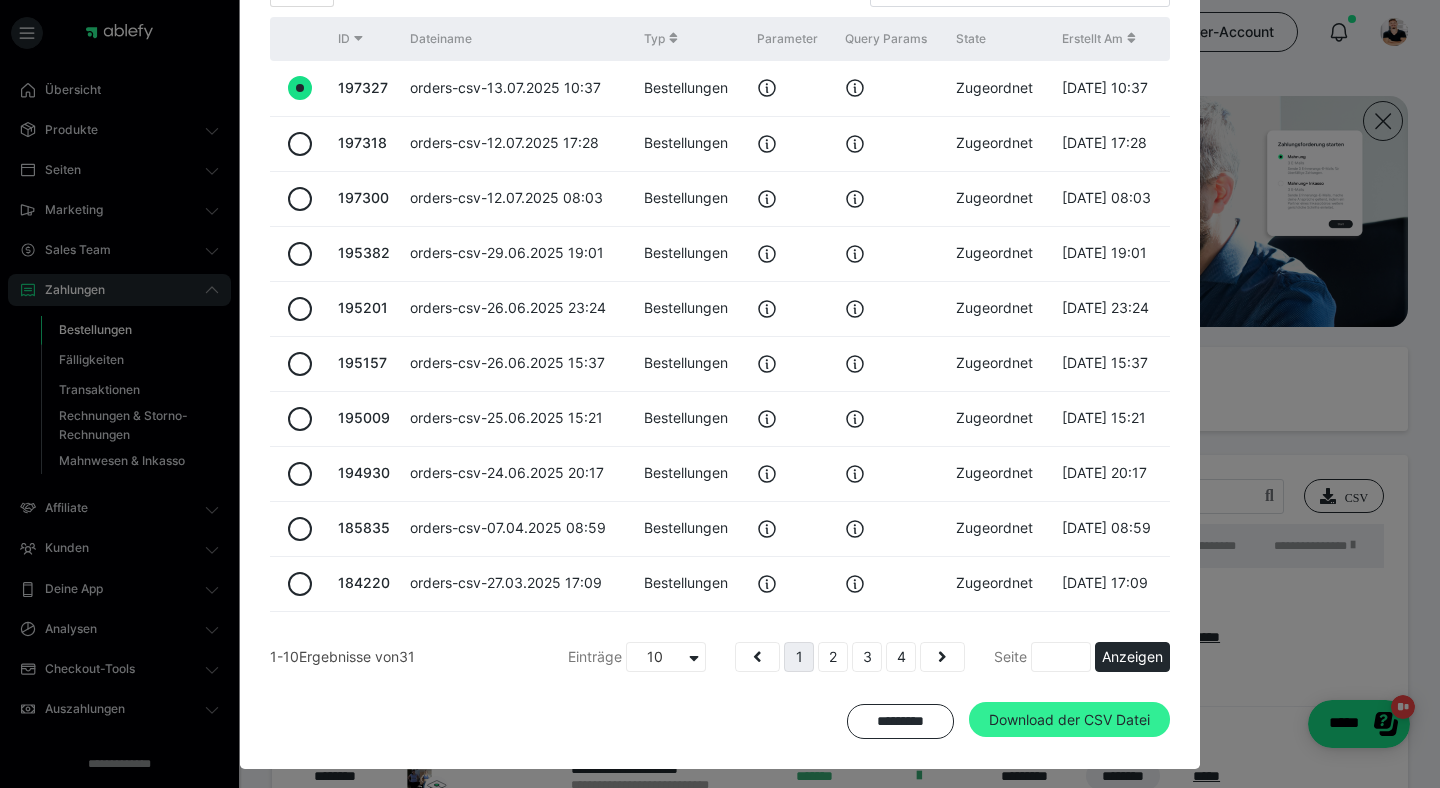 click on "Download der CSV Datei" at bounding box center (1069, 720) 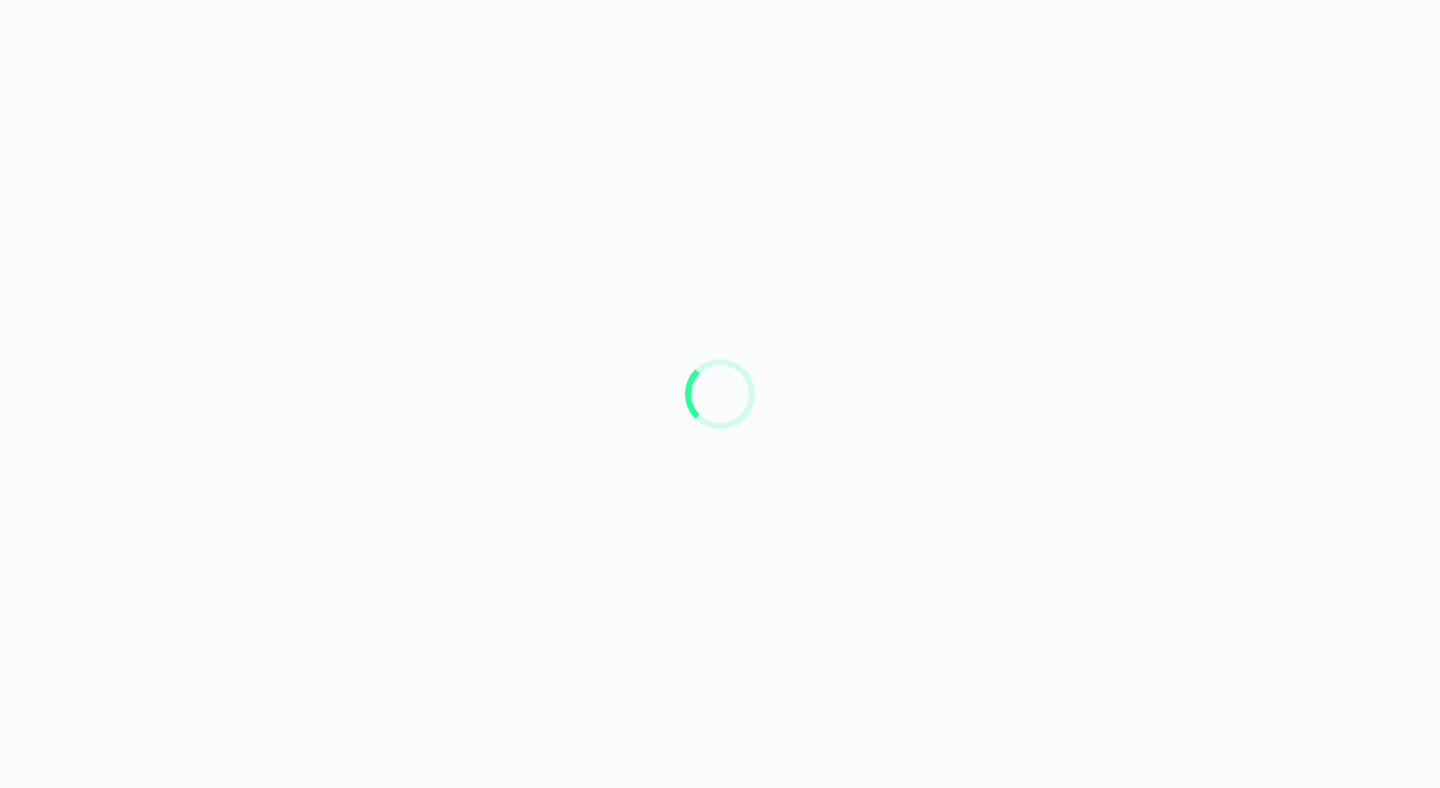 scroll, scrollTop: 0, scrollLeft: 0, axis: both 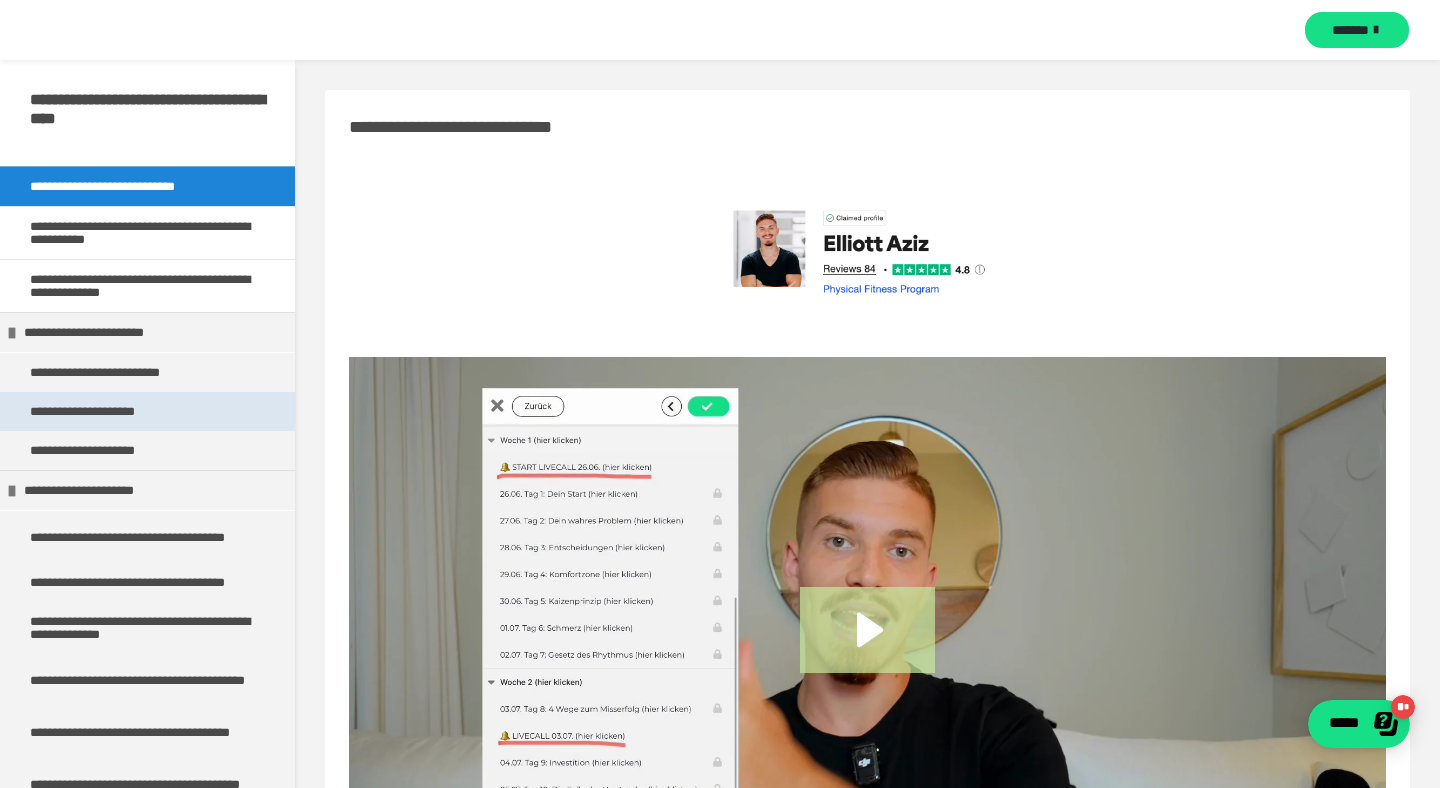 click on "**********" at bounding box center (95, 411) 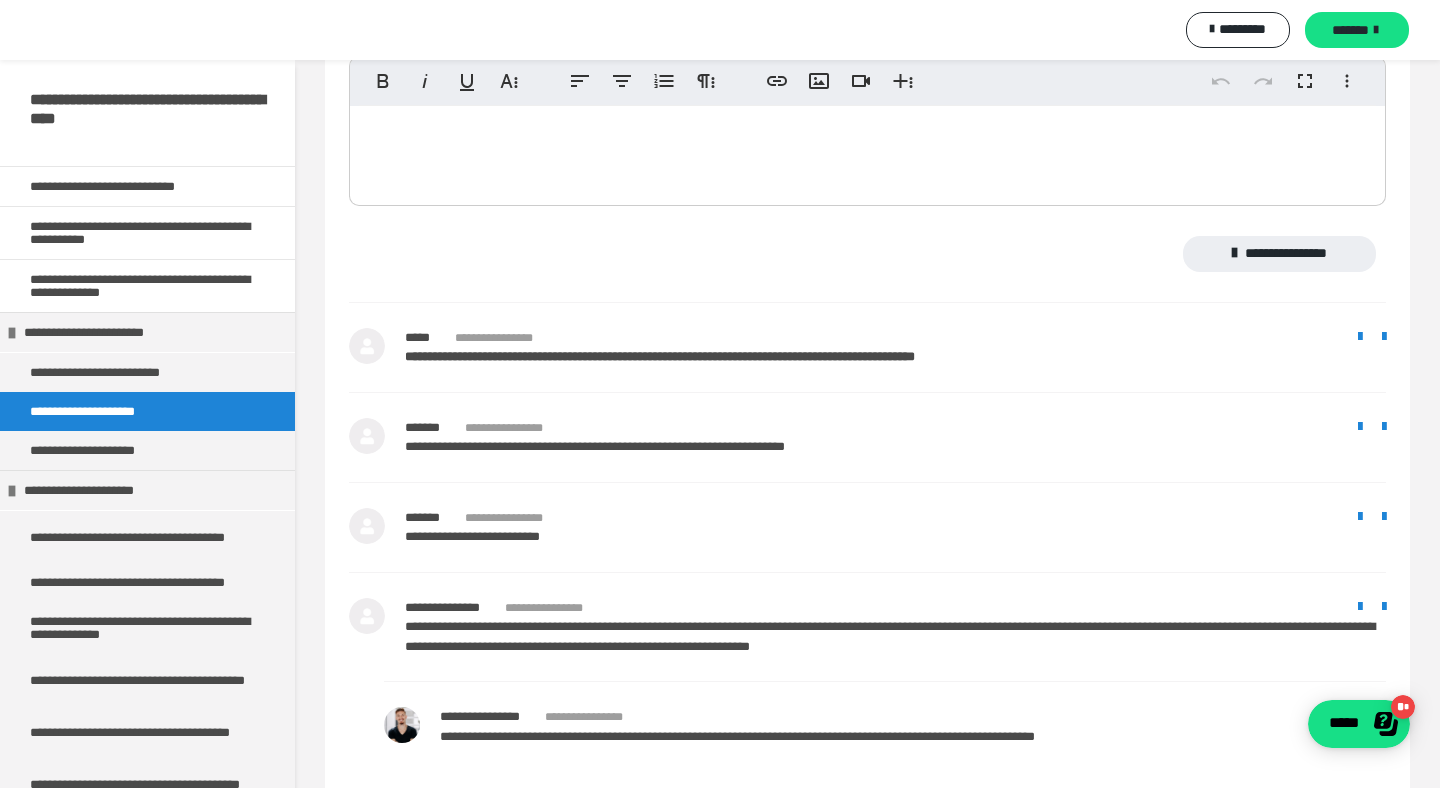 scroll, scrollTop: 502, scrollLeft: 0, axis: vertical 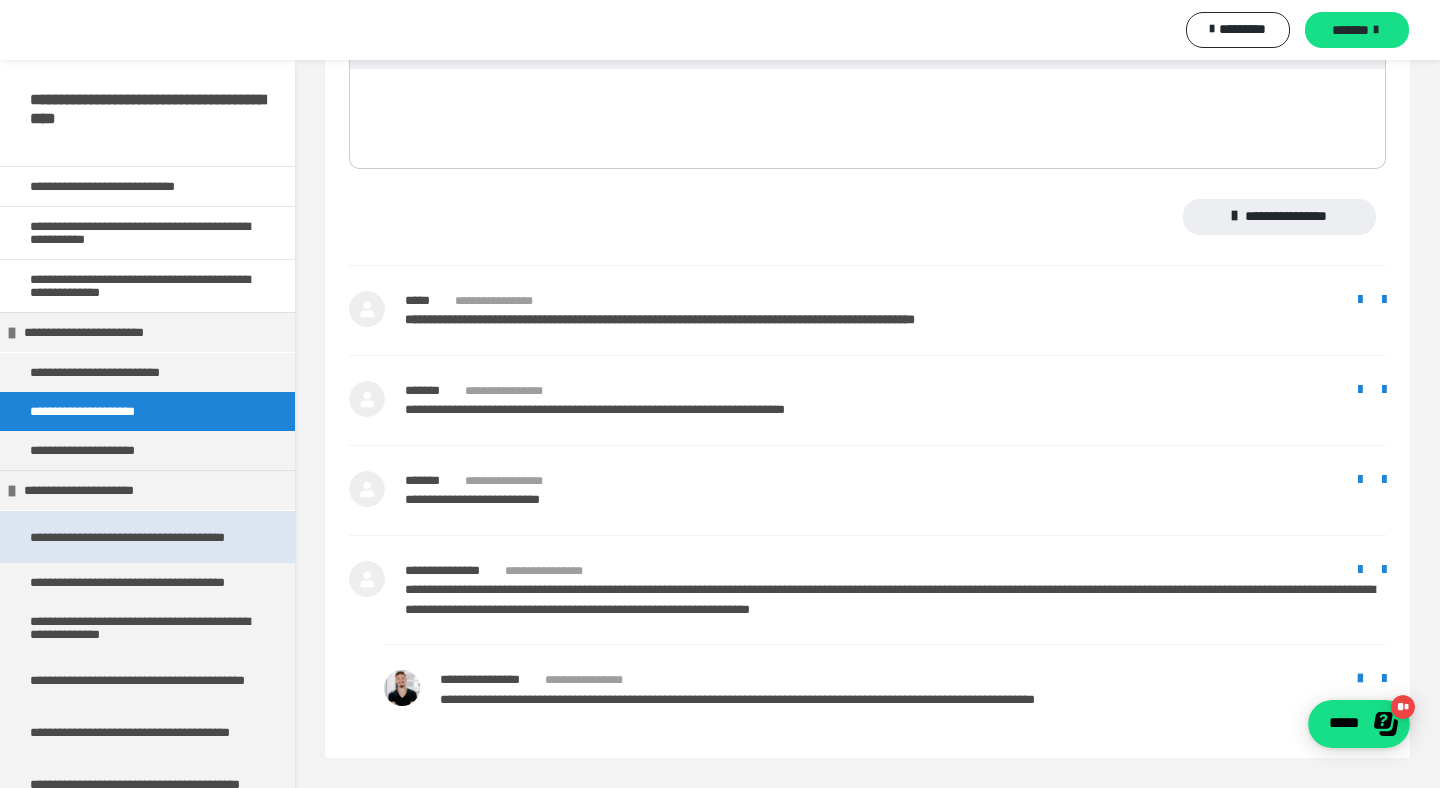 click on "**********" at bounding box center (147, 537) 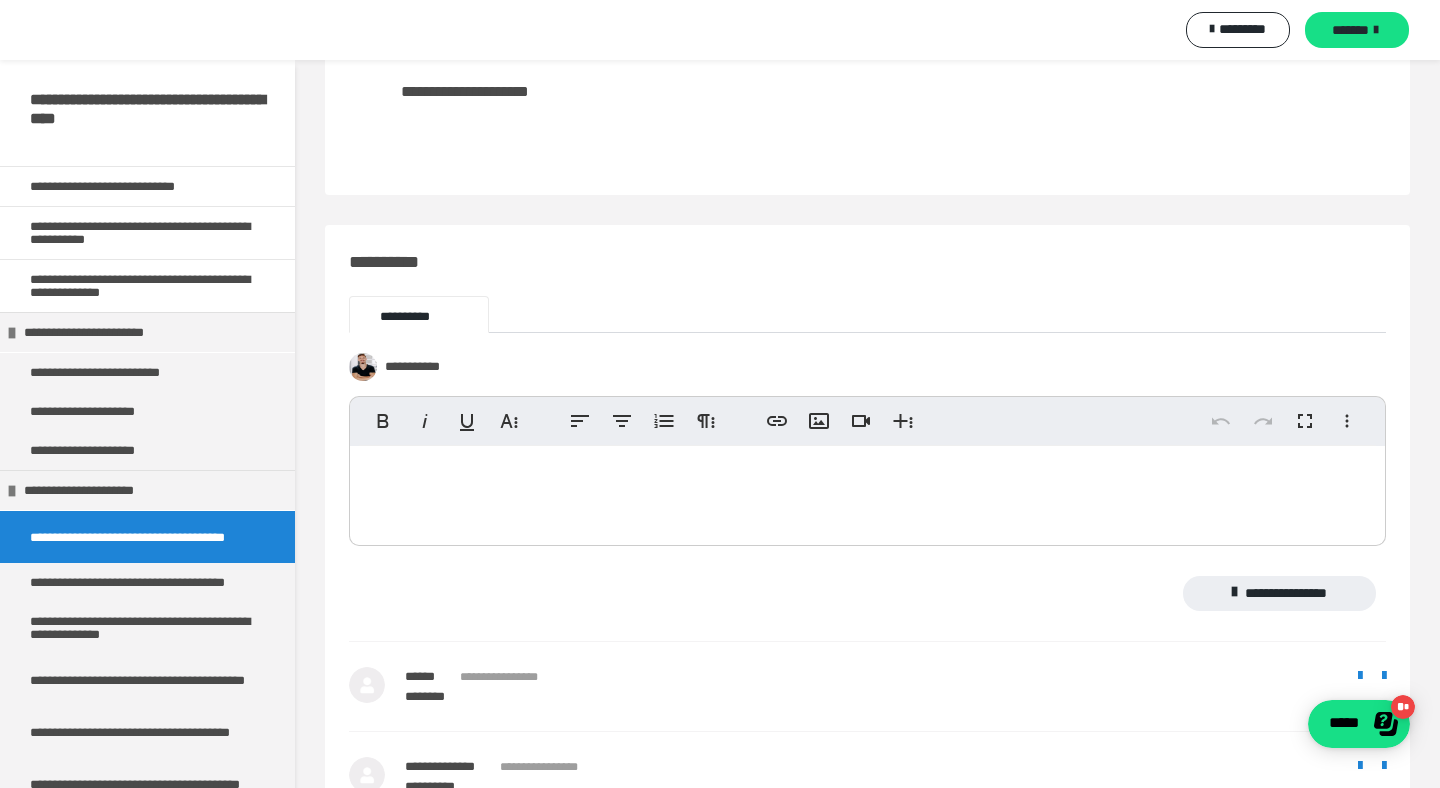 scroll, scrollTop: 717, scrollLeft: 0, axis: vertical 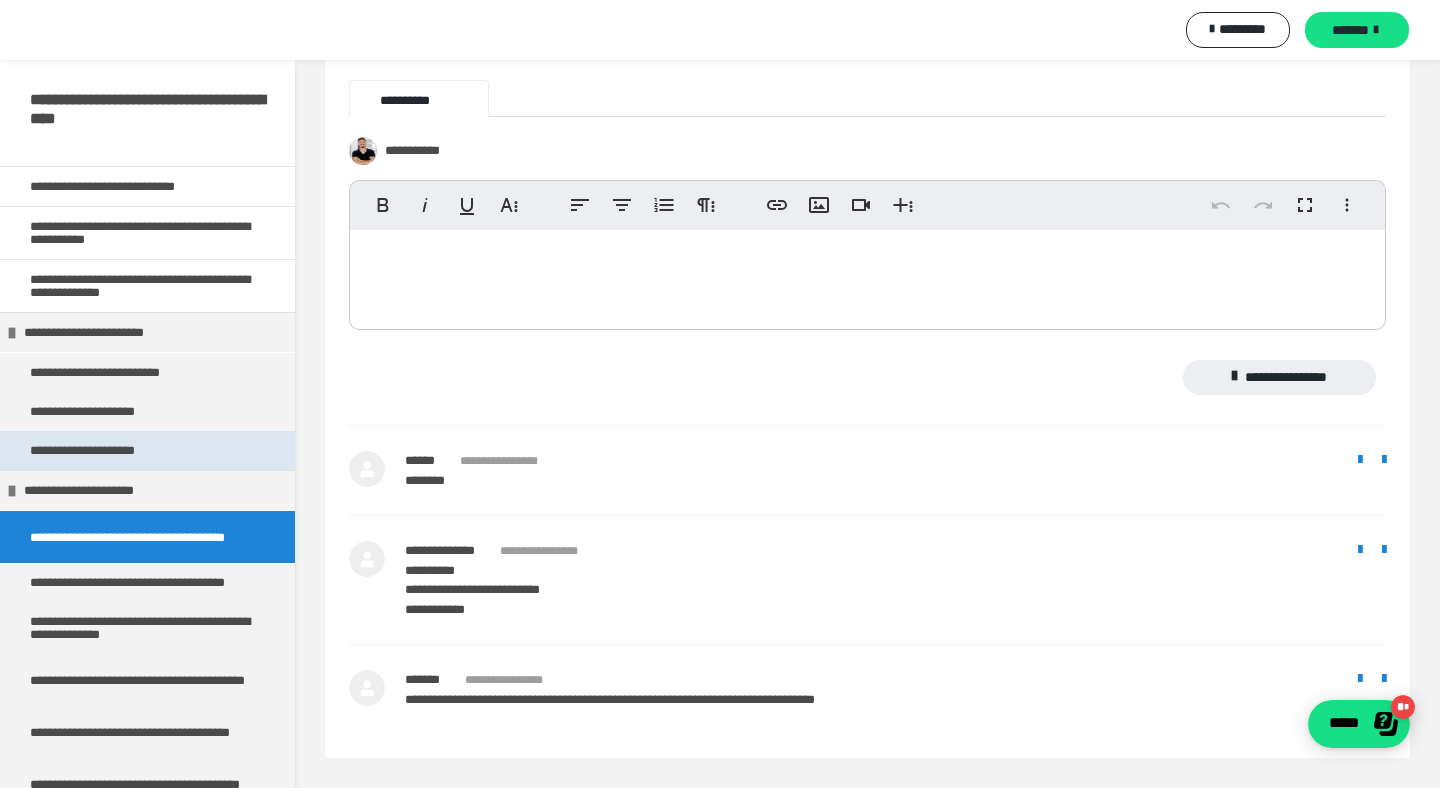 click on "**********" at bounding box center (92, 450) 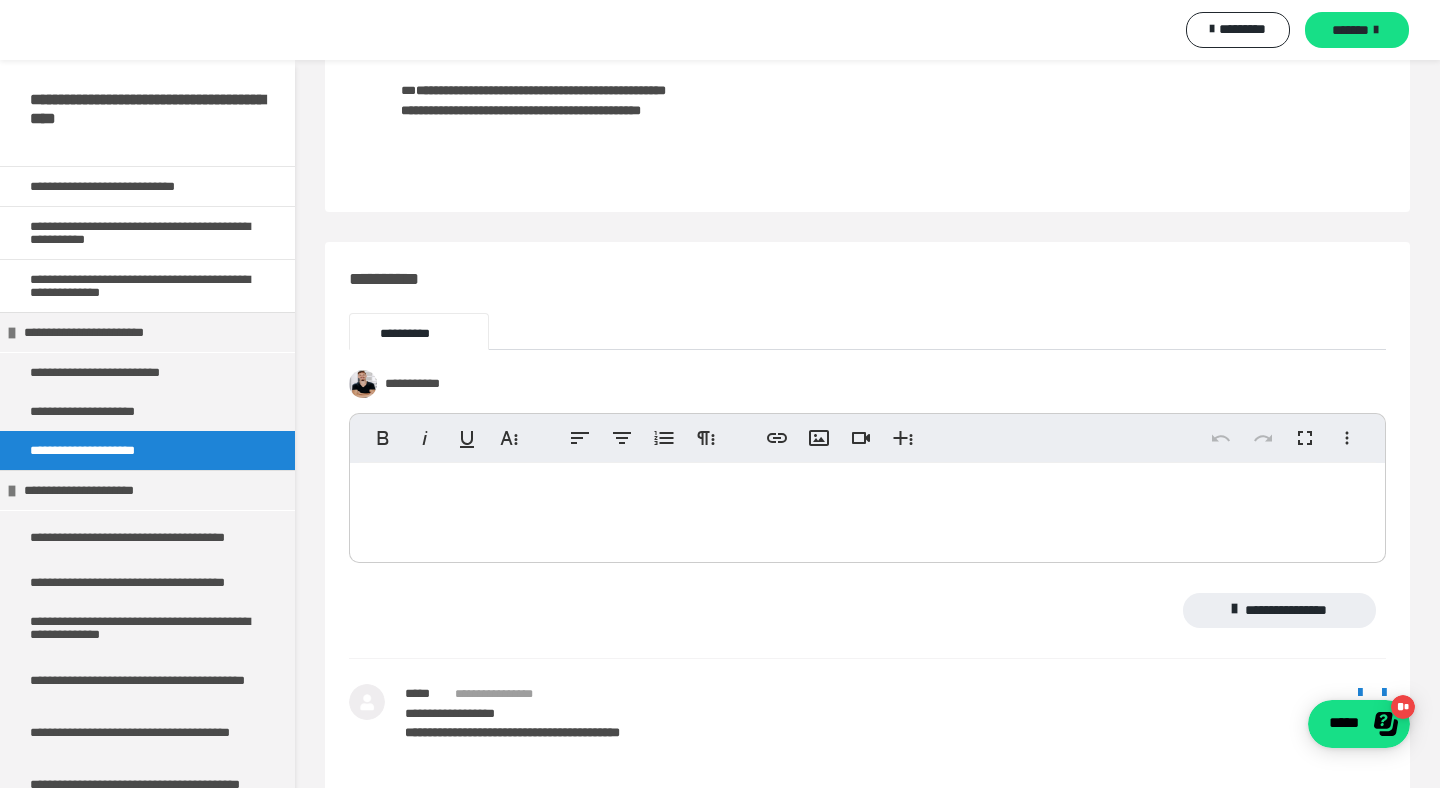 scroll, scrollTop: 405, scrollLeft: 0, axis: vertical 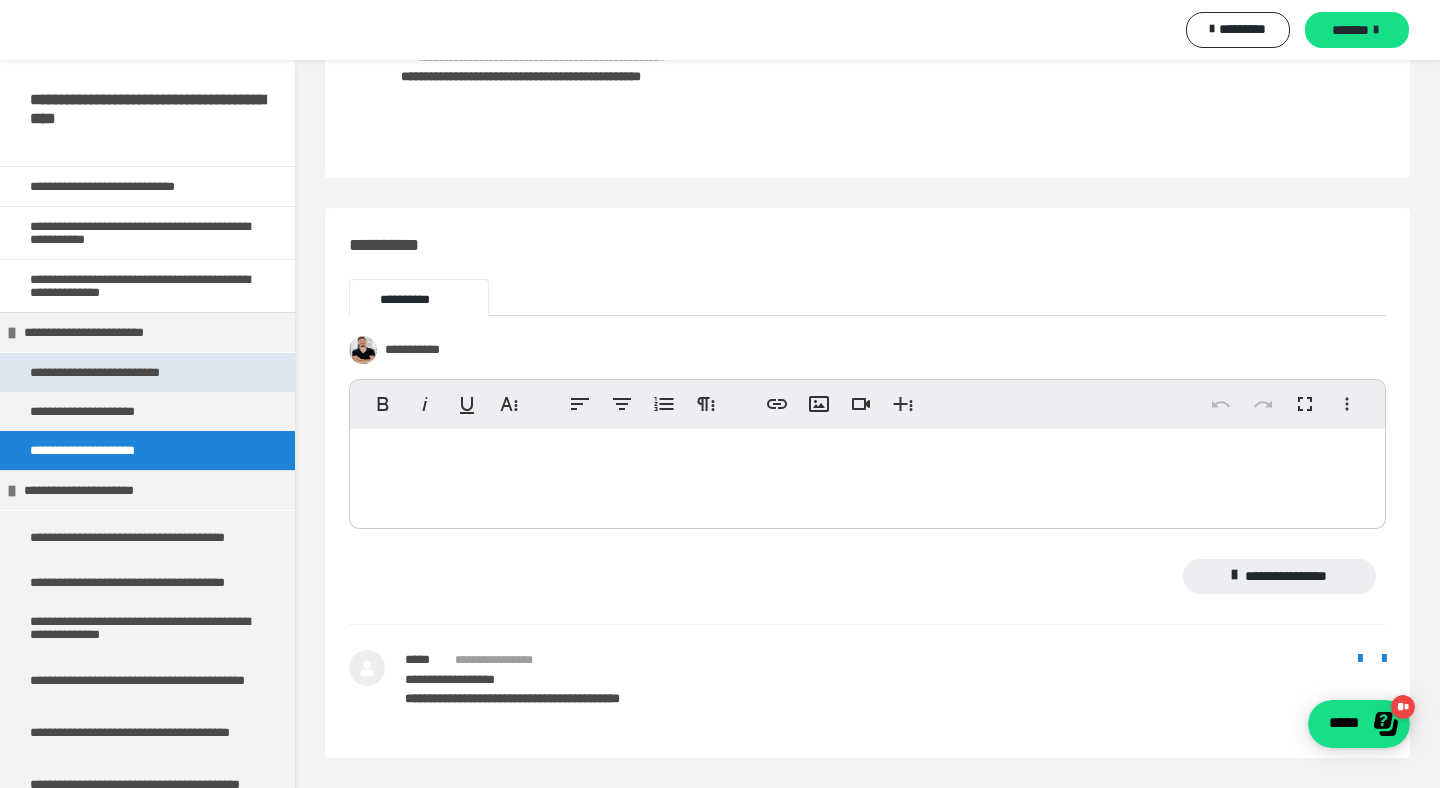 click on "**********" at bounding box center [110, 372] 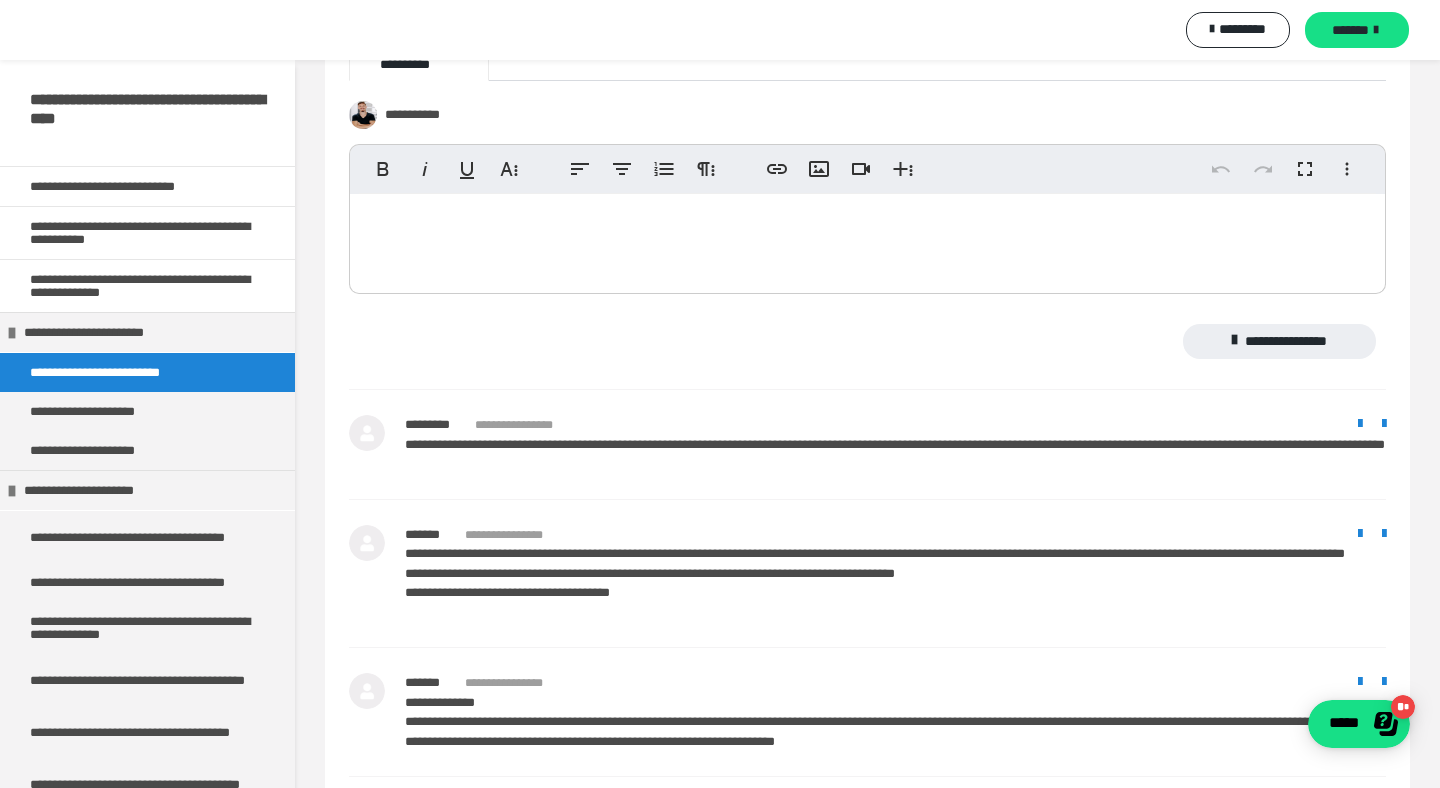 scroll, scrollTop: 645, scrollLeft: 0, axis: vertical 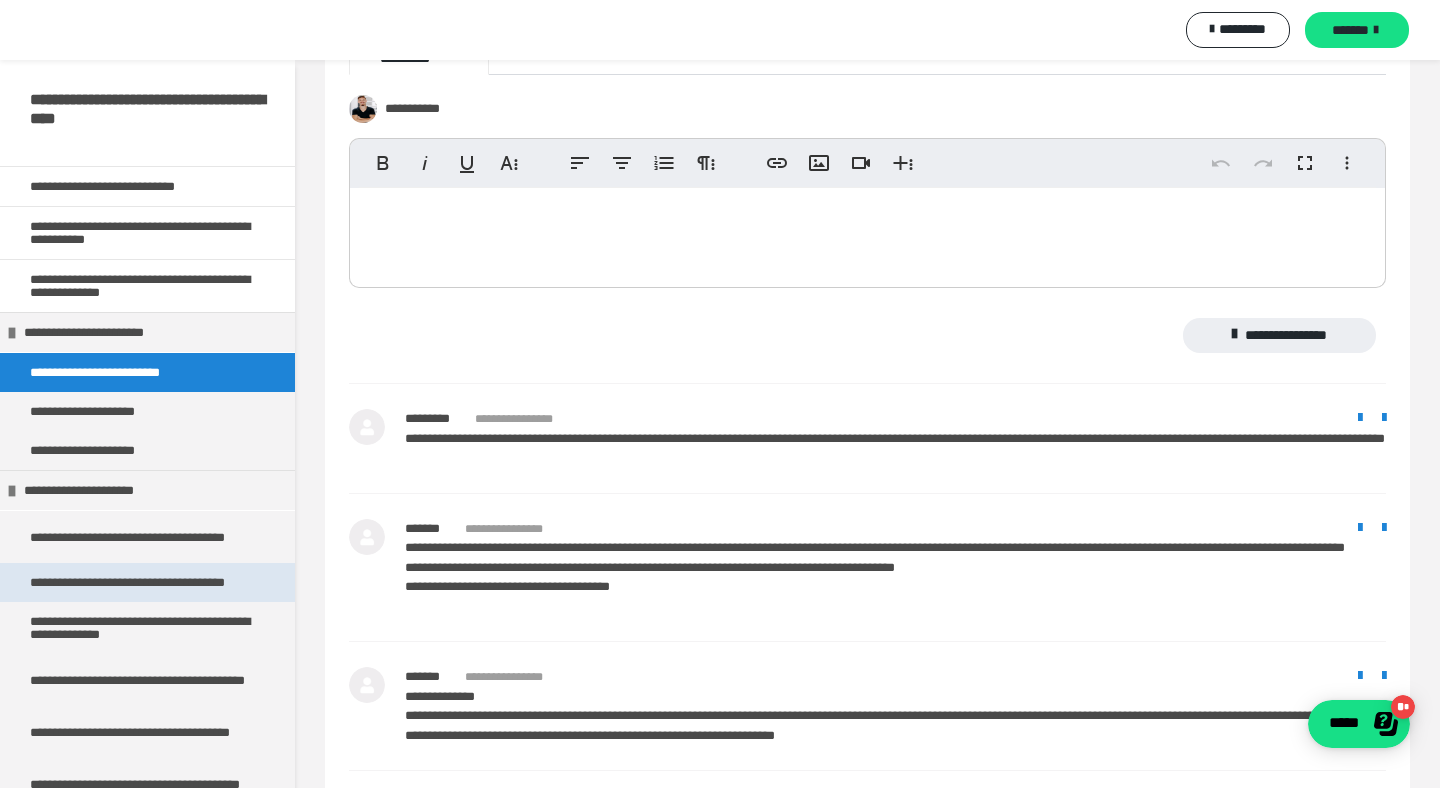 click on "**********" at bounding box center [143, 582] 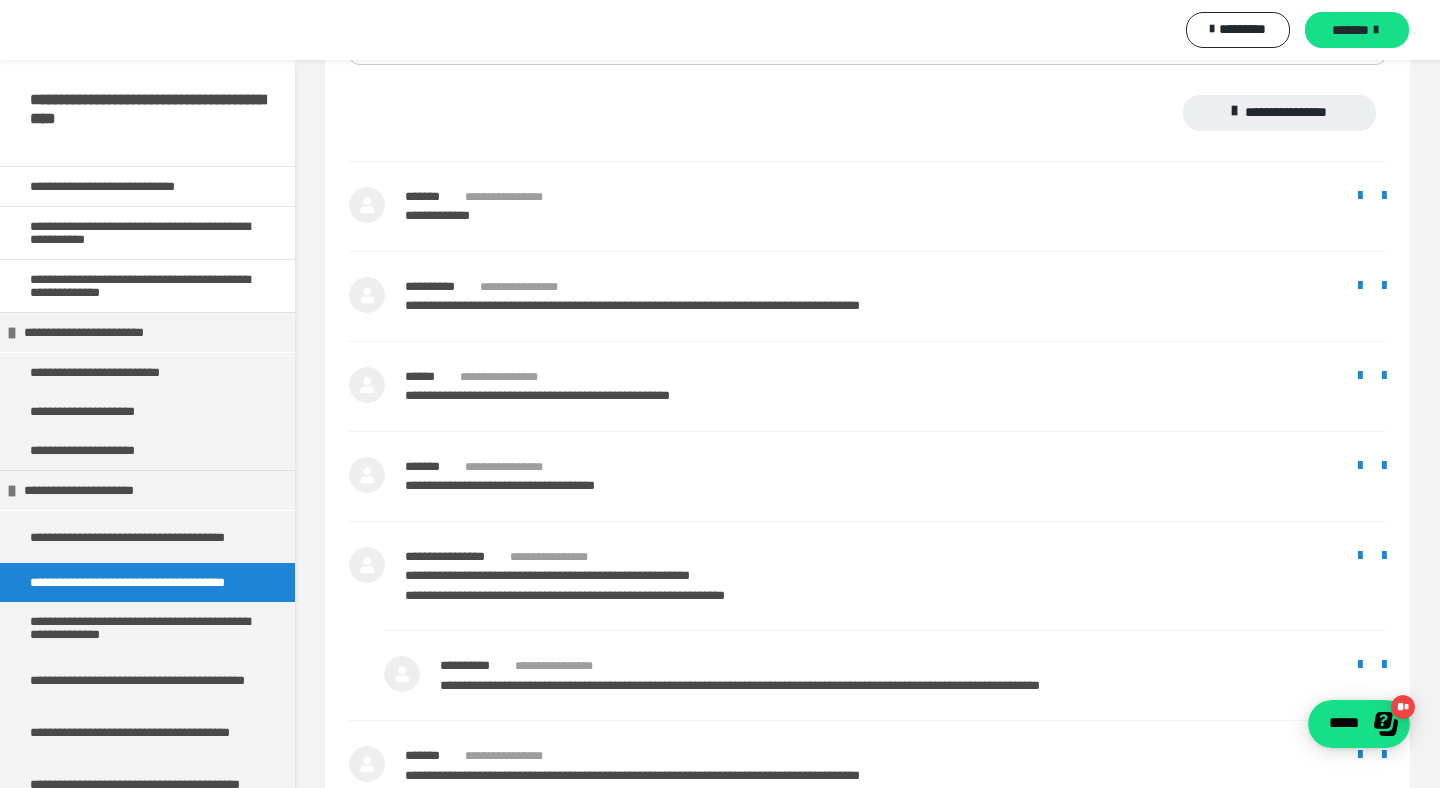 scroll, scrollTop: 605, scrollLeft: 0, axis: vertical 